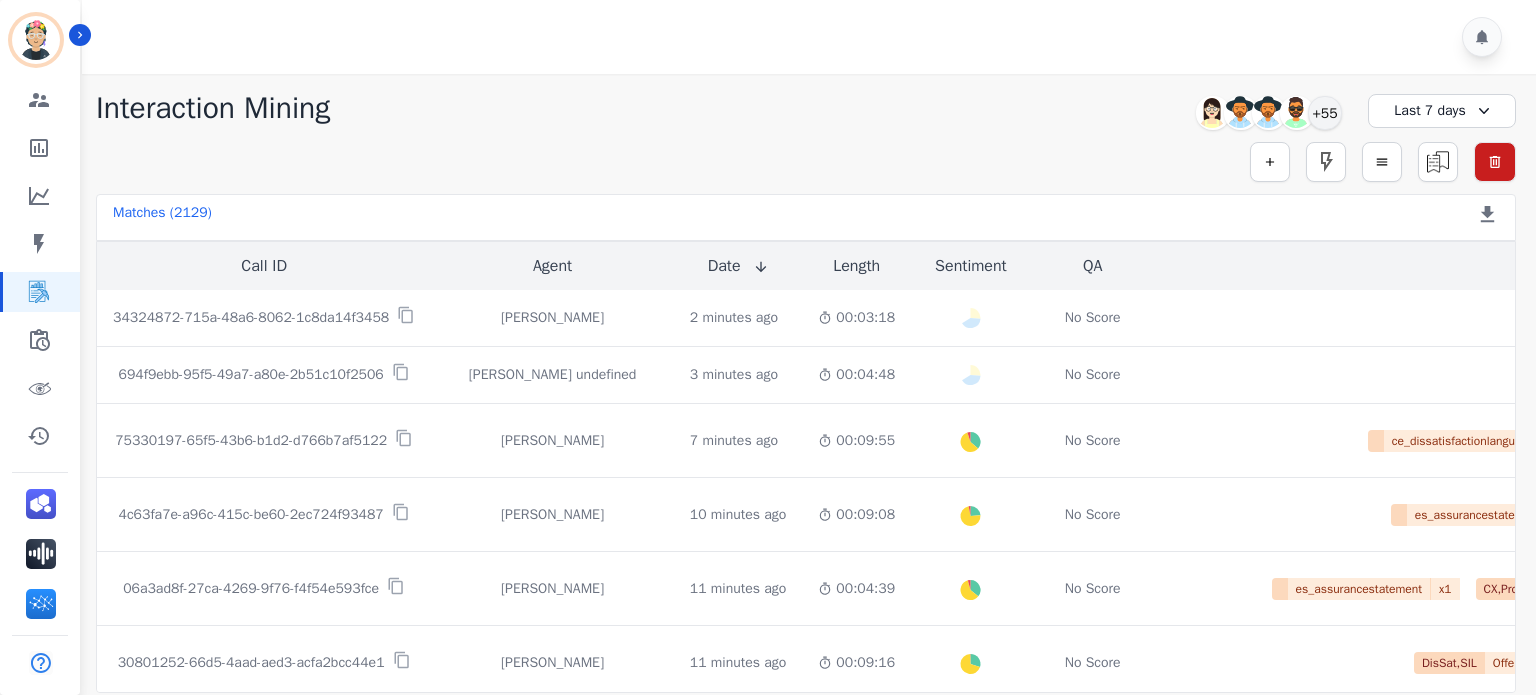 scroll, scrollTop: 0, scrollLeft: 0, axis: both 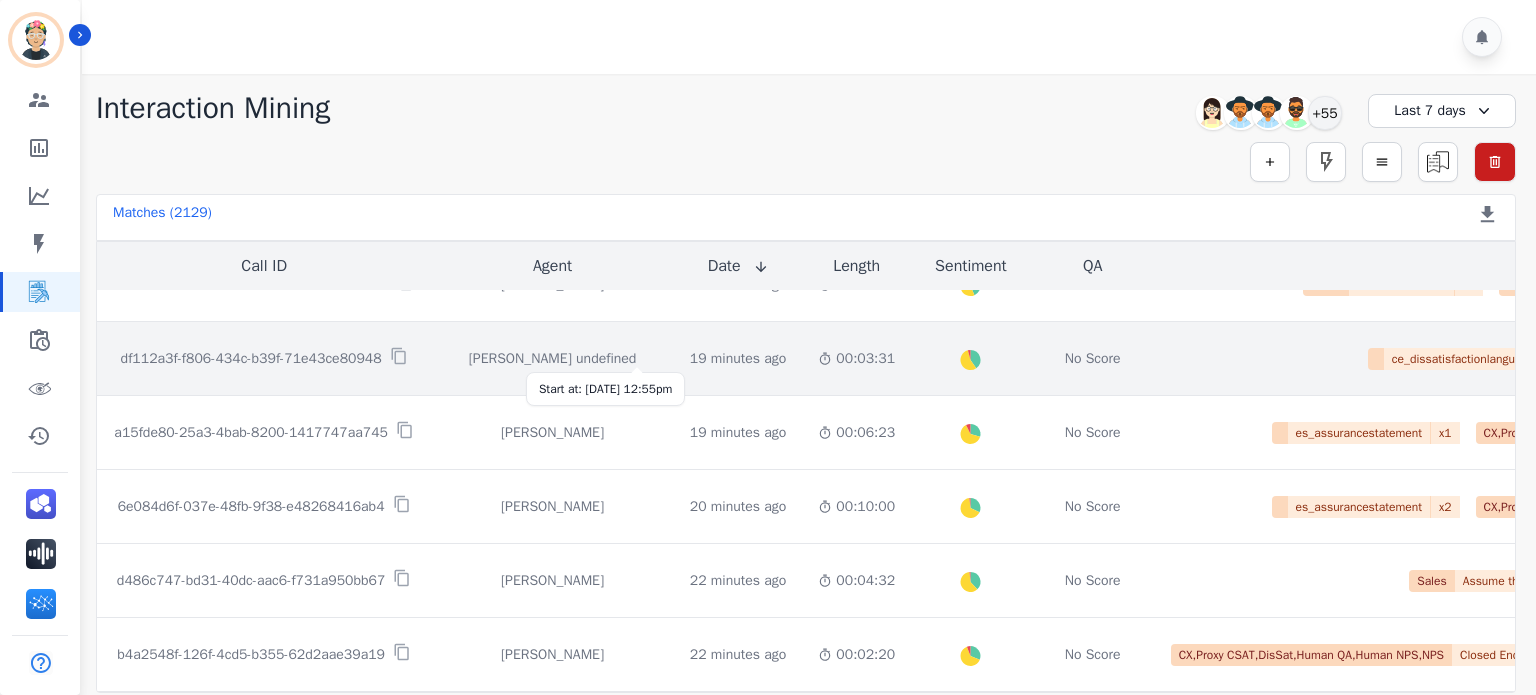 click on "19 minutes ago" at bounding box center [738, 359] 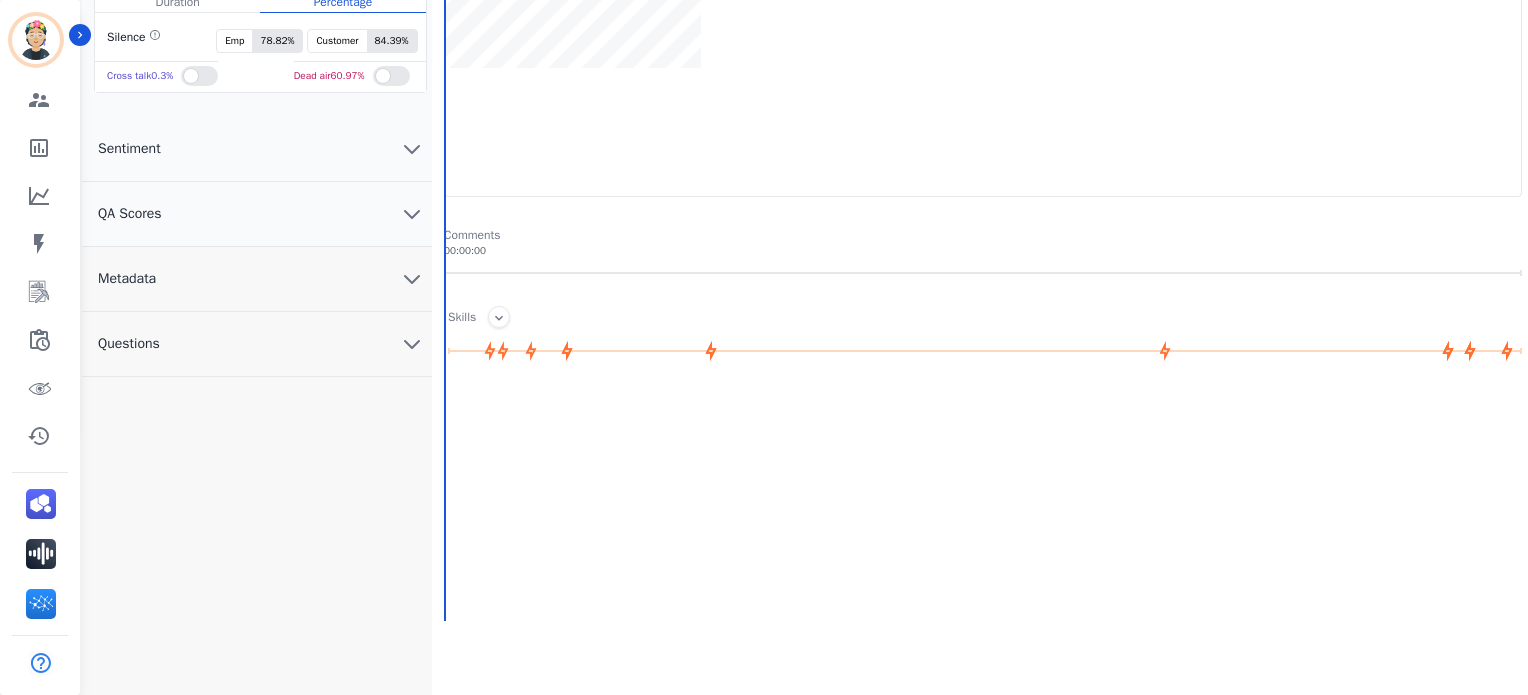 scroll, scrollTop: 300, scrollLeft: 0, axis: vertical 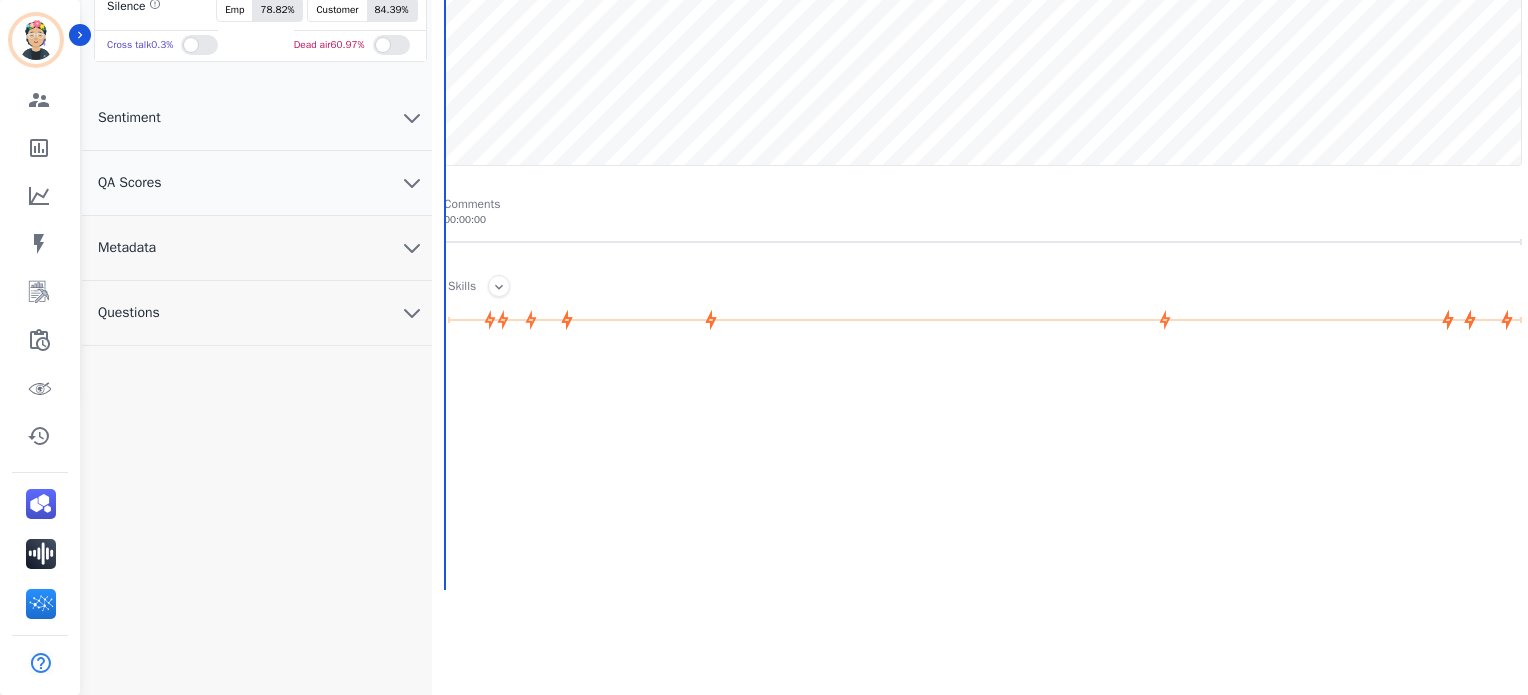 click on "QA Scores" at bounding box center (257, 183) 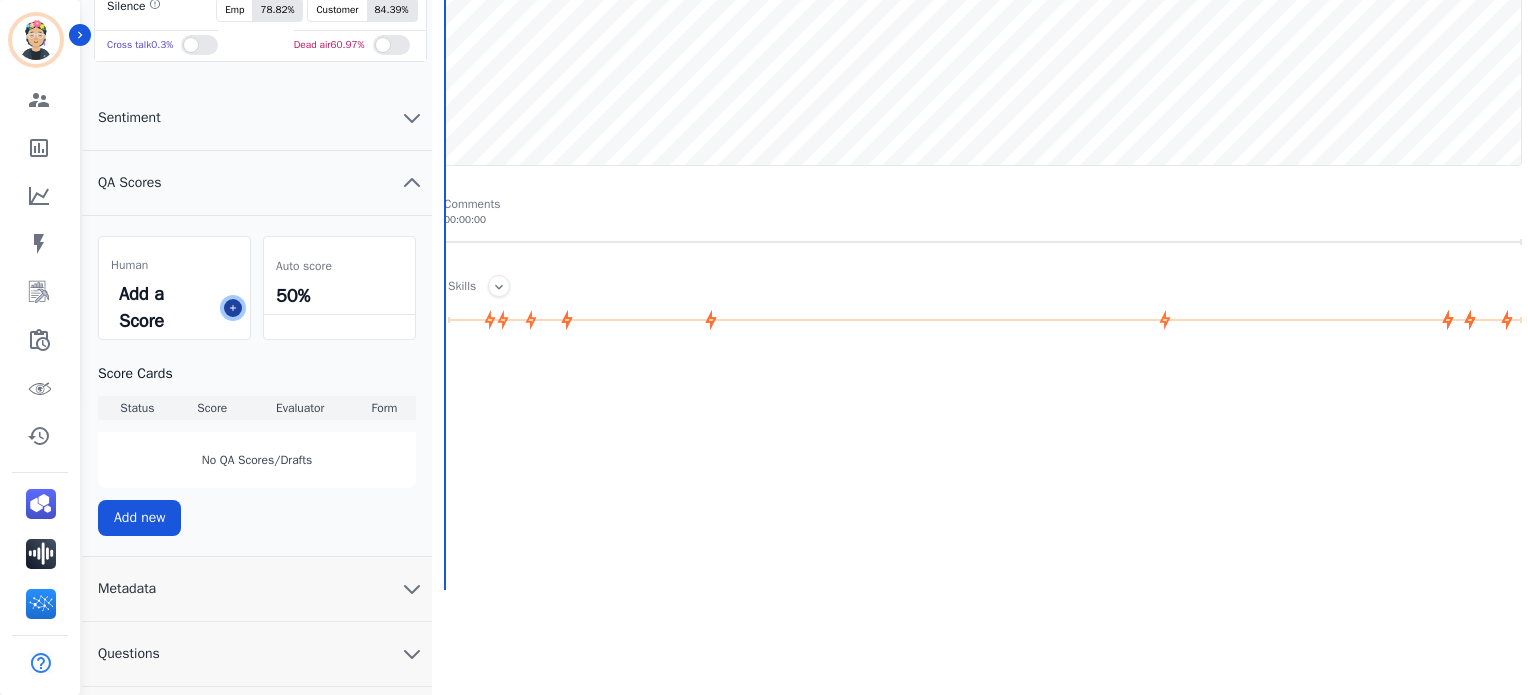 click 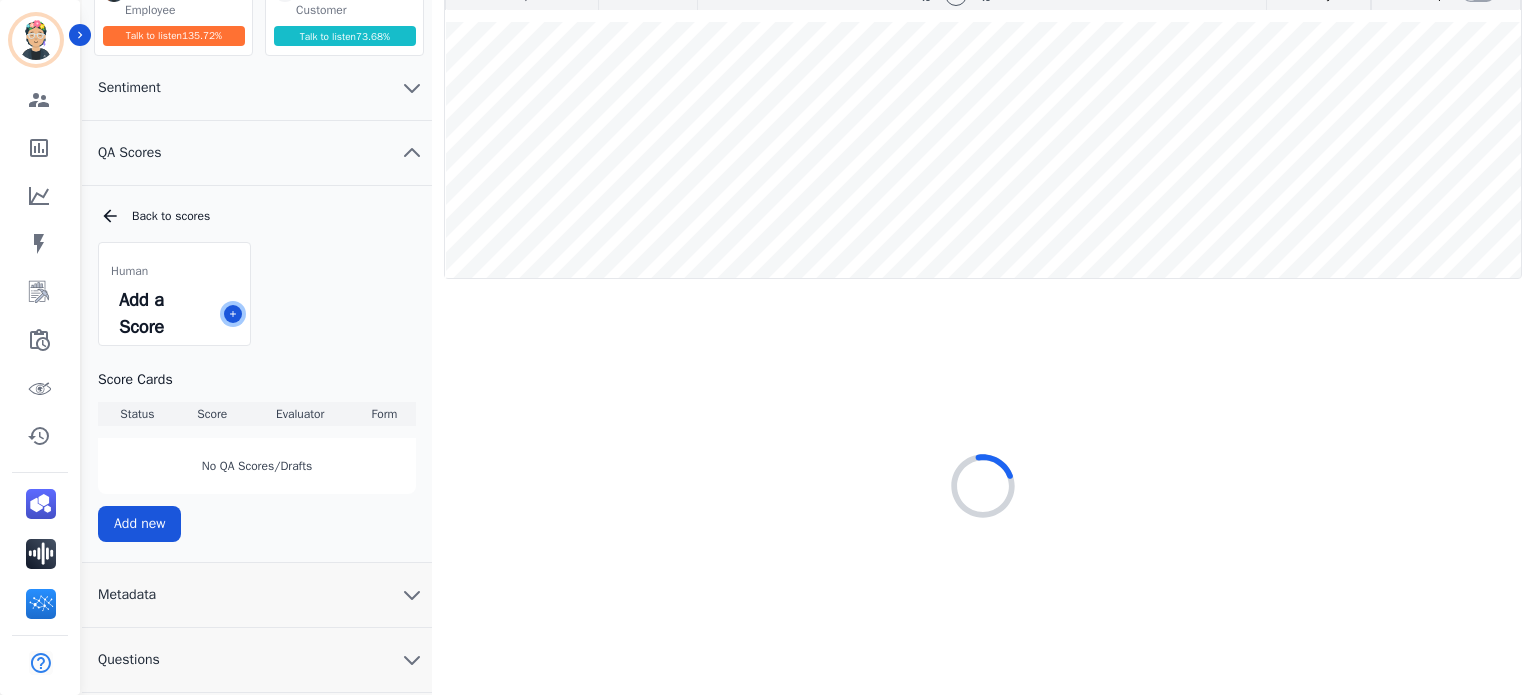 scroll, scrollTop: 184, scrollLeft: 0, axis: vertical 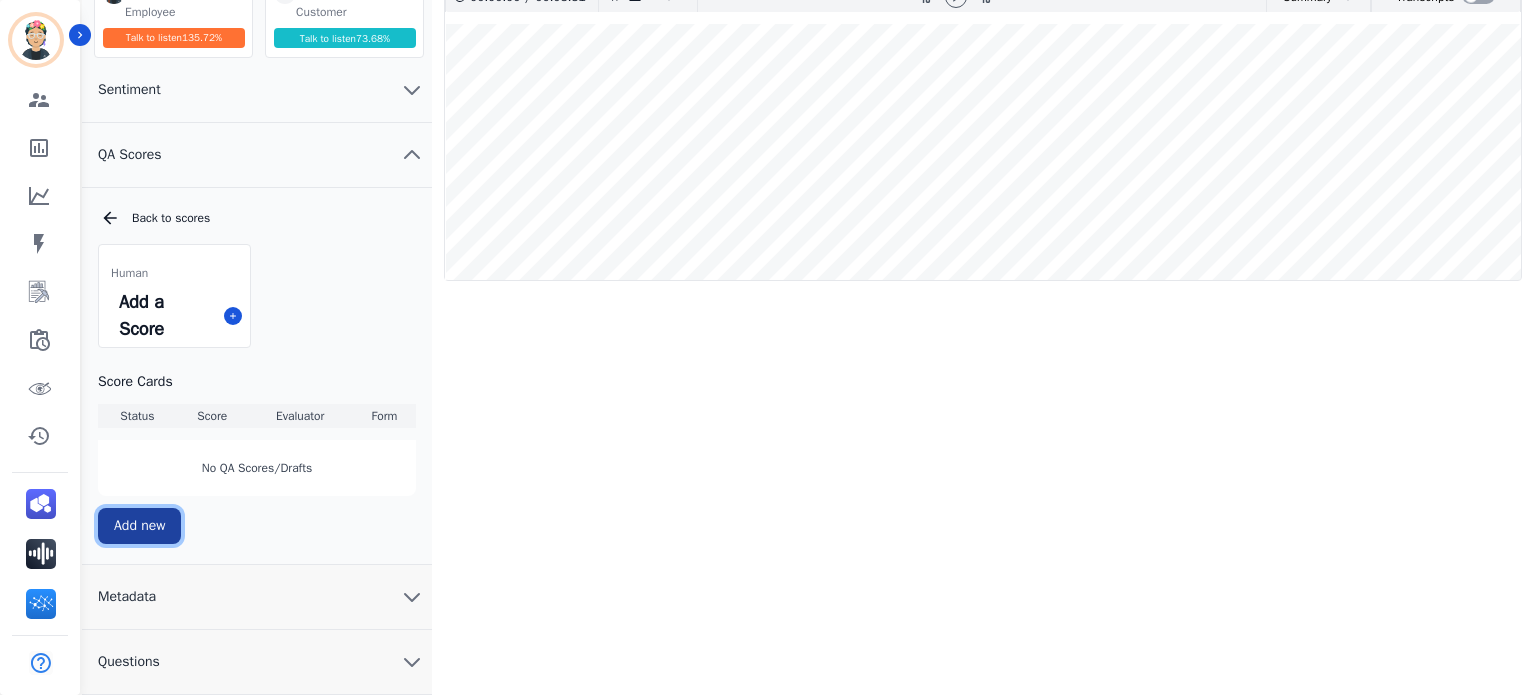 click on "Add new" at bounding box center (139, 526) 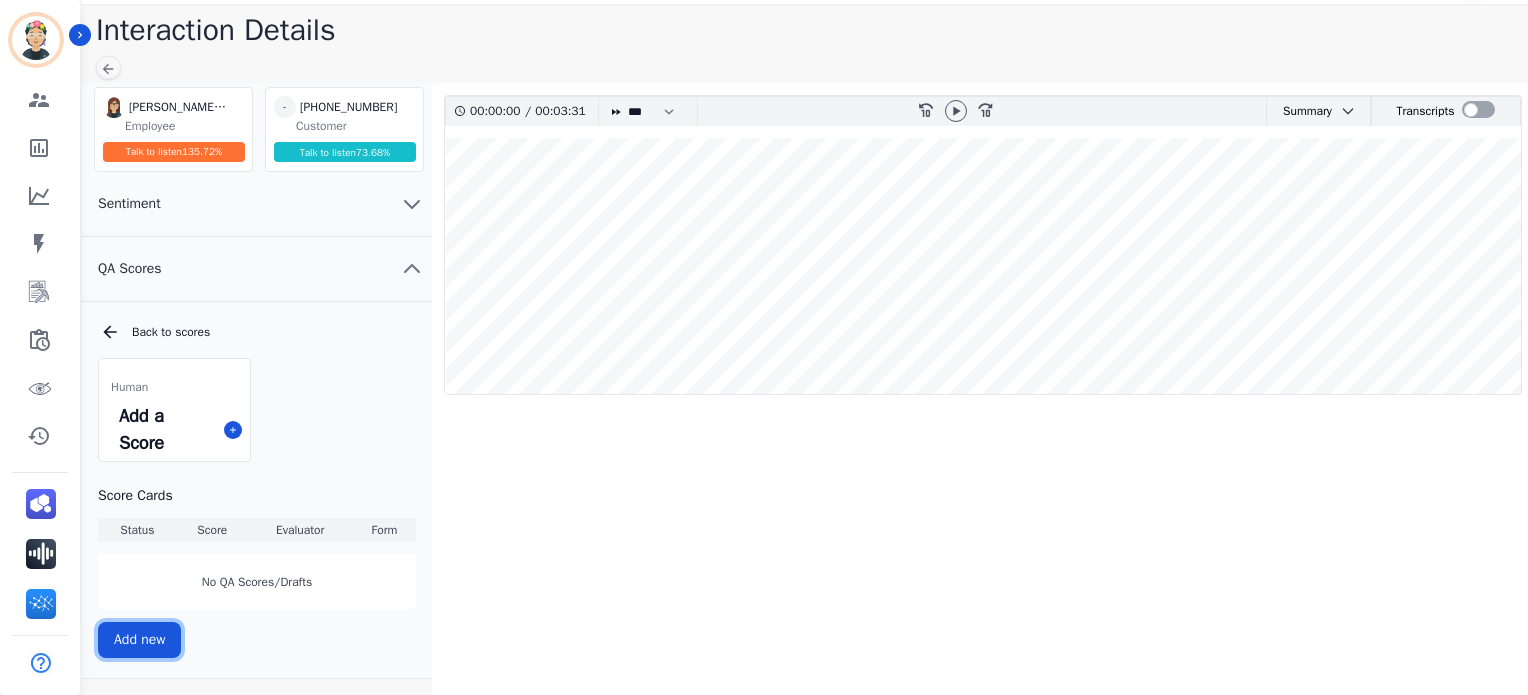 scroll, scrollTop: 0, scrollLeft: 0, axis: both 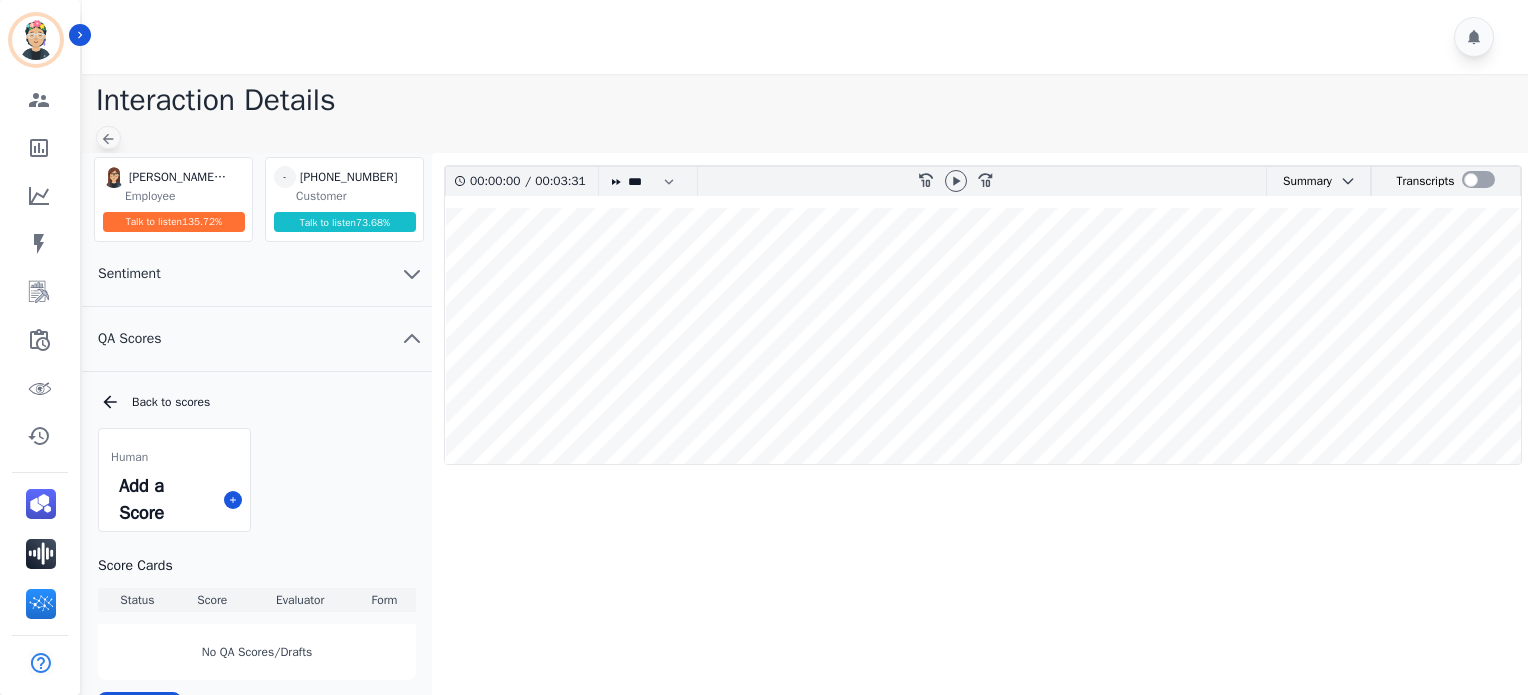 click 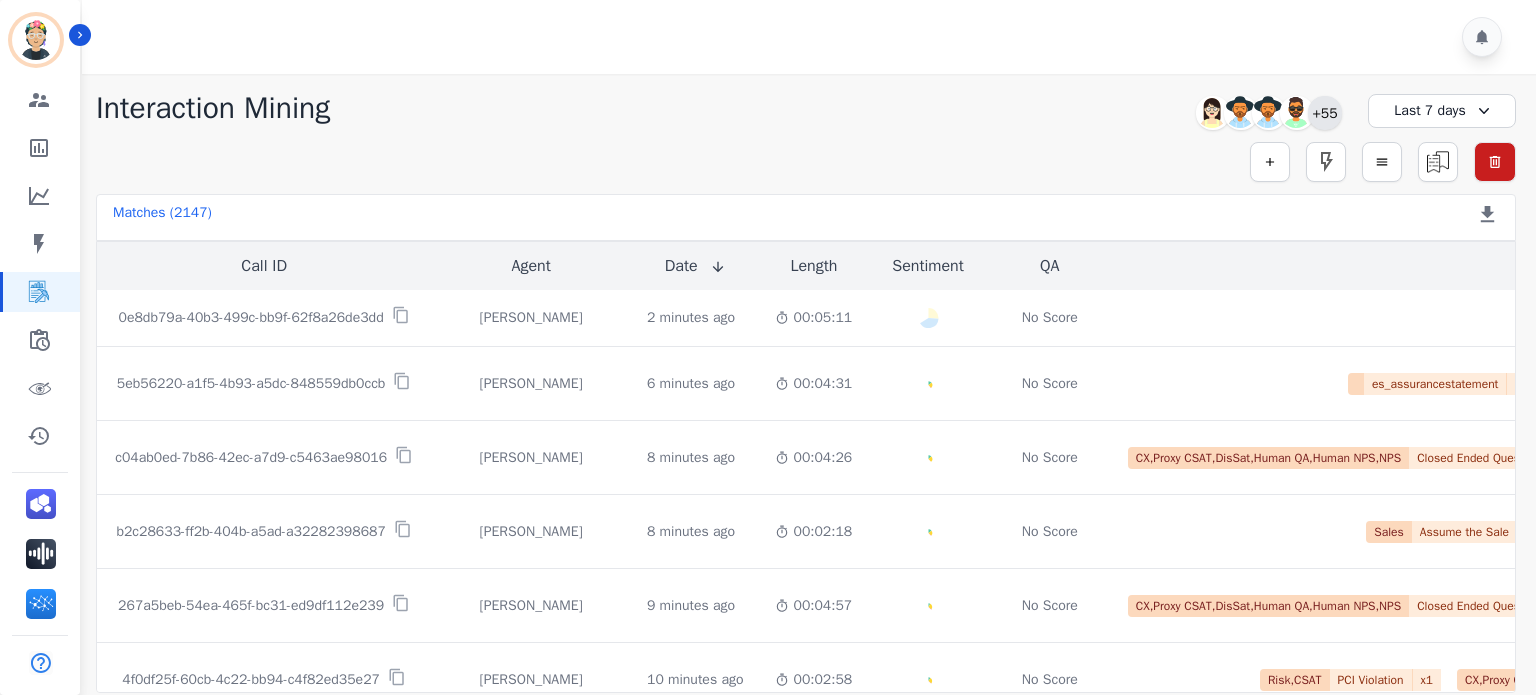 click on "+55" at bounding box center (1325, 113) 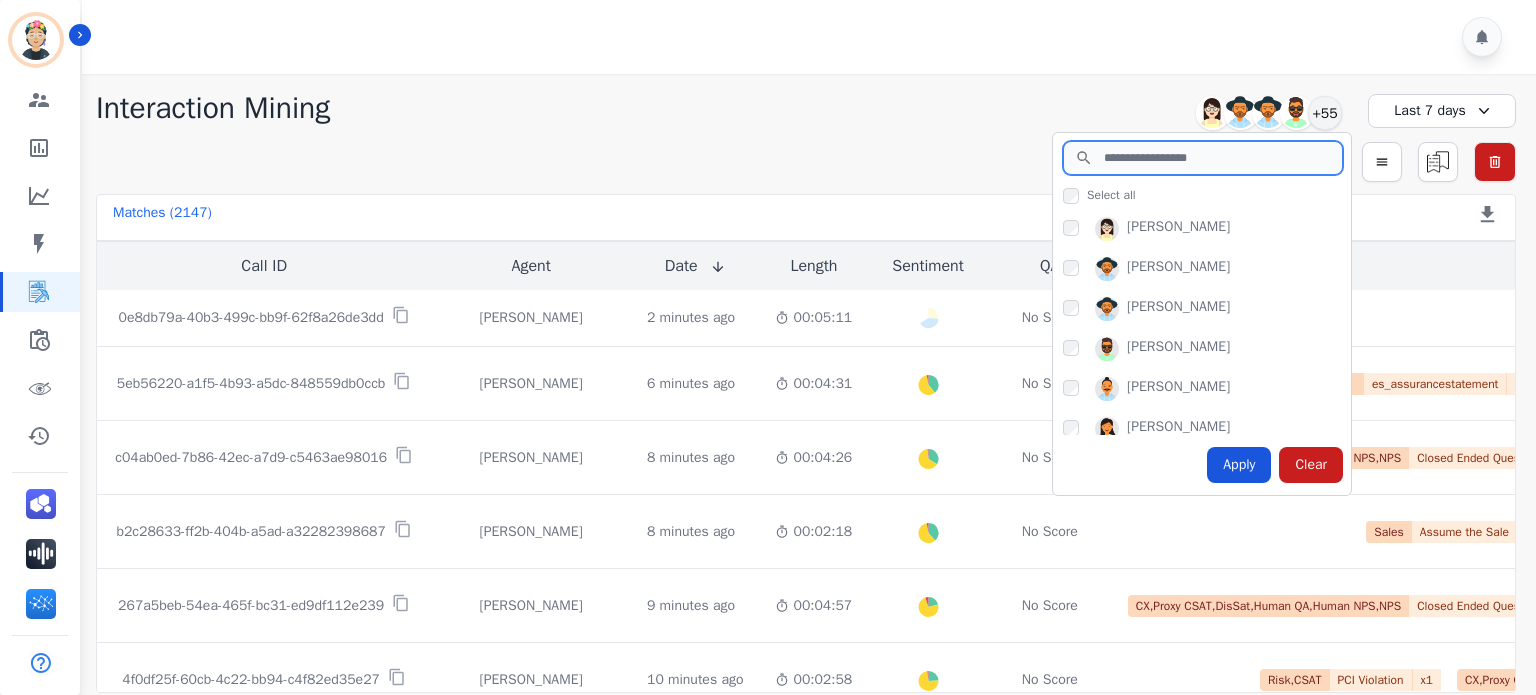 click at bounding box center (1203, 158) 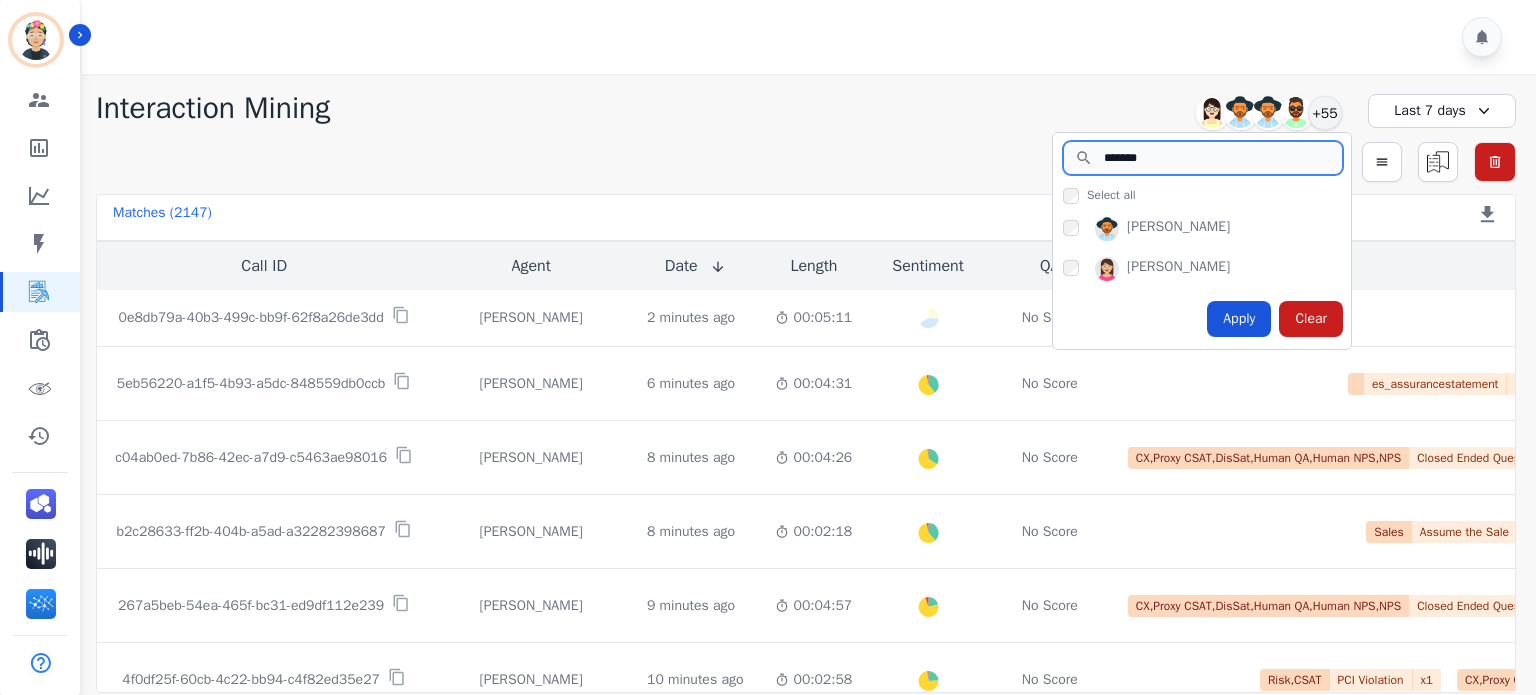 type on "*******" 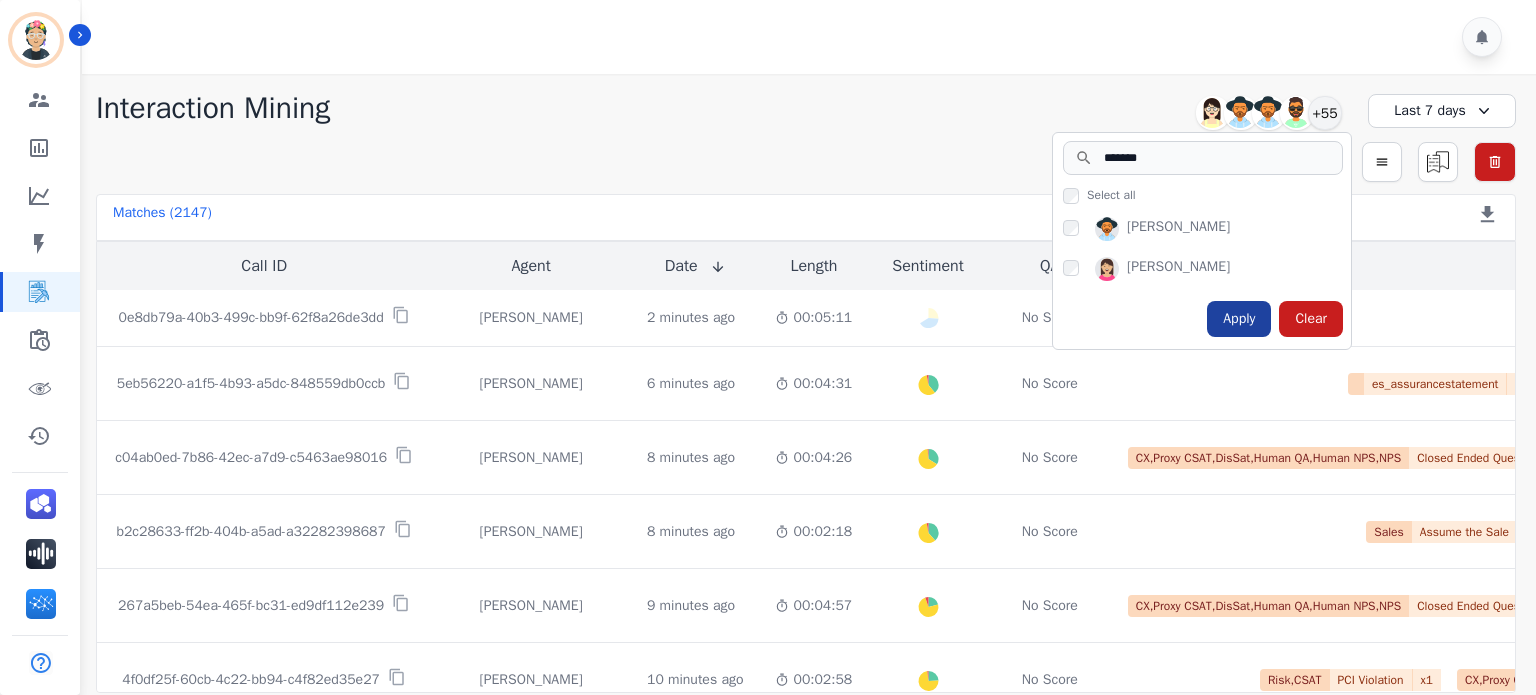 click on "Apply" at bounding box center (1239, 319) 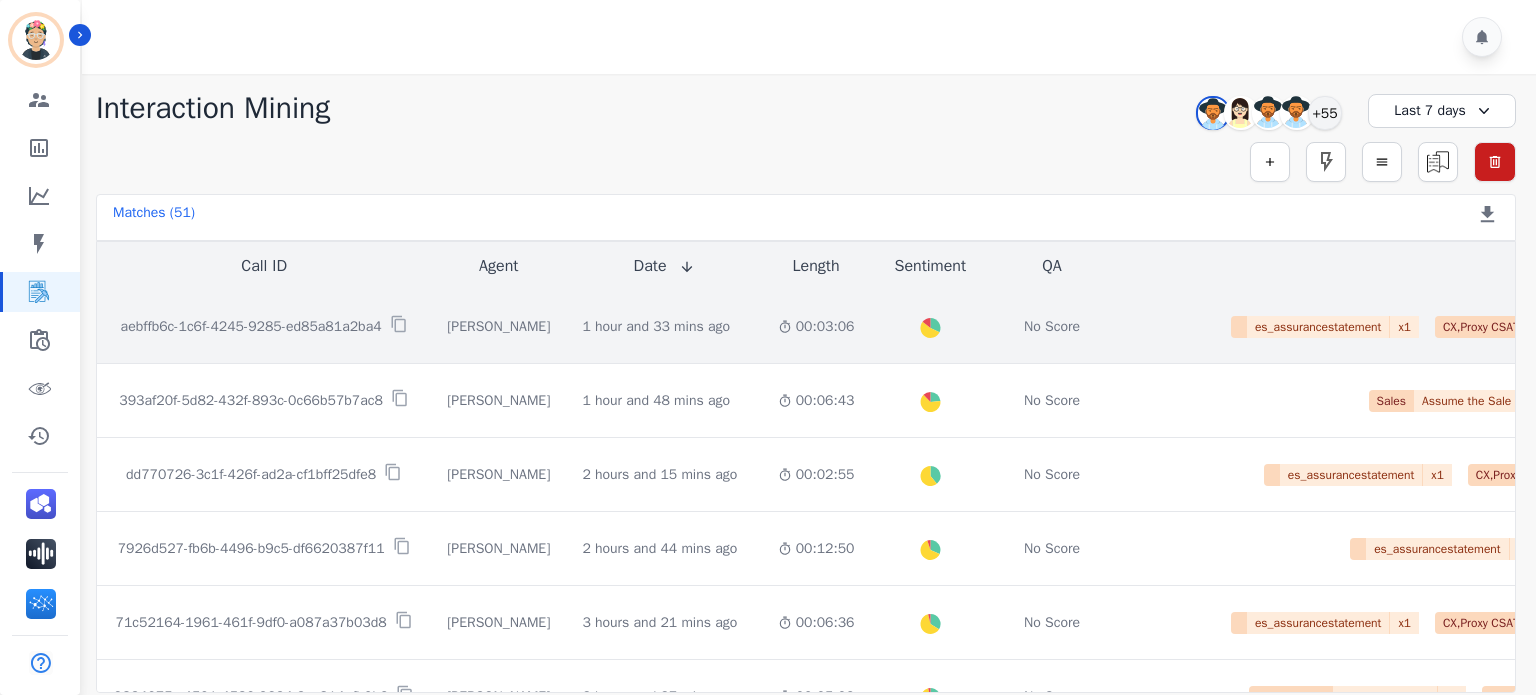 click on "[PERSON_NAME]" at bounding box center [498, 327] 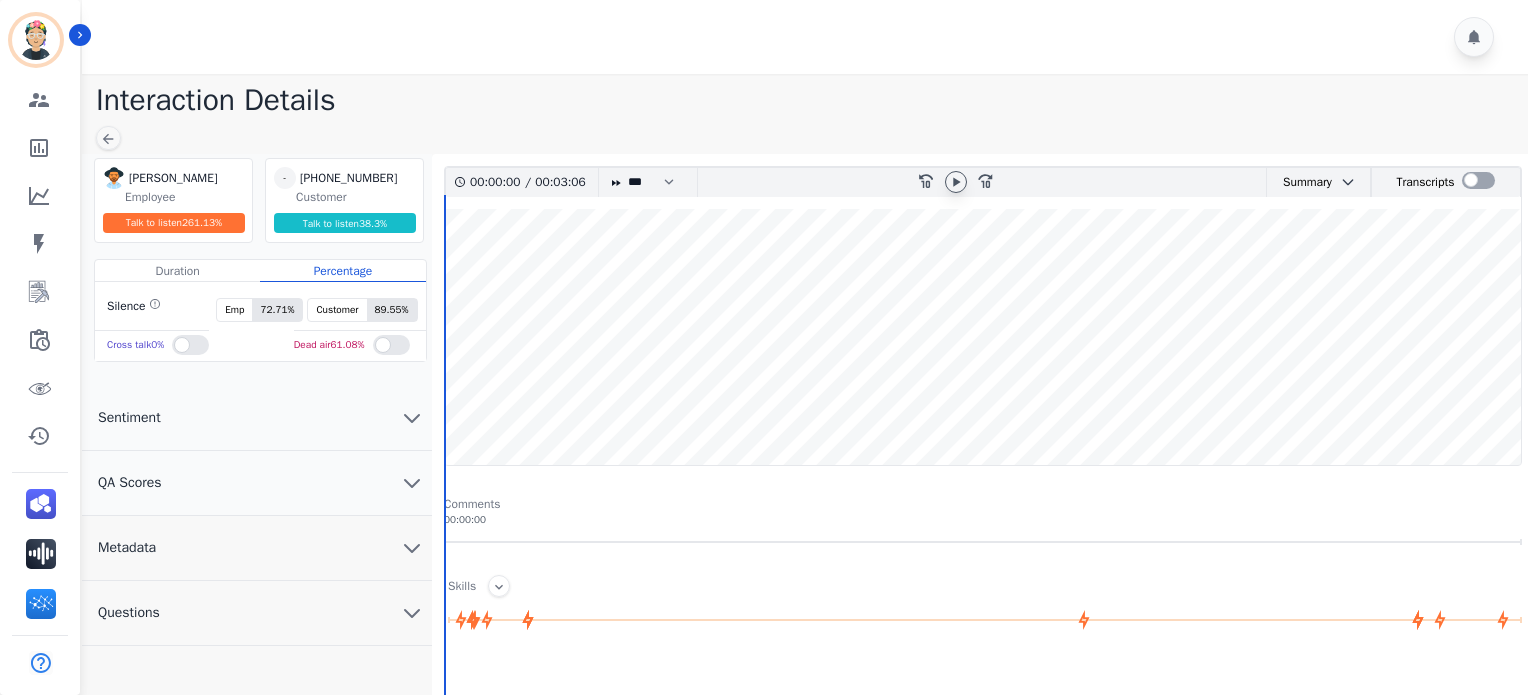 click 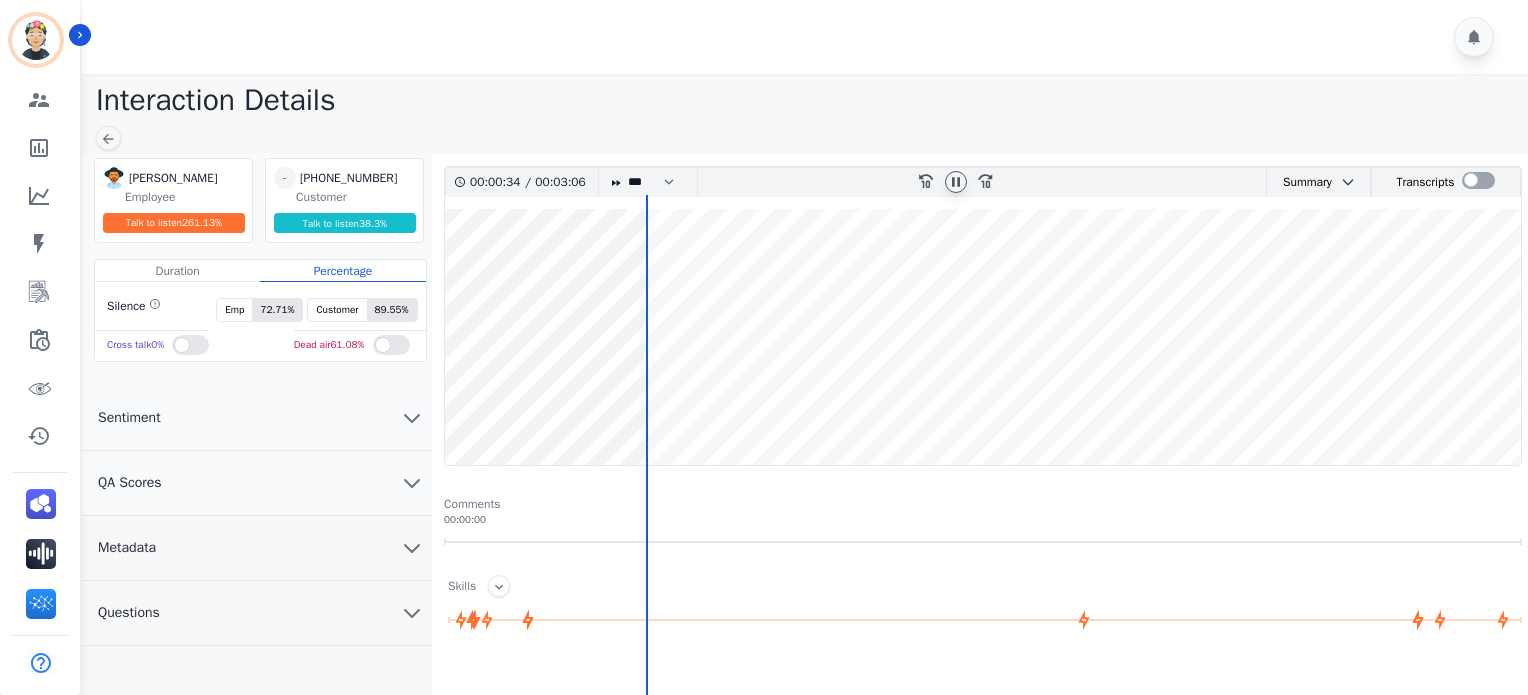 click at bounding box center (983, 337) 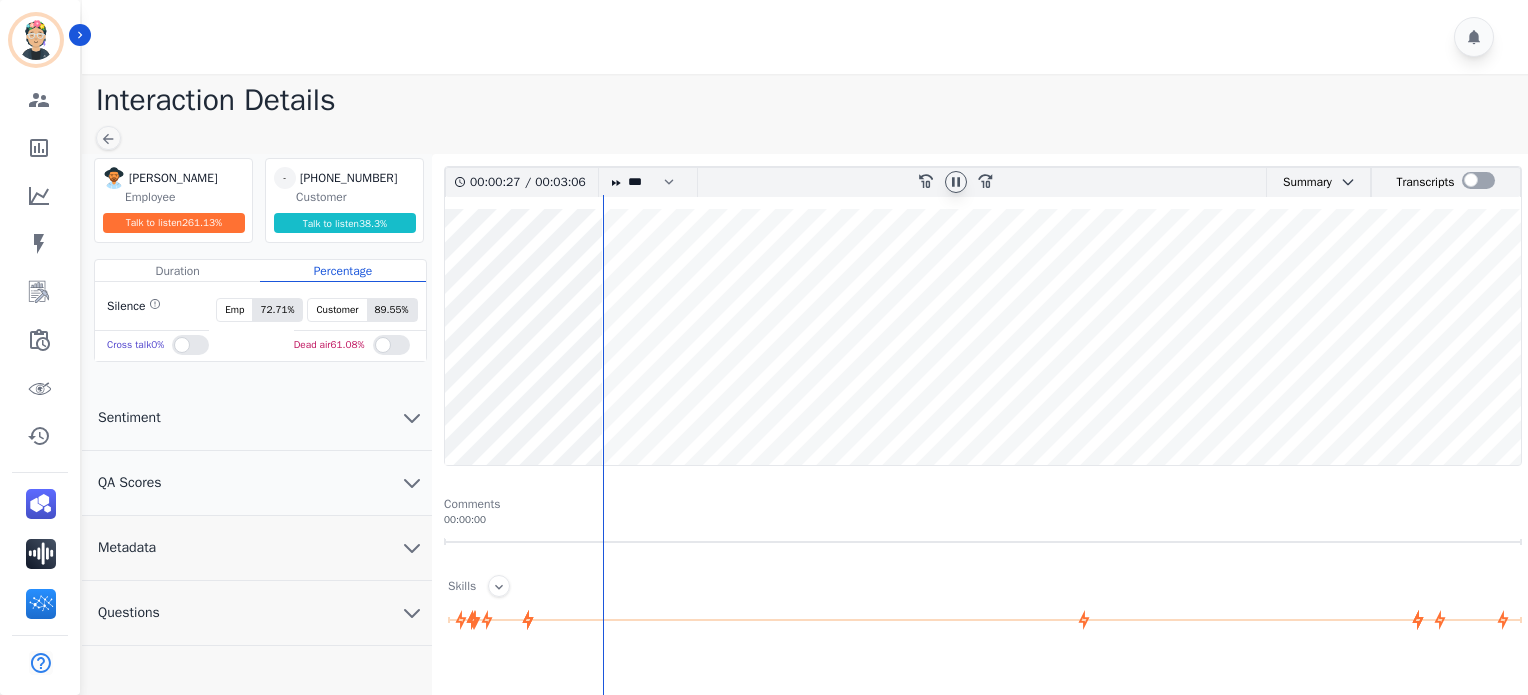 click at bounding box center (983, 337) 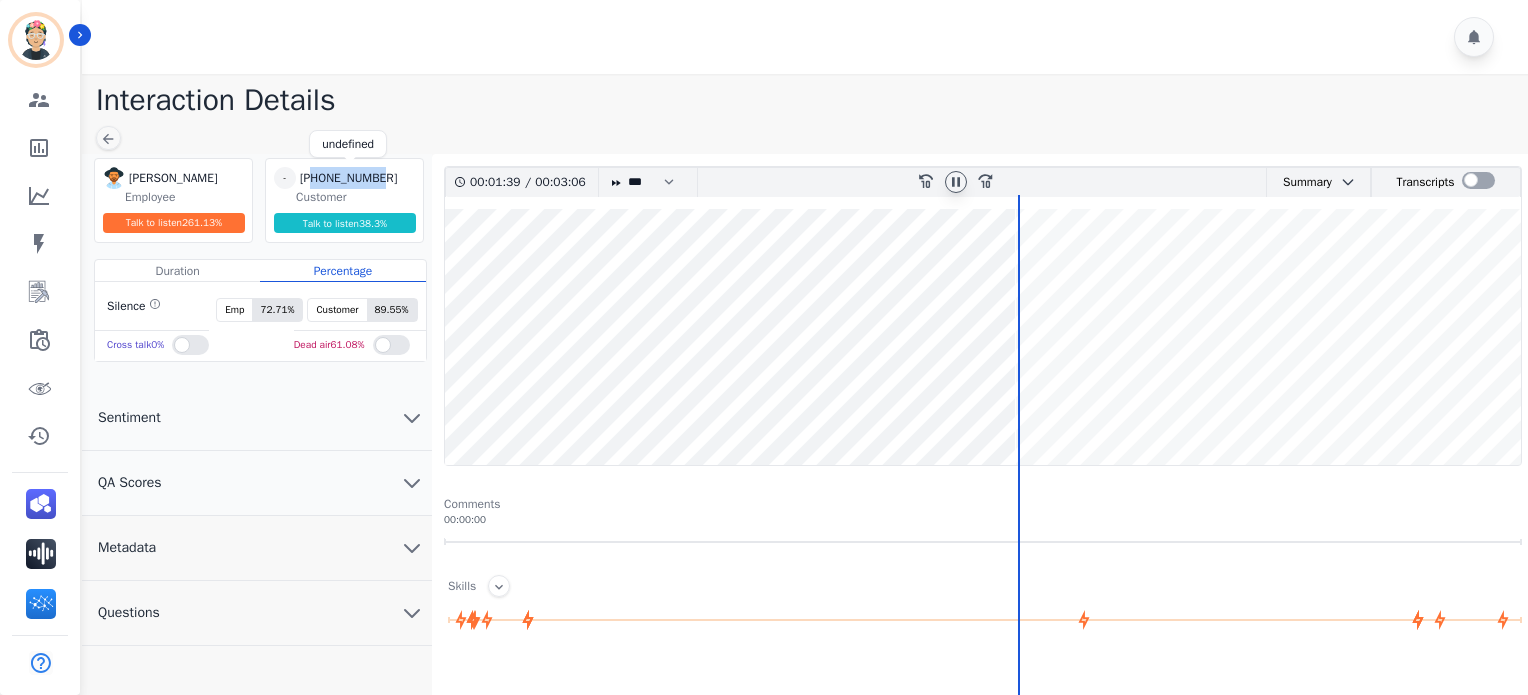 drag, startPoint x: 315, startPoint y: 178, endPoint x: 390, endPoint y: 182, distance: 75.10659 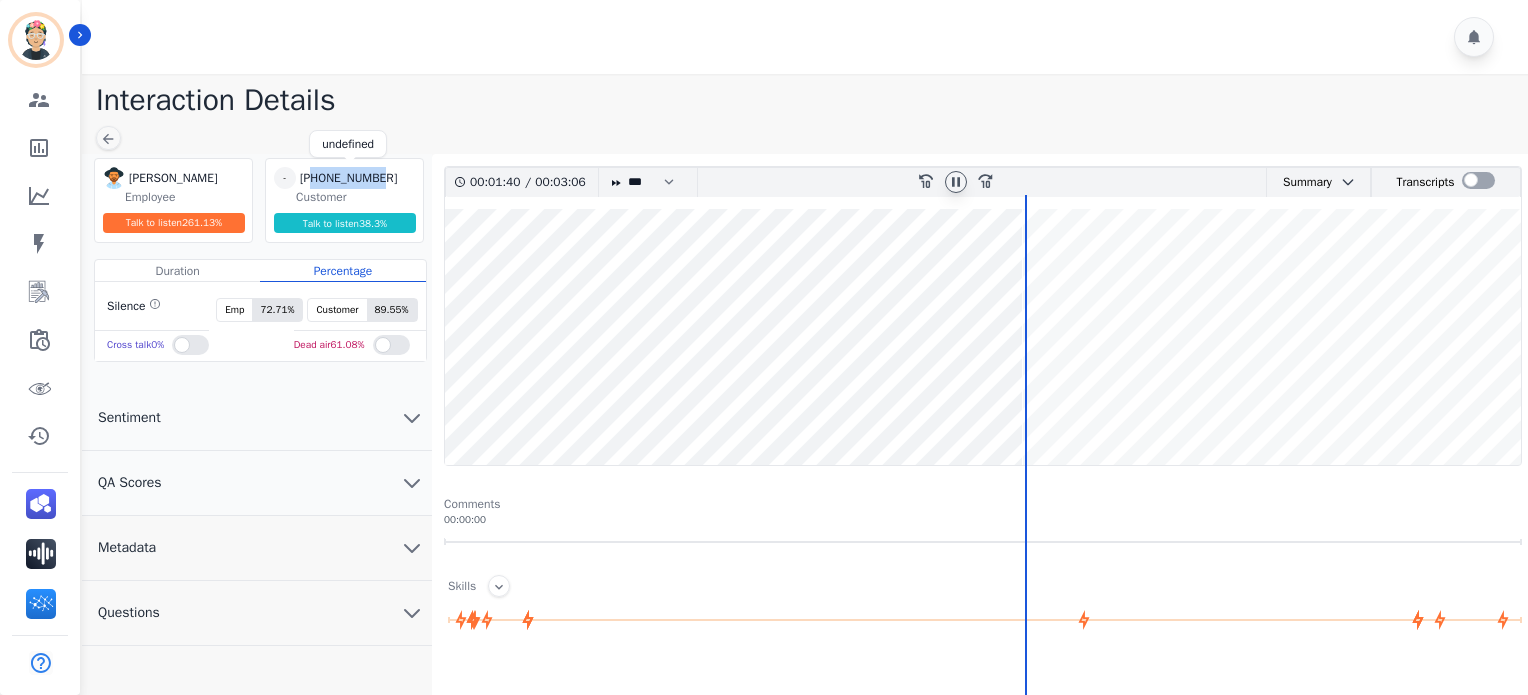 copy on "3176673501" 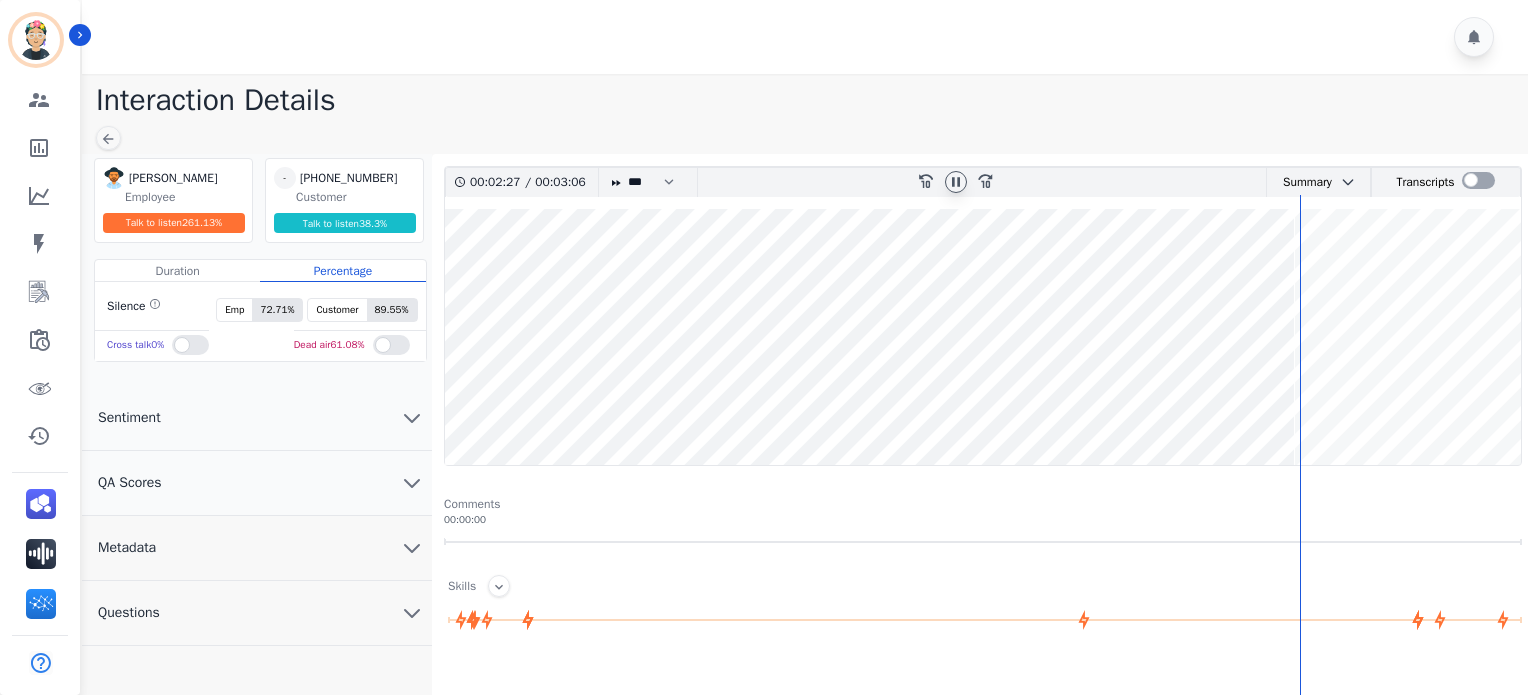 click 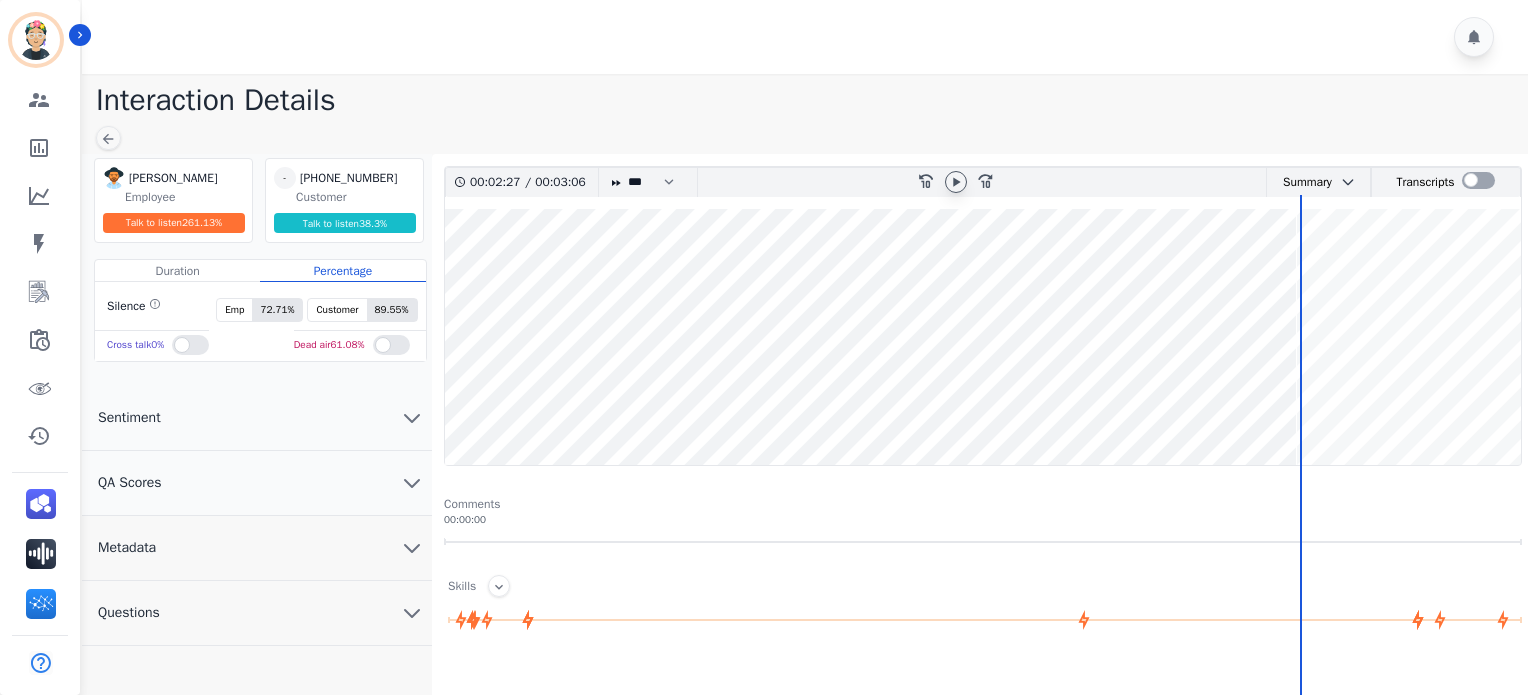 click at bounding box center (983, 337) 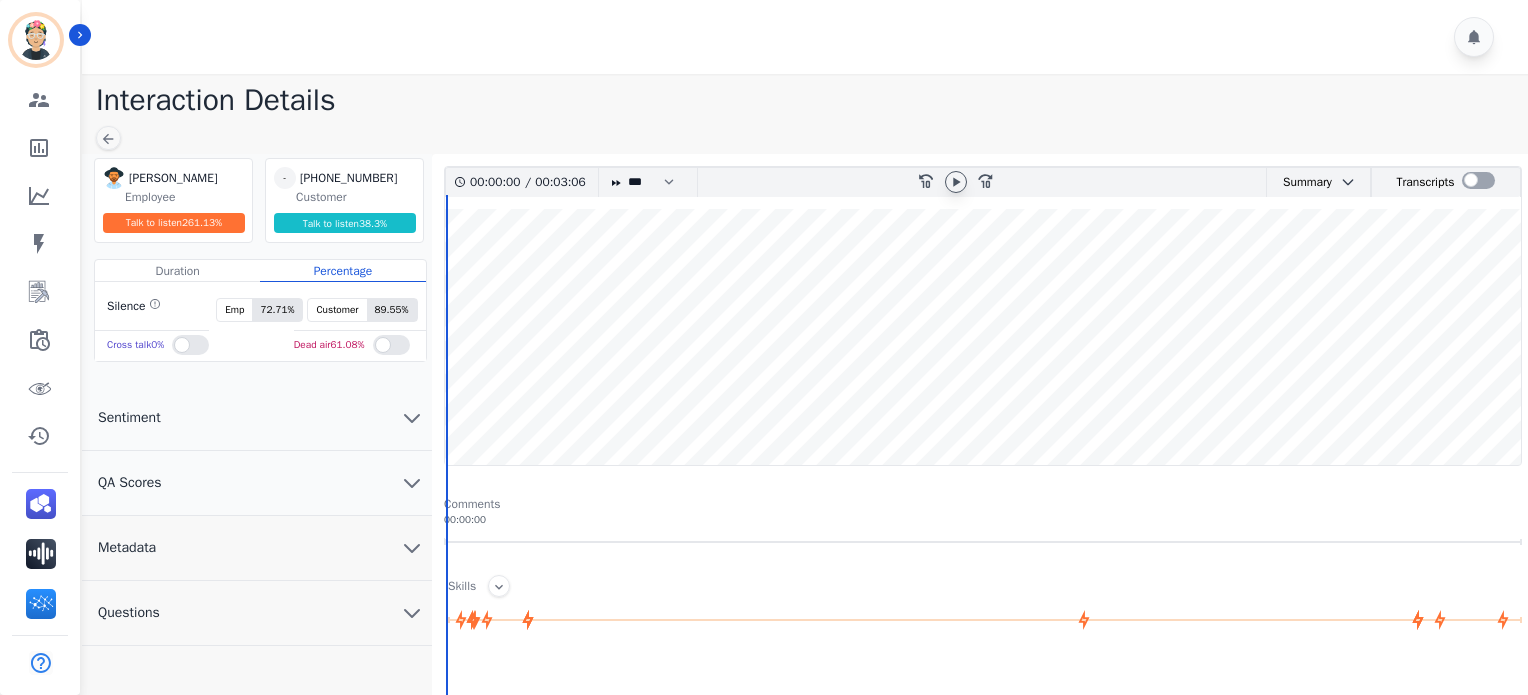 click 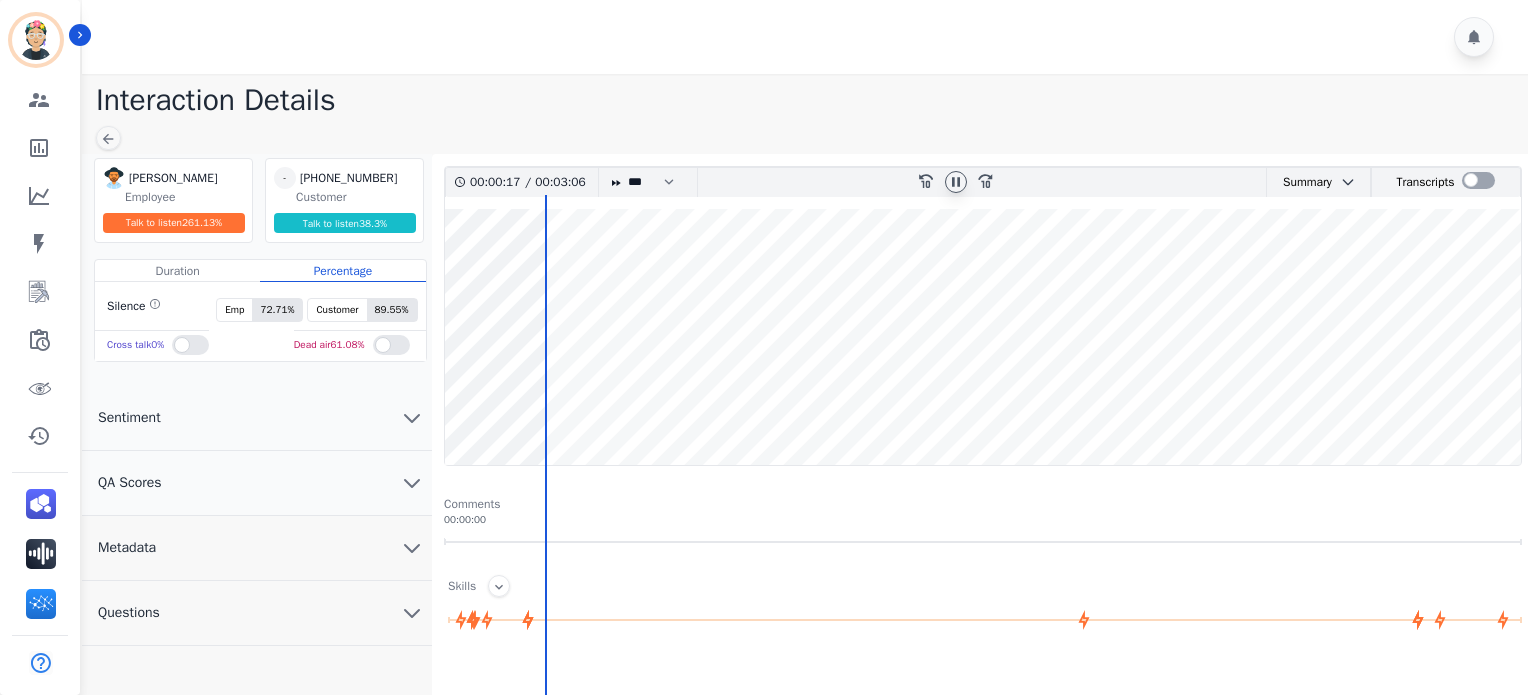 click at bounding box center (983, 337) 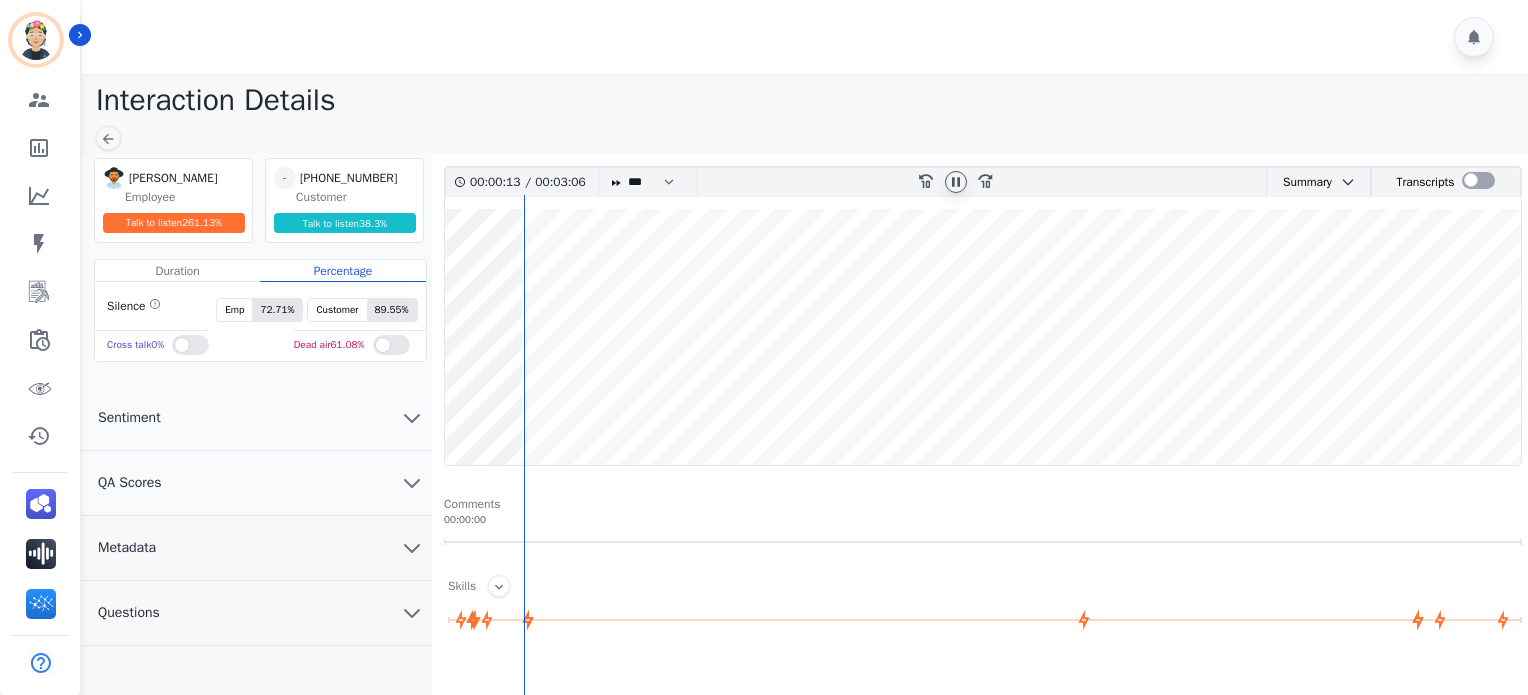 click 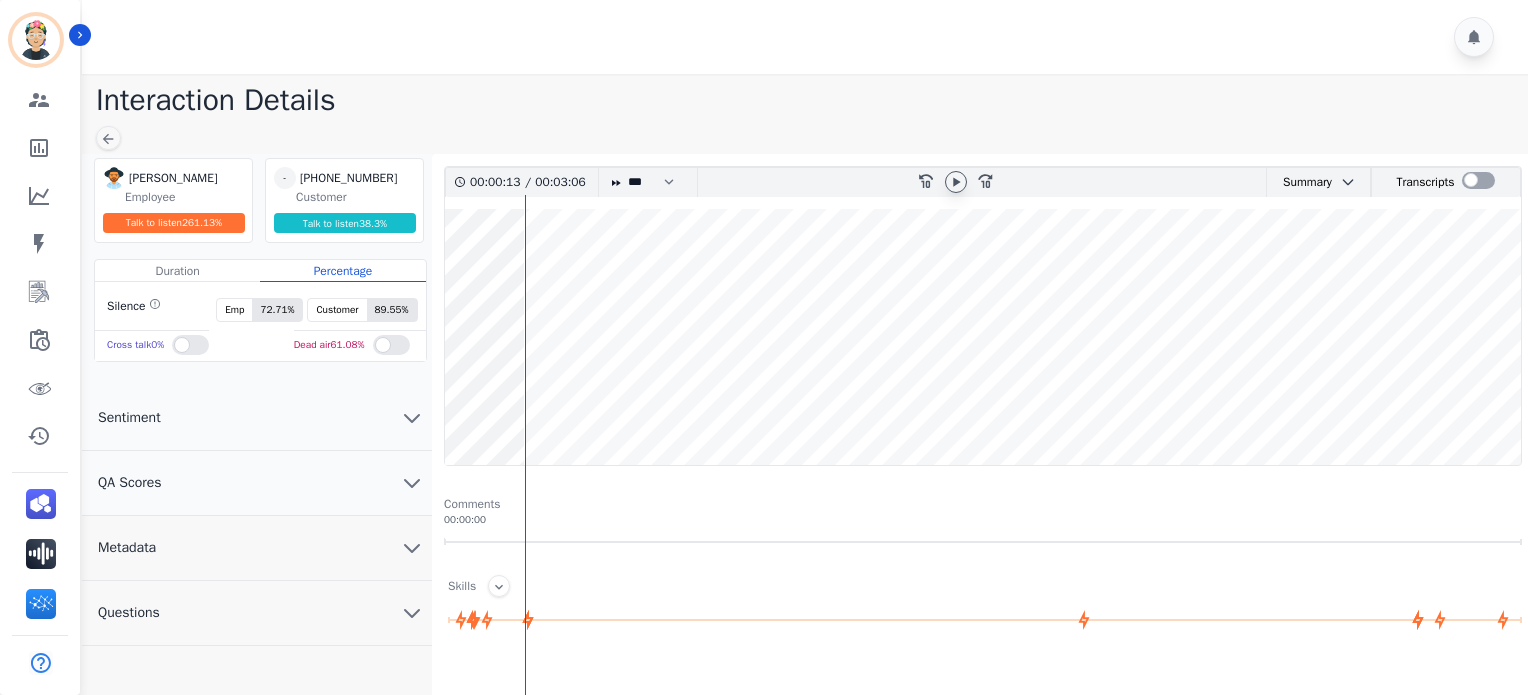 click 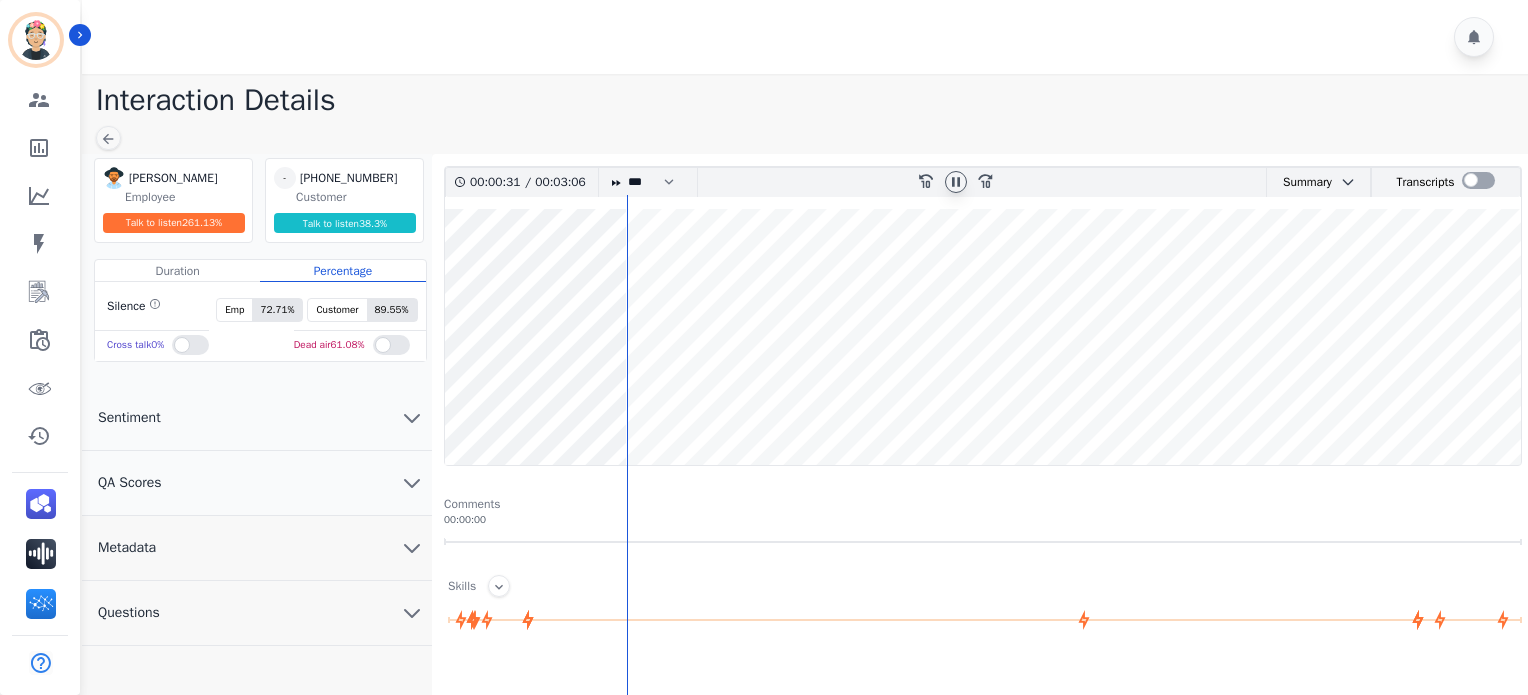 click 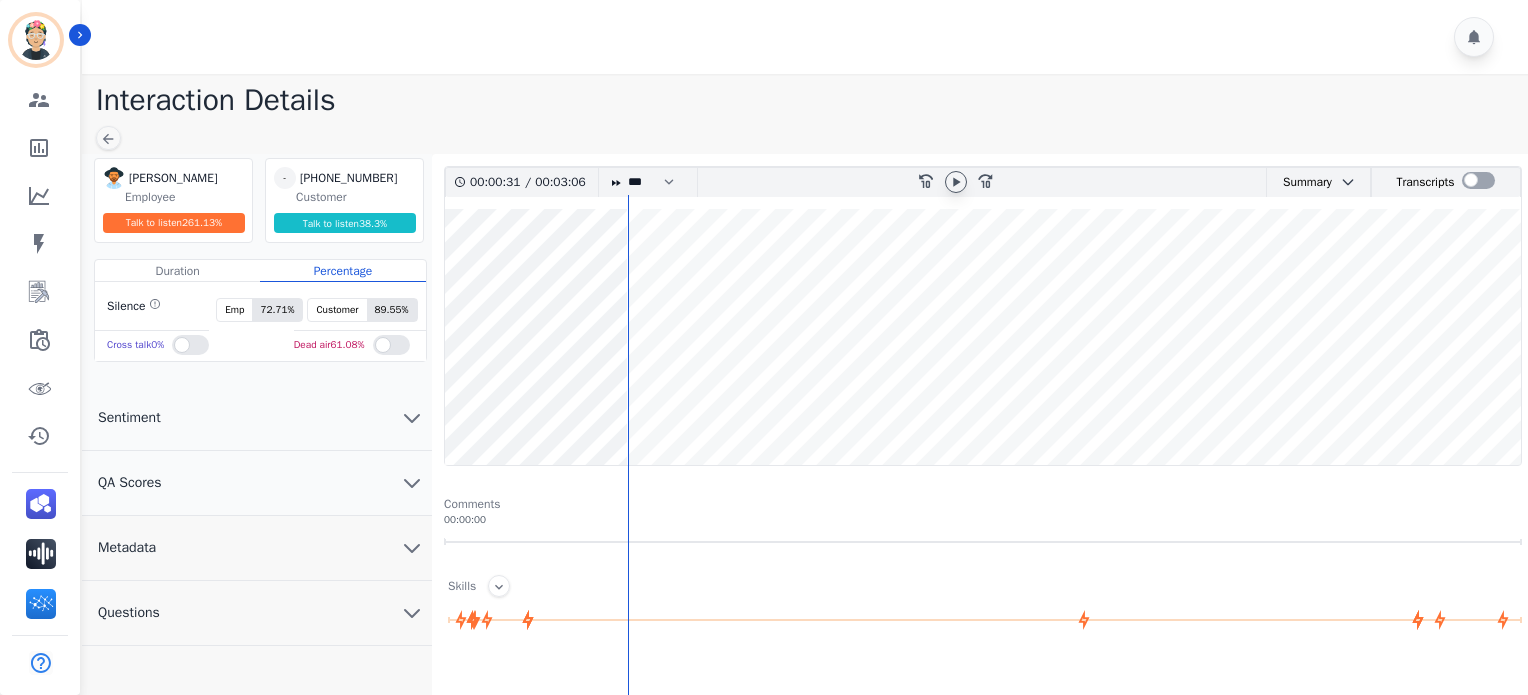 click 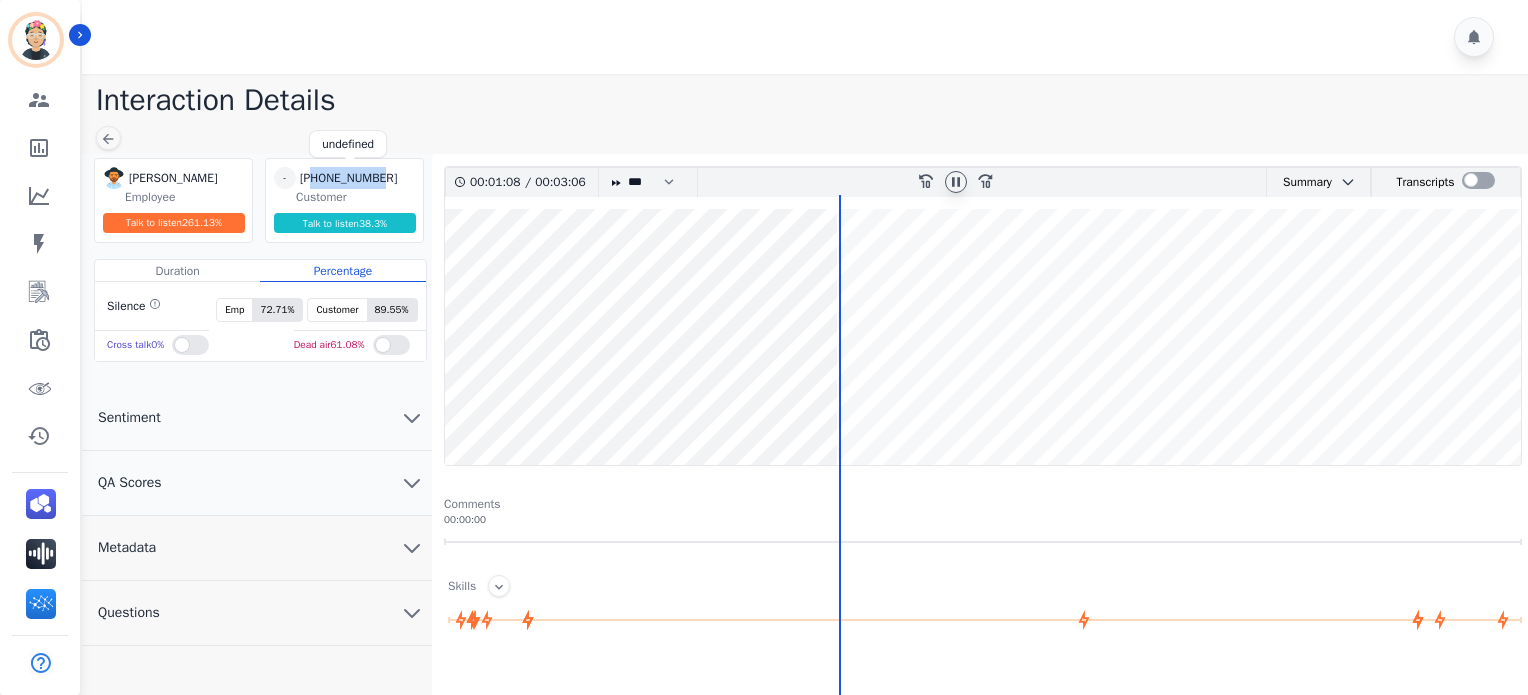 drag, startPoint x: 314, startPoint y: 172, endPoint x: 392, endPoint y: 178, distance: 78.23043 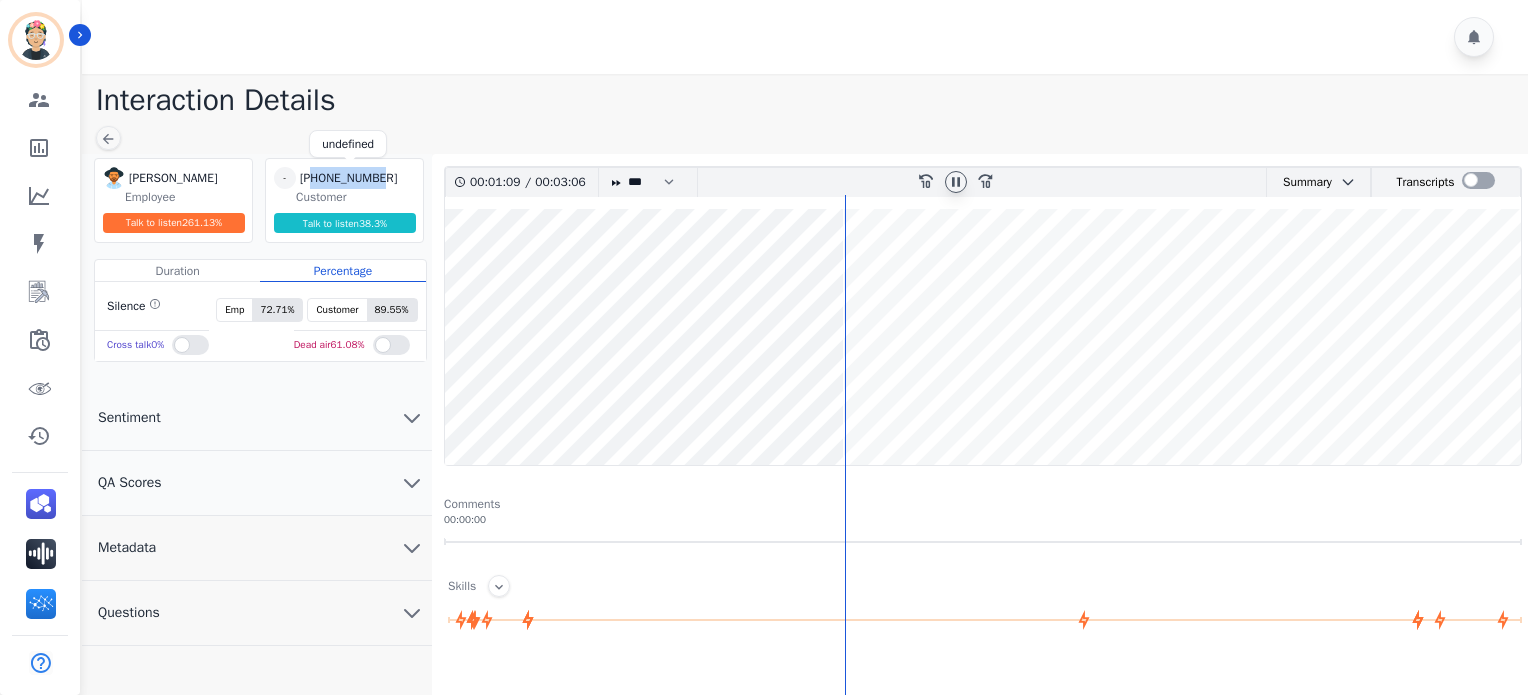 copy on "3176673501" 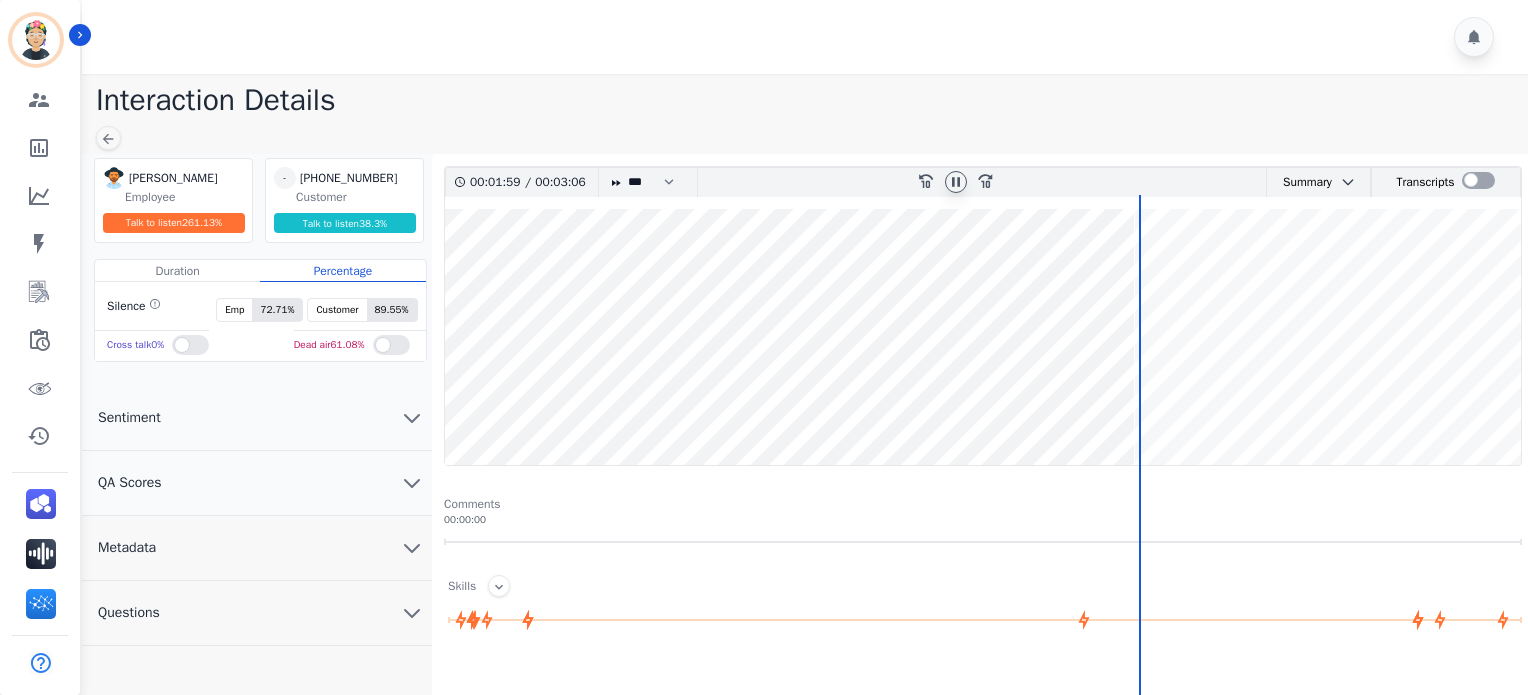 click 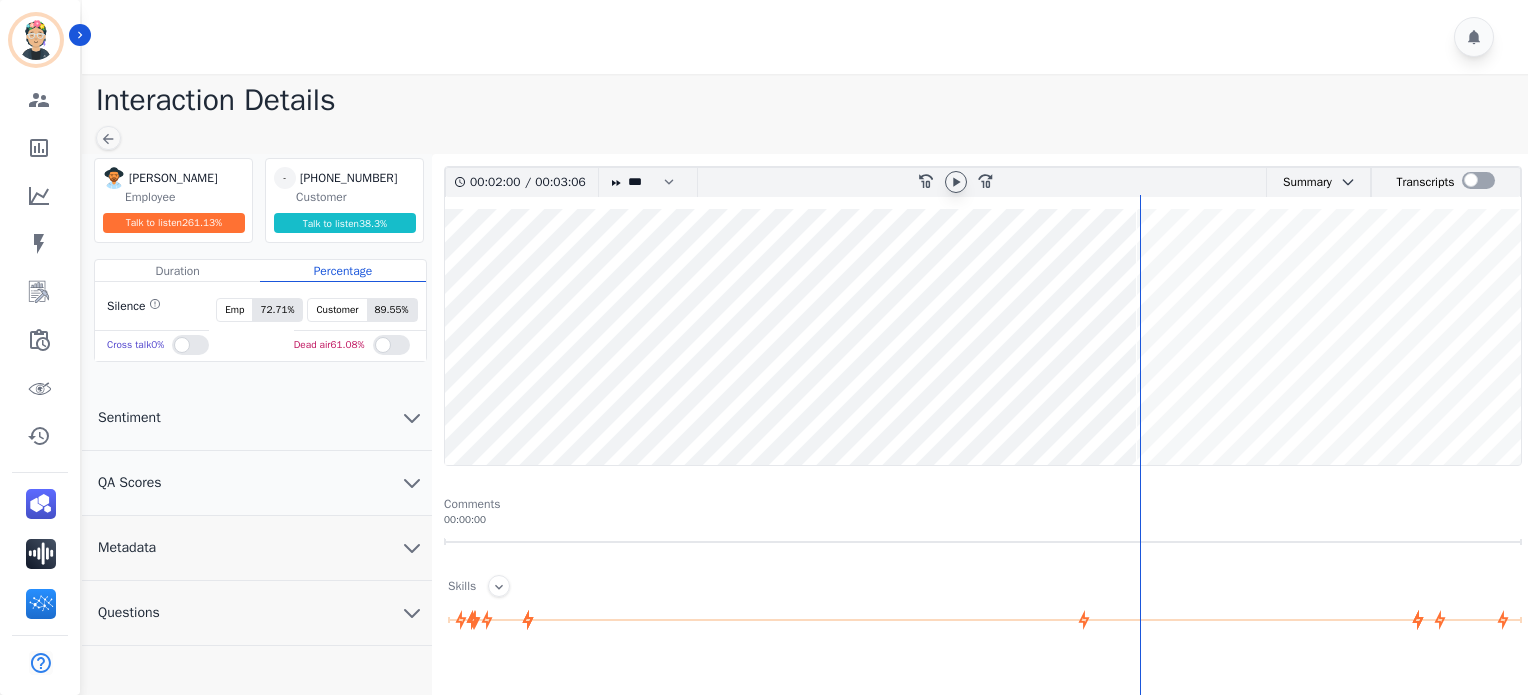 click at bounding box center (983, 337) 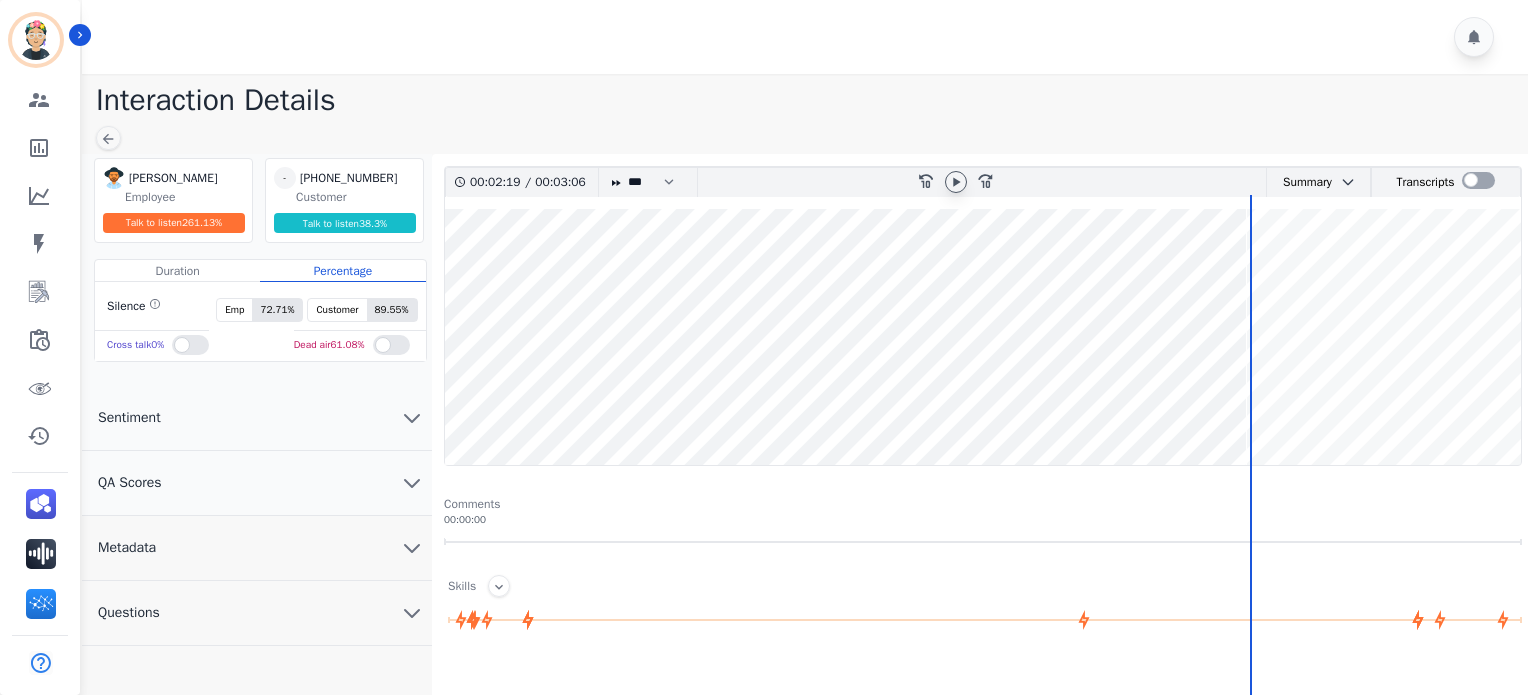 click at bounding box center [983, 337] 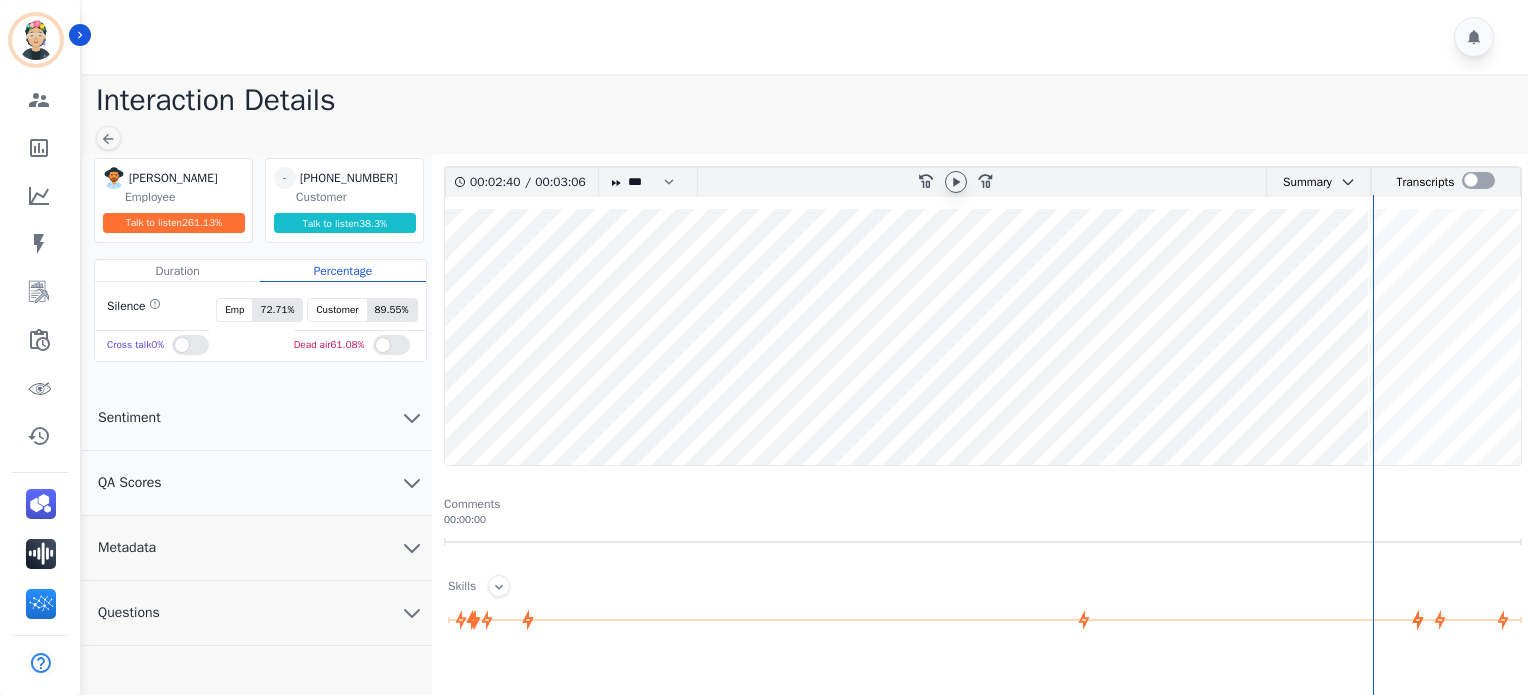click at bounding box center (983, 337) 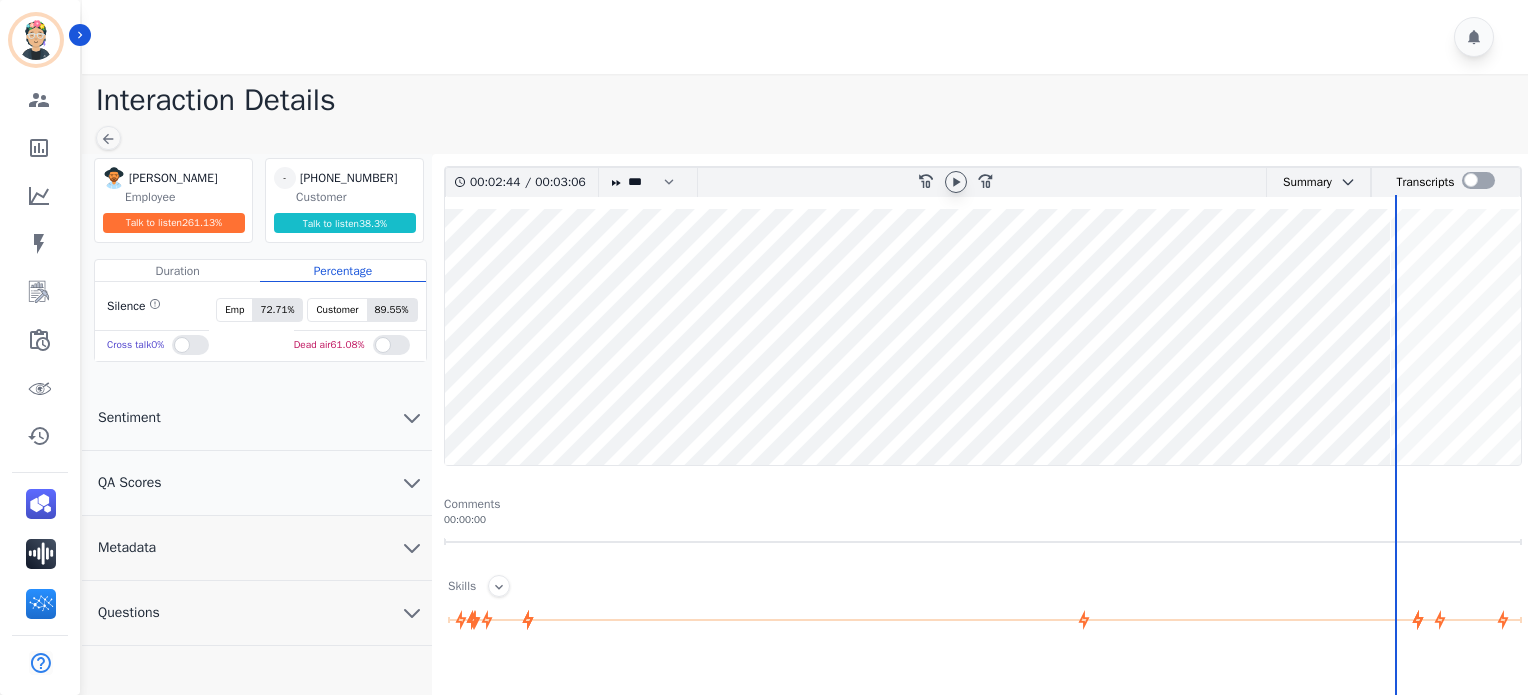 click at bounding box center [983, 337] 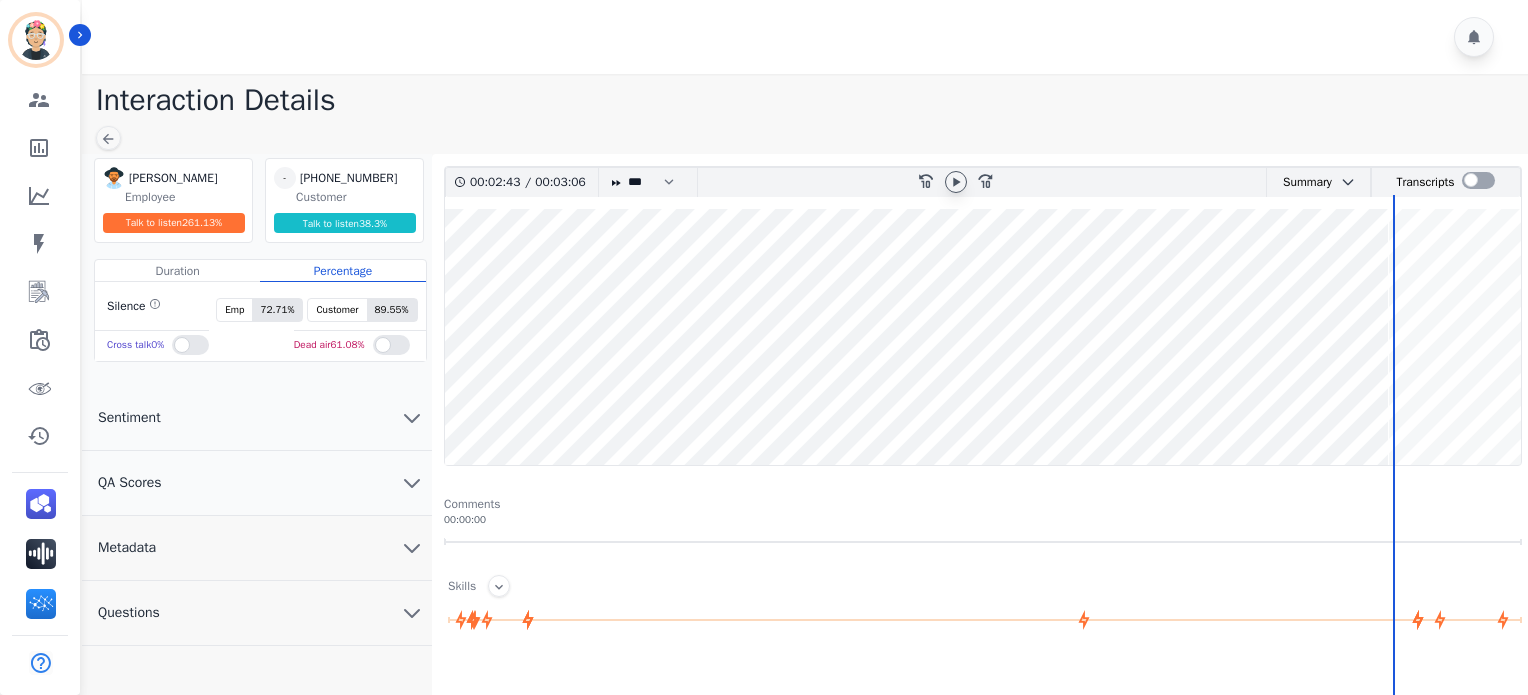 click 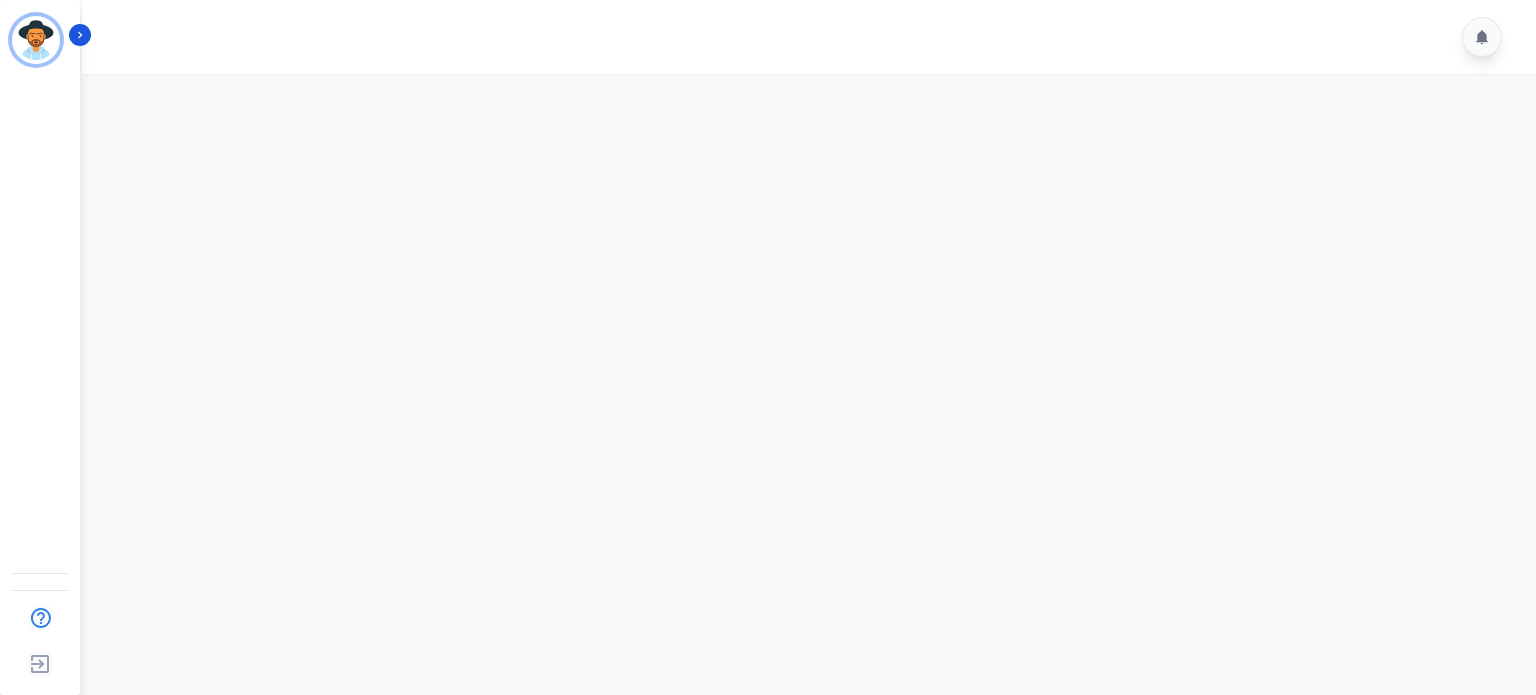 scroll, scrollTop: 0, scrollLeft: 0, axis: both 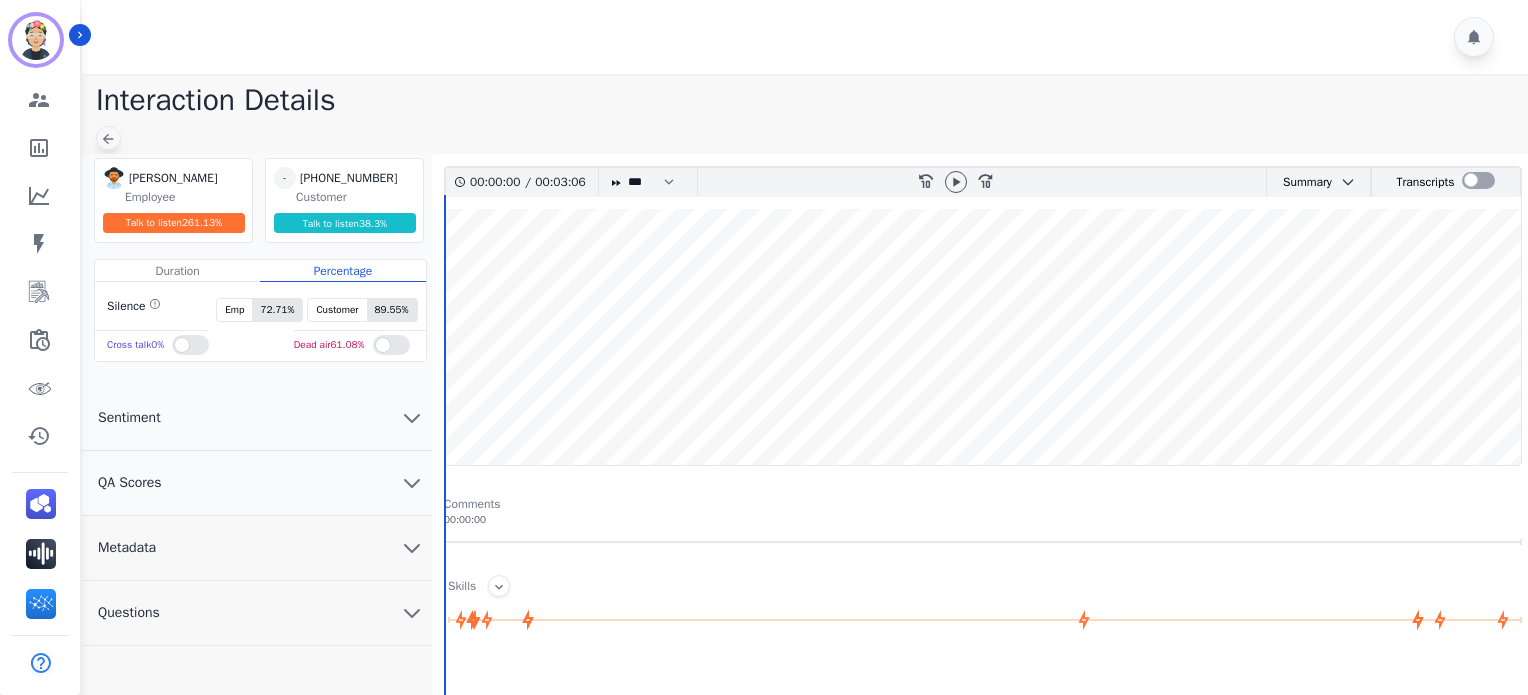 click 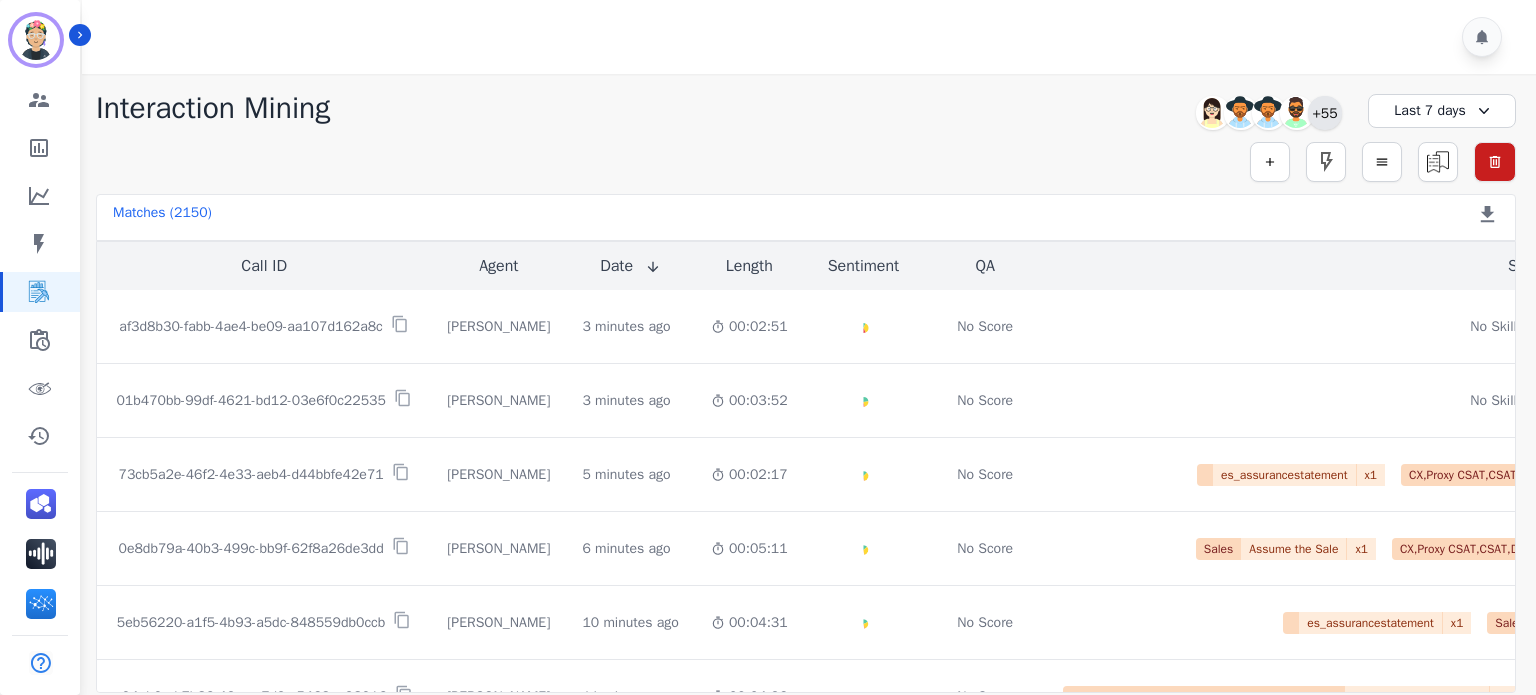 click on "+55" at bounding box center [1325, 113] 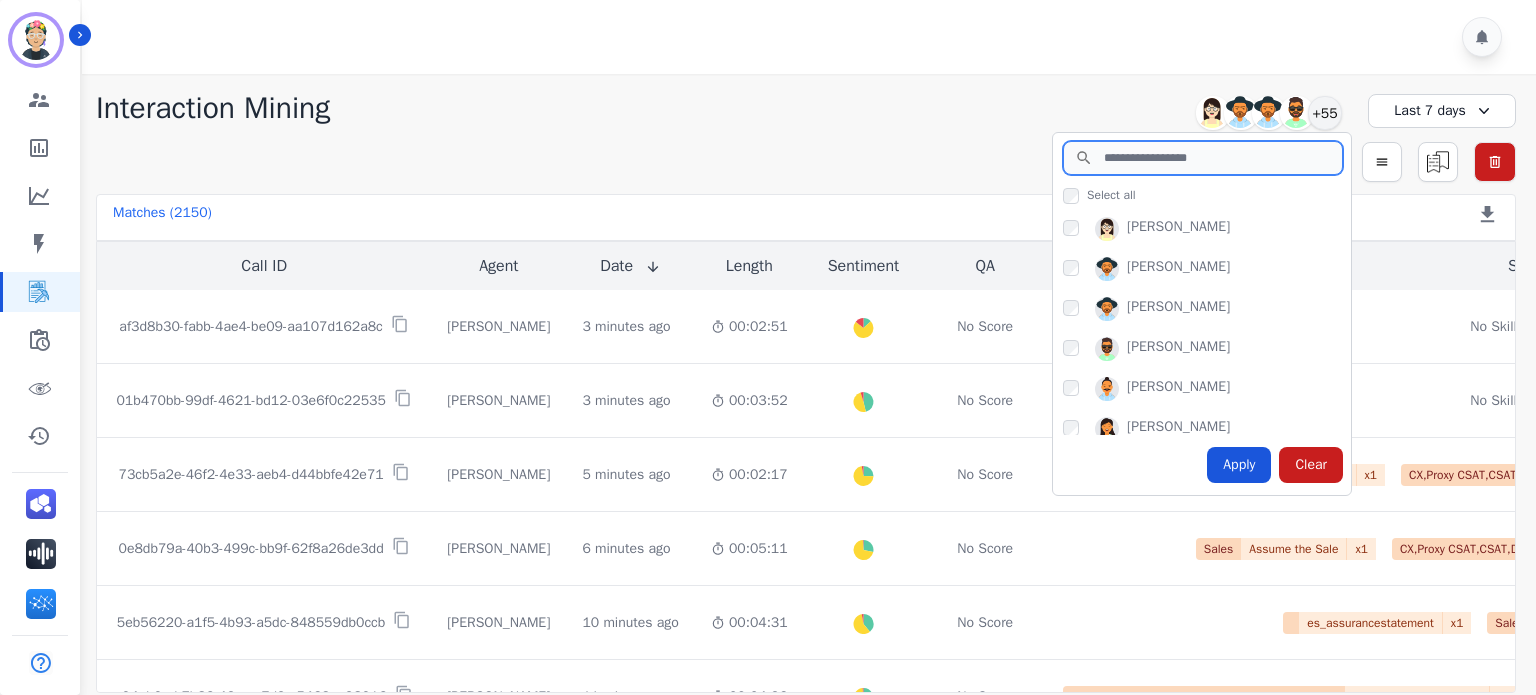 click at bounding box center (1203, 158) 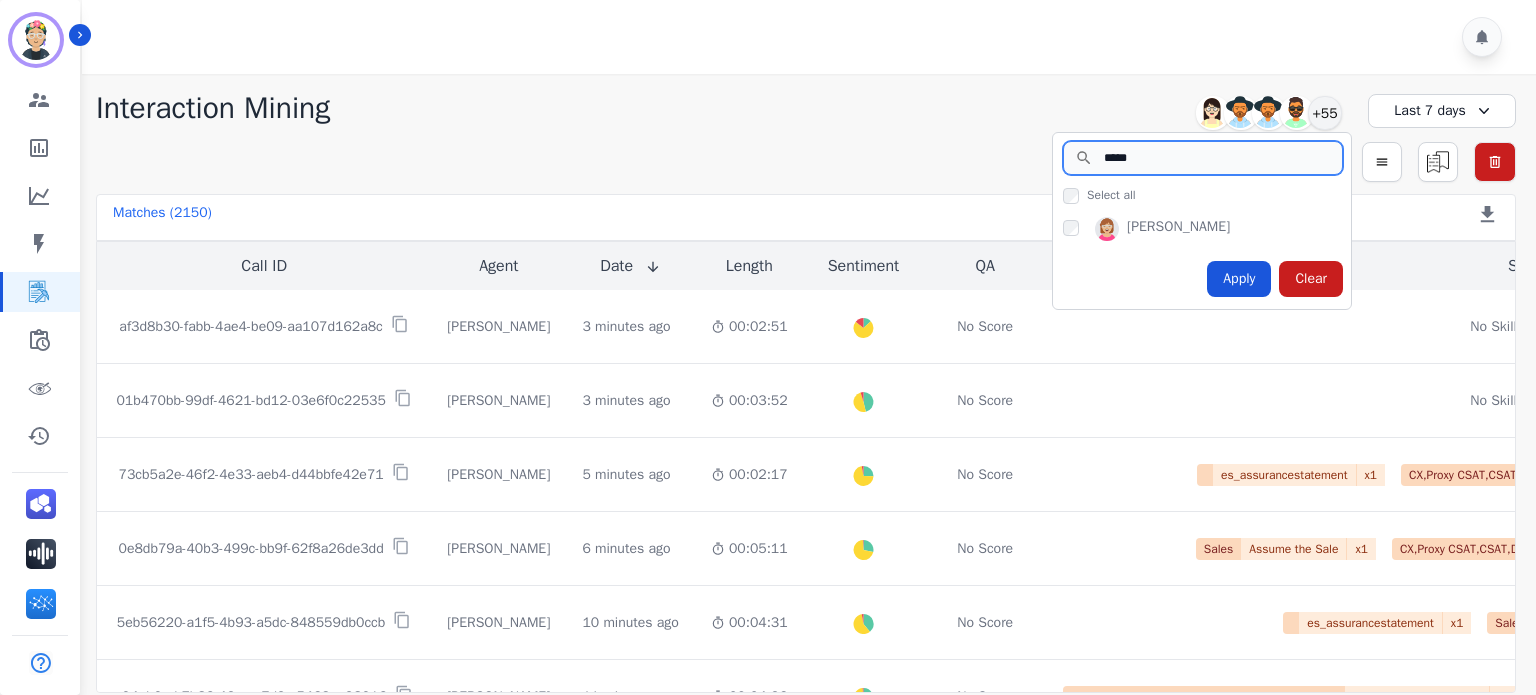 type on "*****" 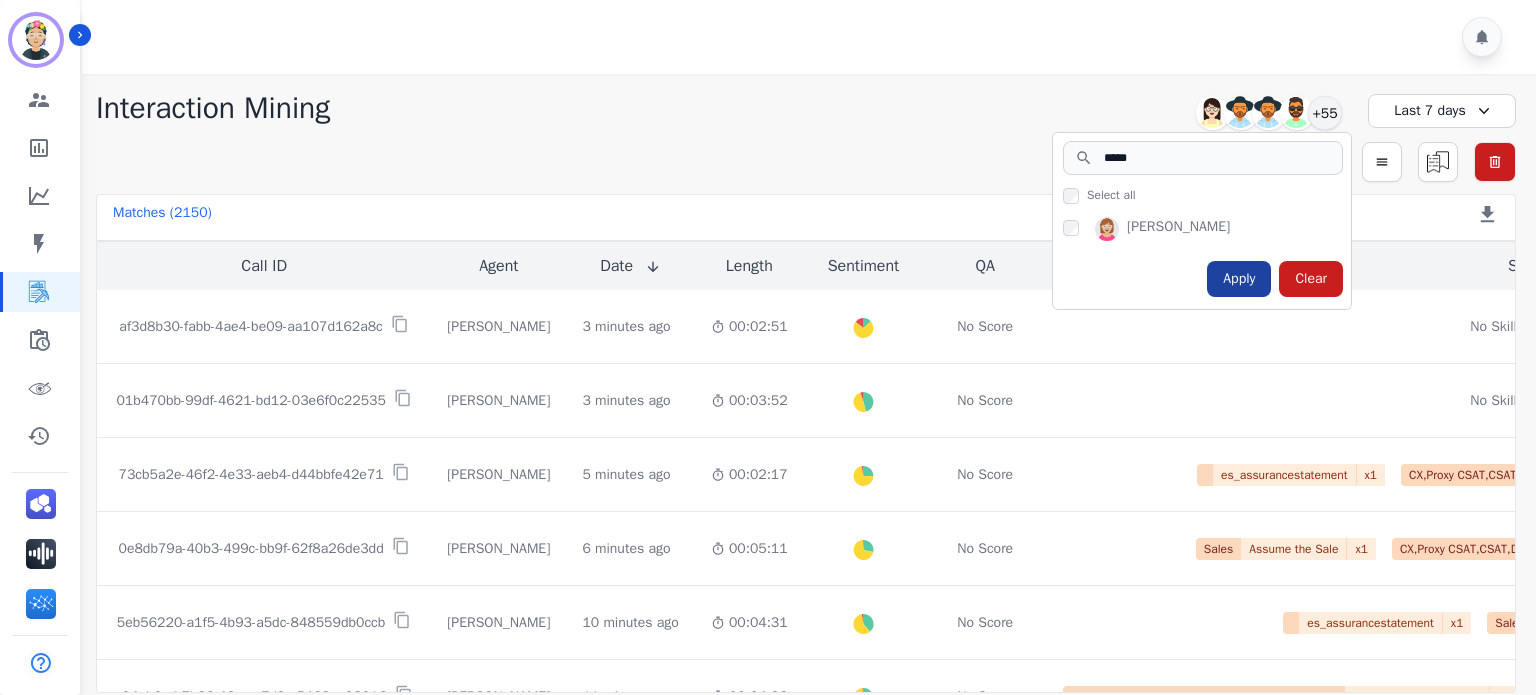 click on "Apply" at bounding box center [1239, 279] 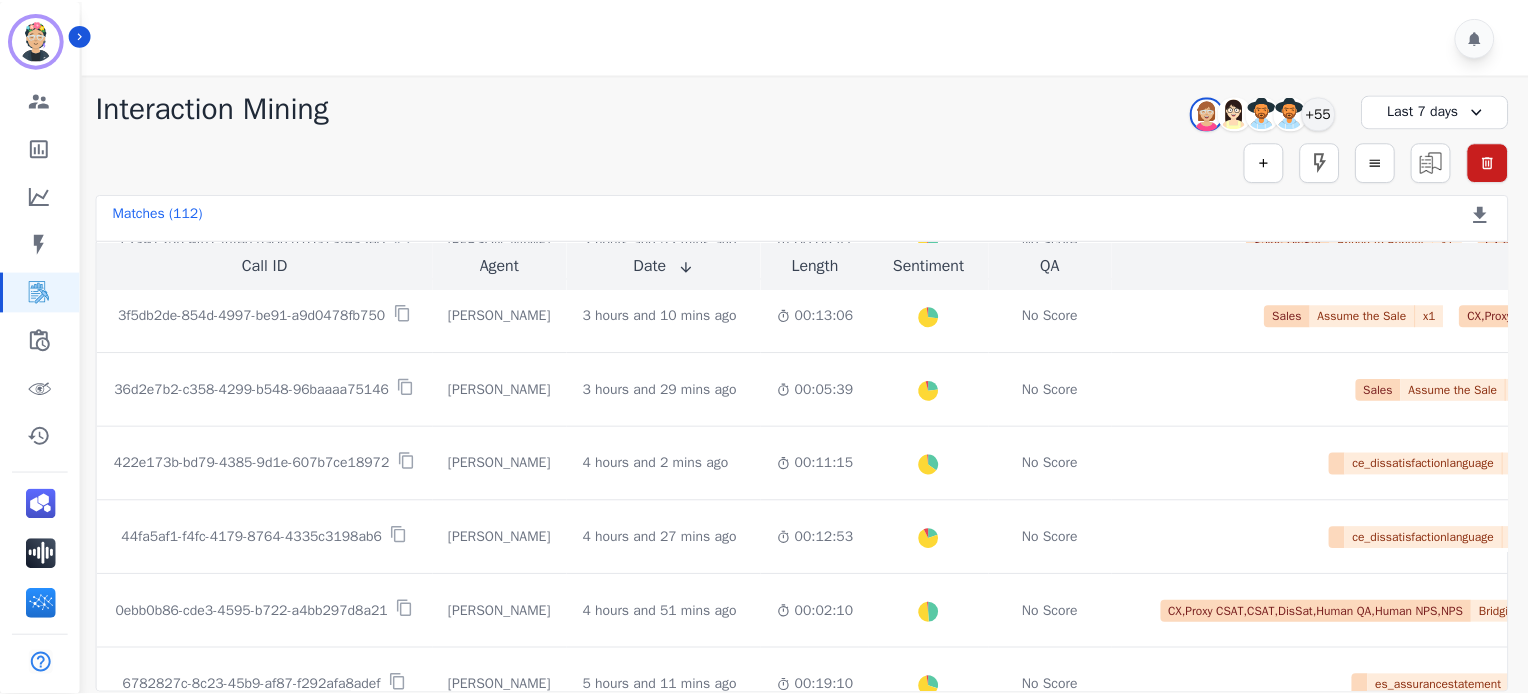 scroll, scrollTop: 500, scrollLeft: 0, axis: vertical 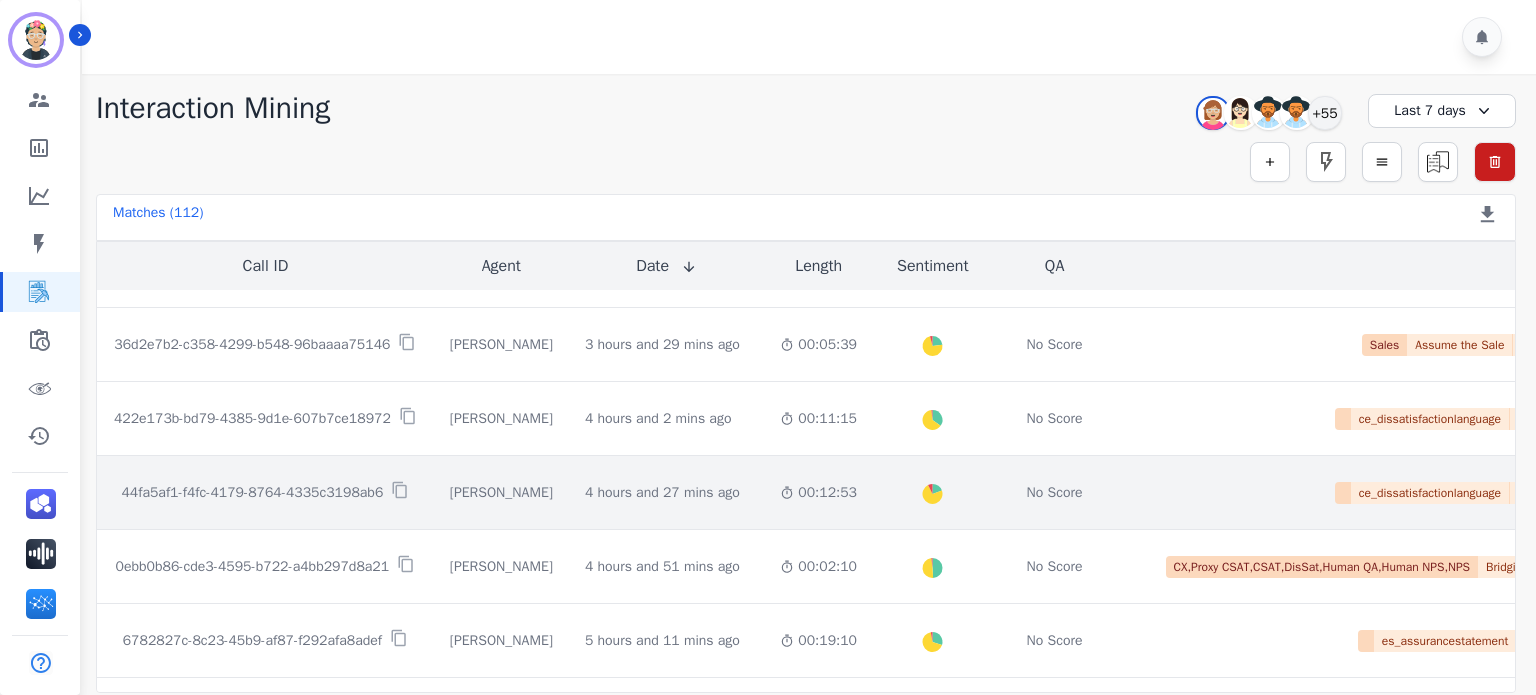 click on "44fa5af1-f4fc-4179-8764-4335c3198ab6" at bounding box center (252, 493) 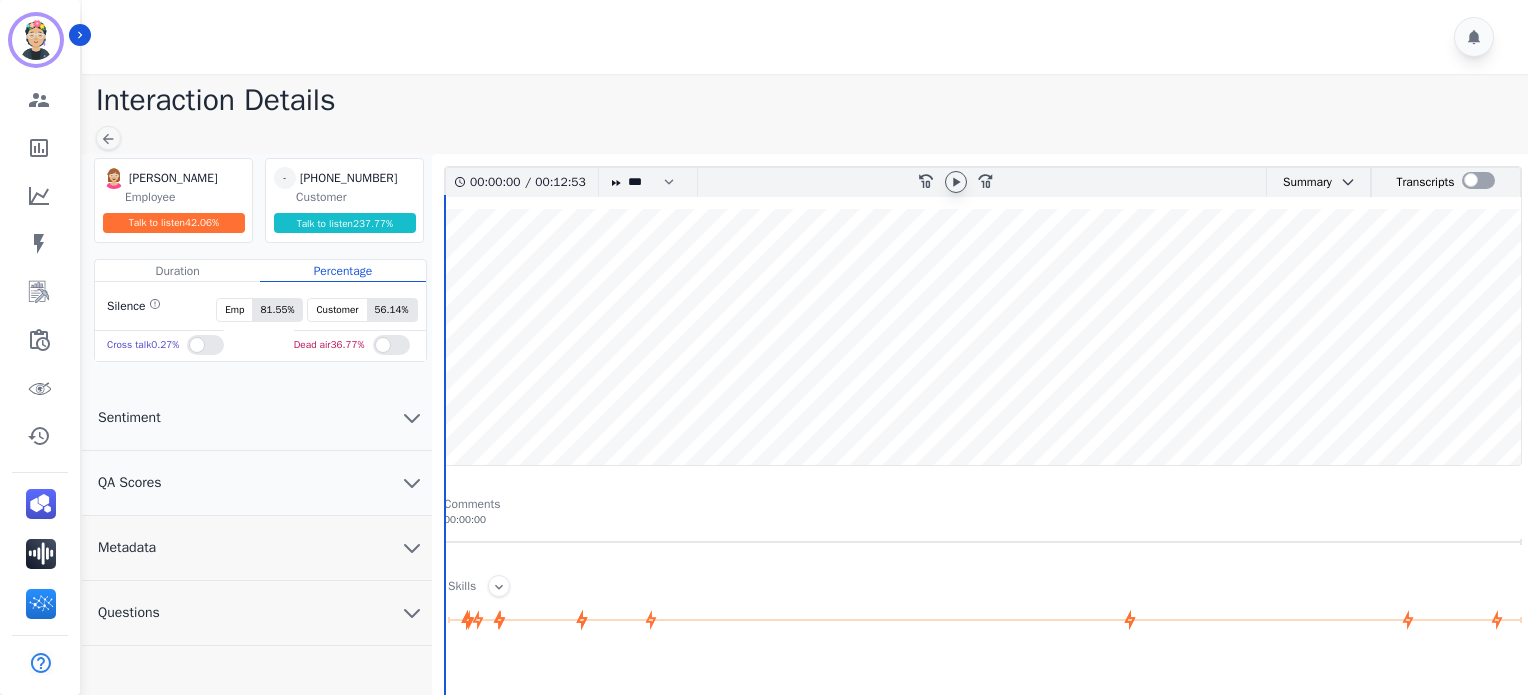 click 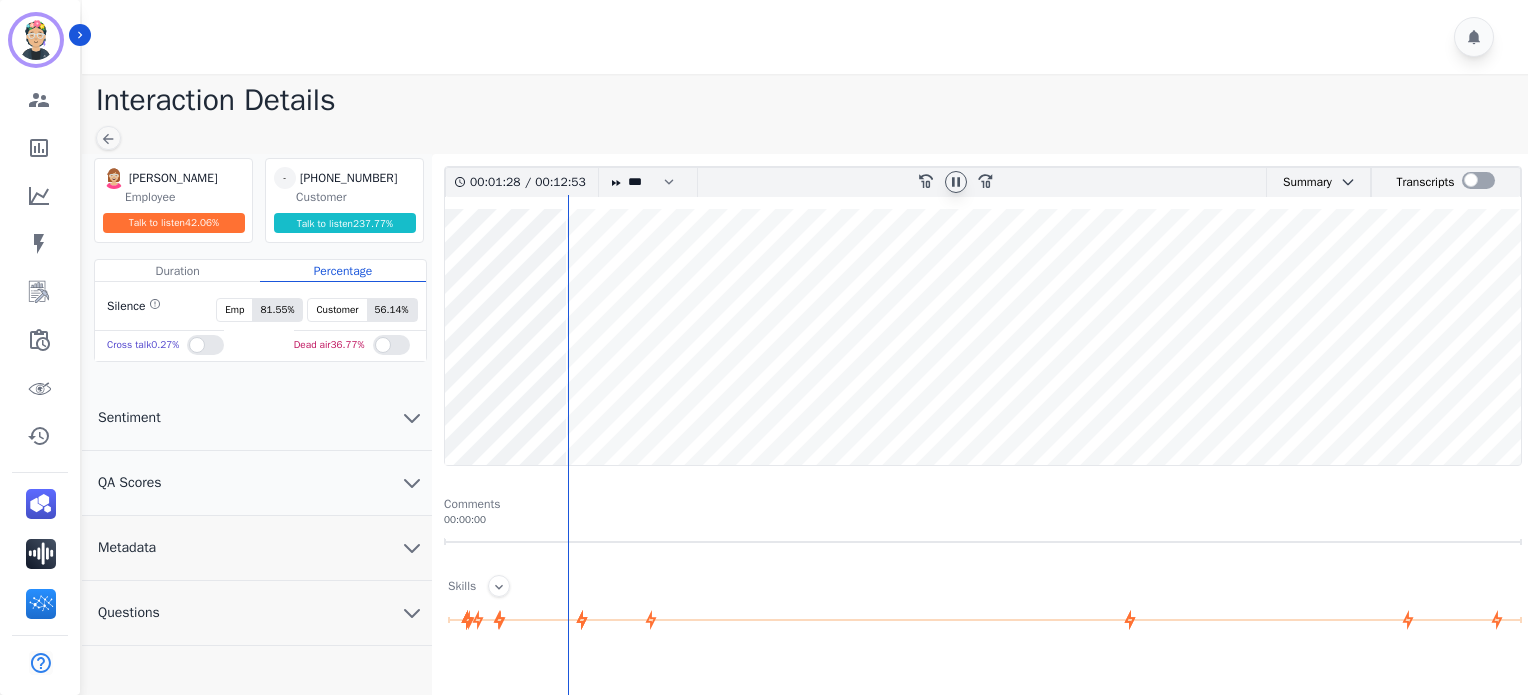 click 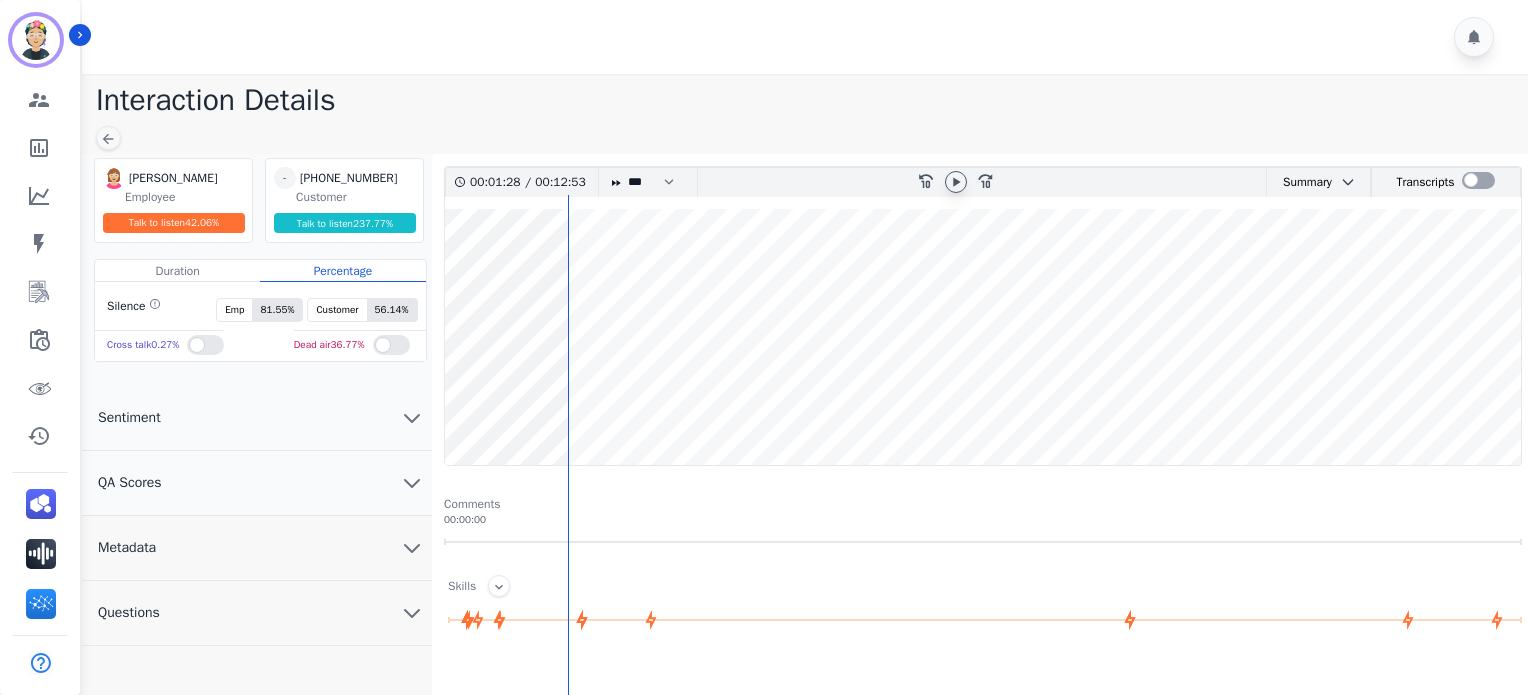 click at bounding box center [983, 337] 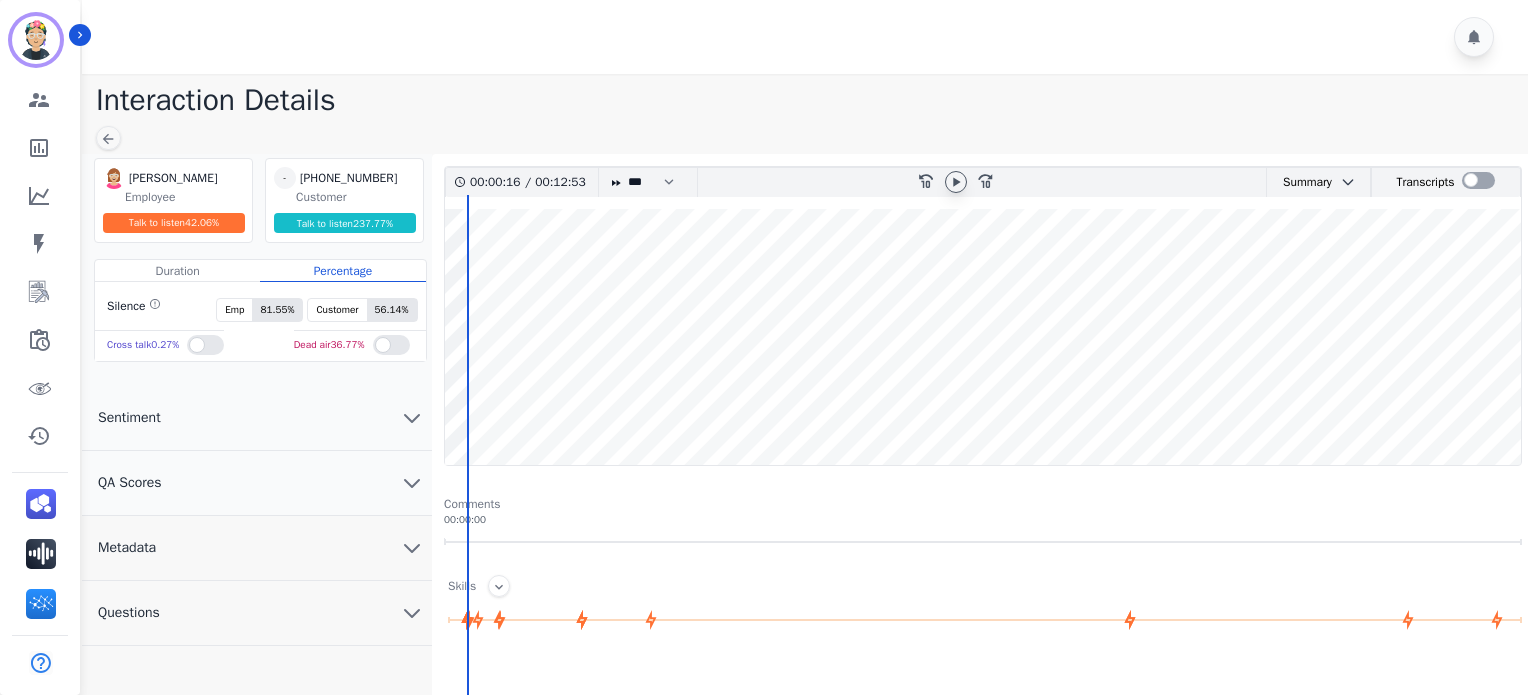 click at bounding box center [983, 337] 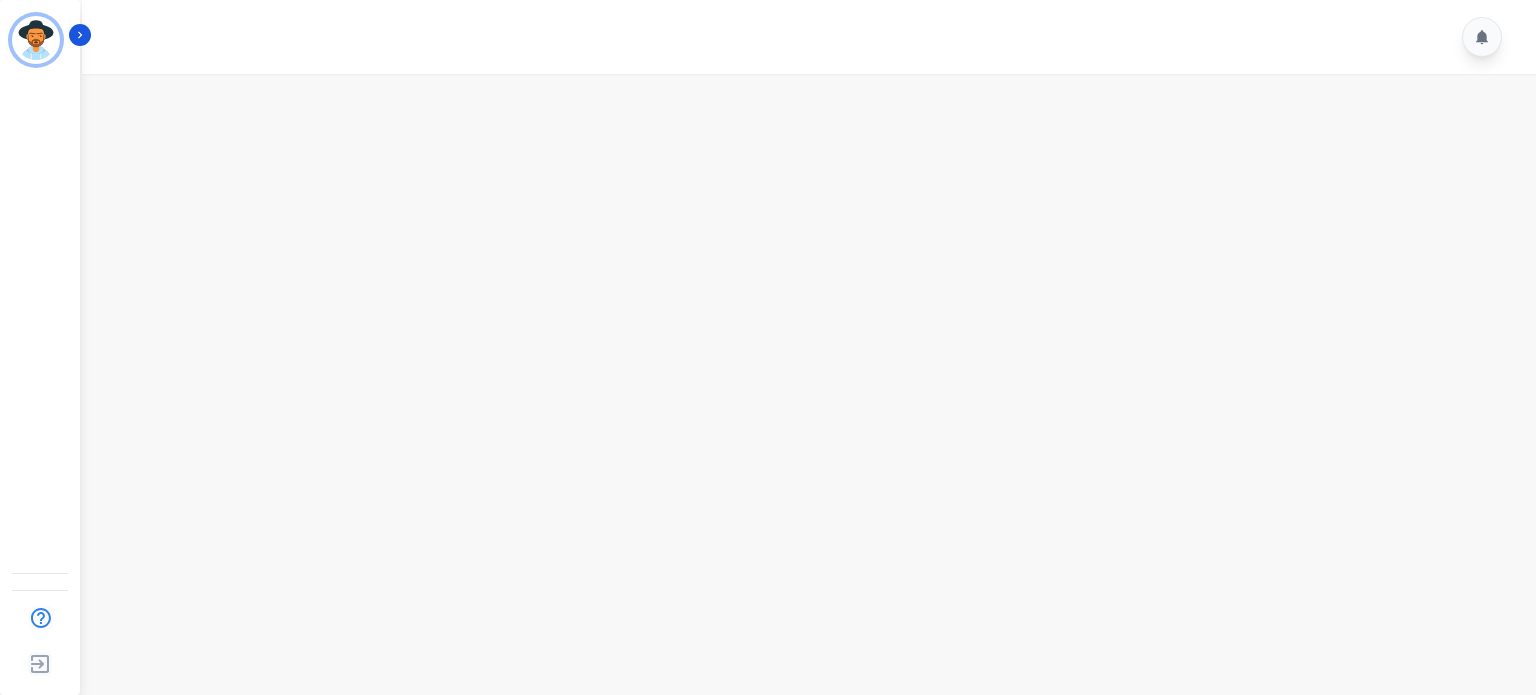 scroll, scrollTop: 0, scrollLeft: 0, axis: both 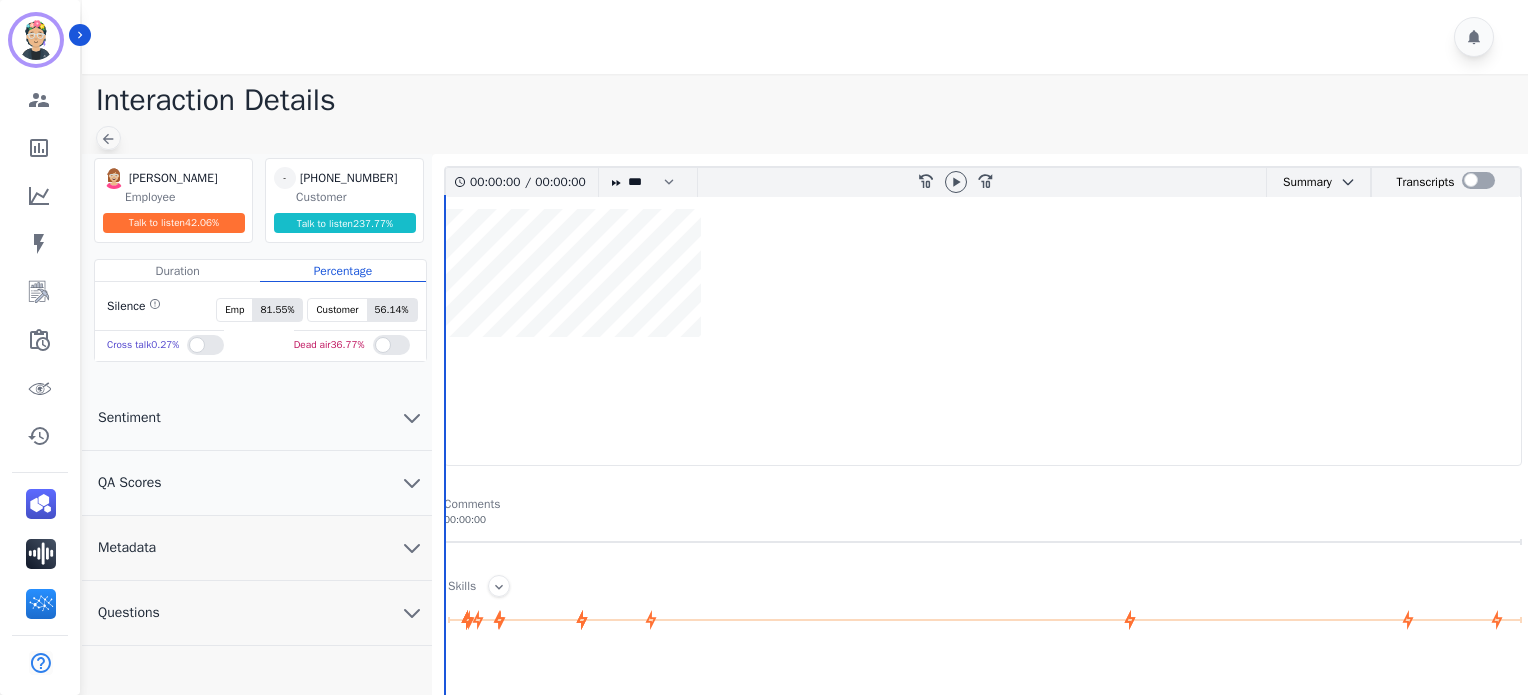 click 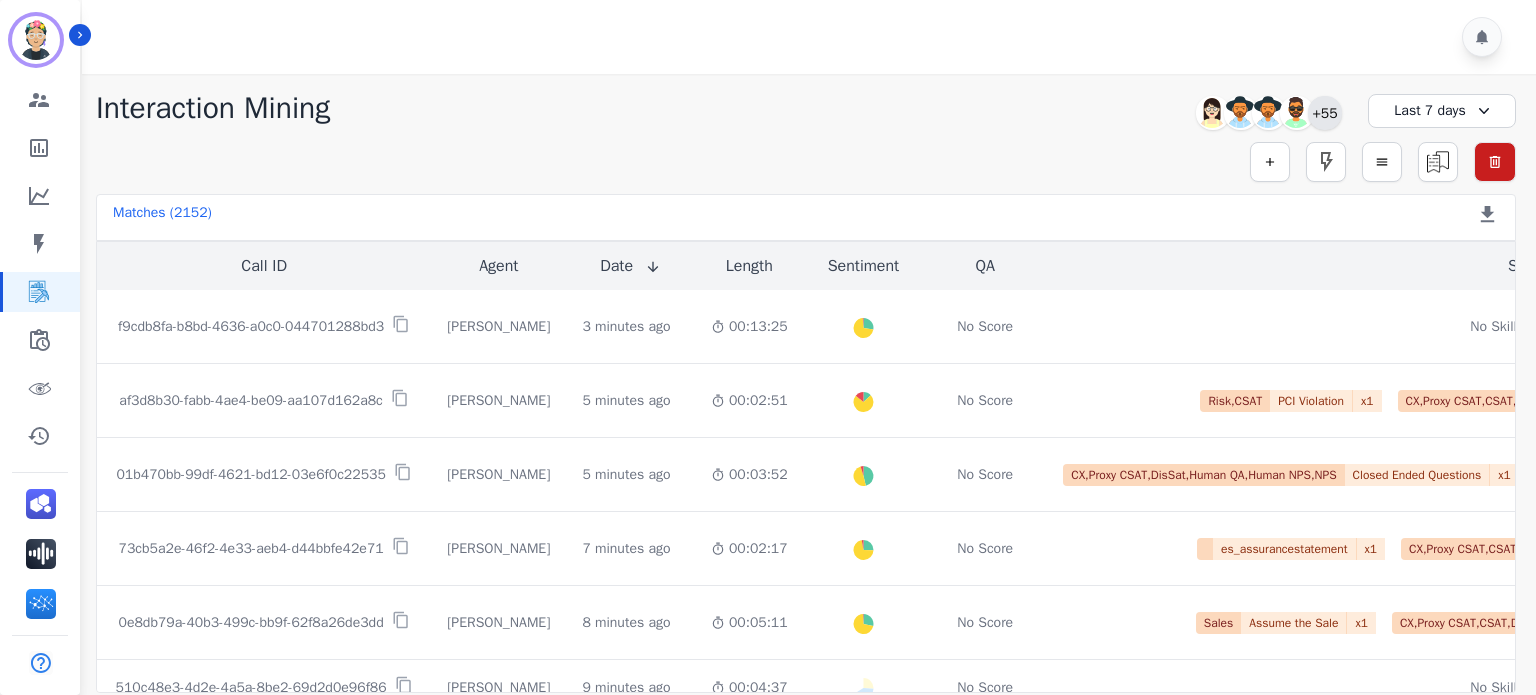click on "+55" at bounding box center [1325, 113] 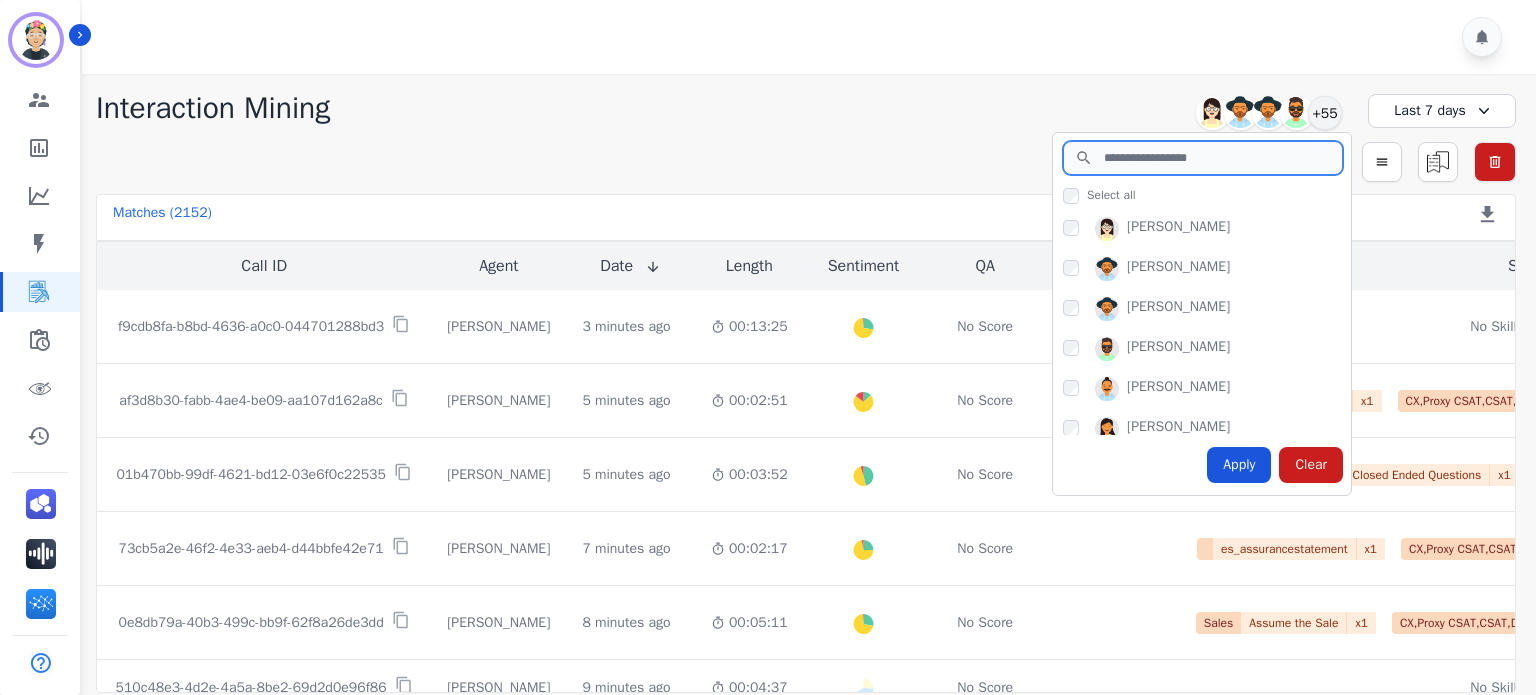 click at bounding box center (1203, 158) 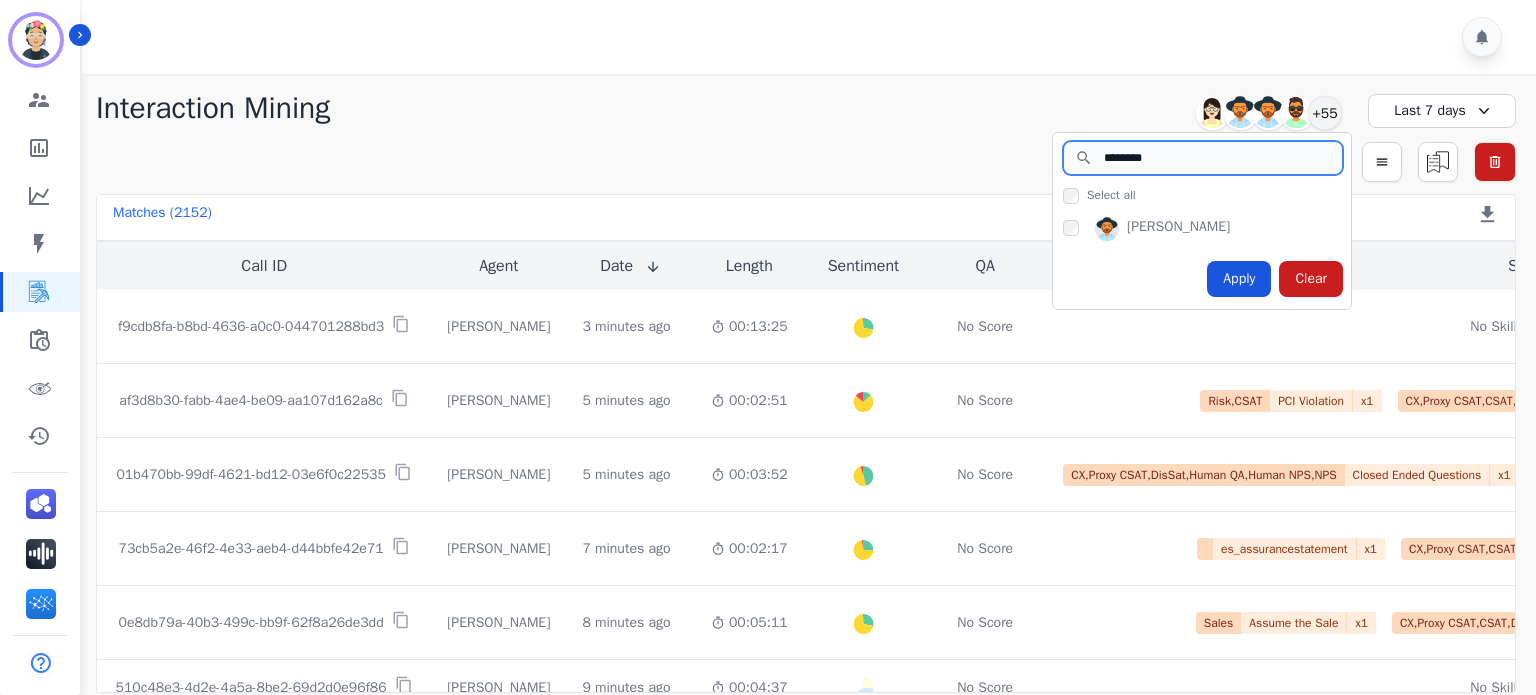 type on "********" 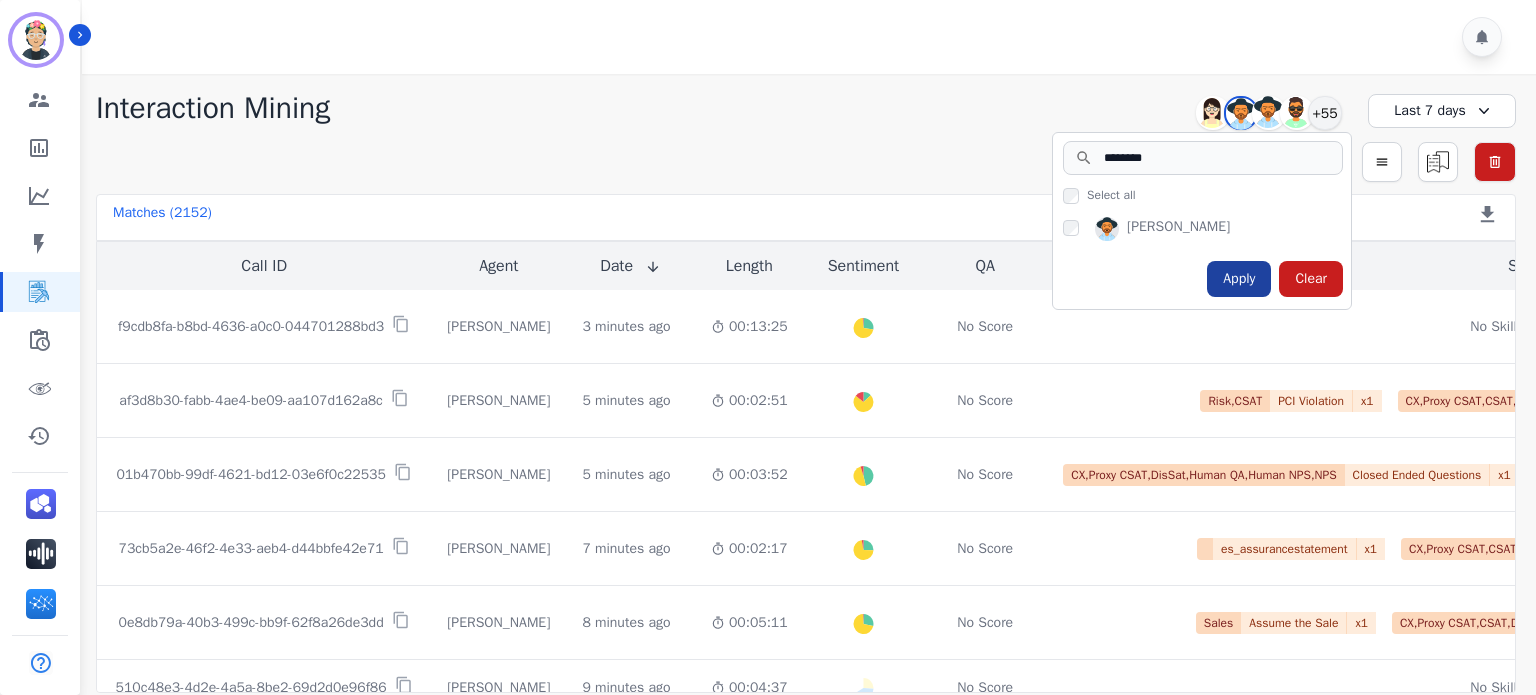 click on "Apply" at bounding box center [1239, 279] 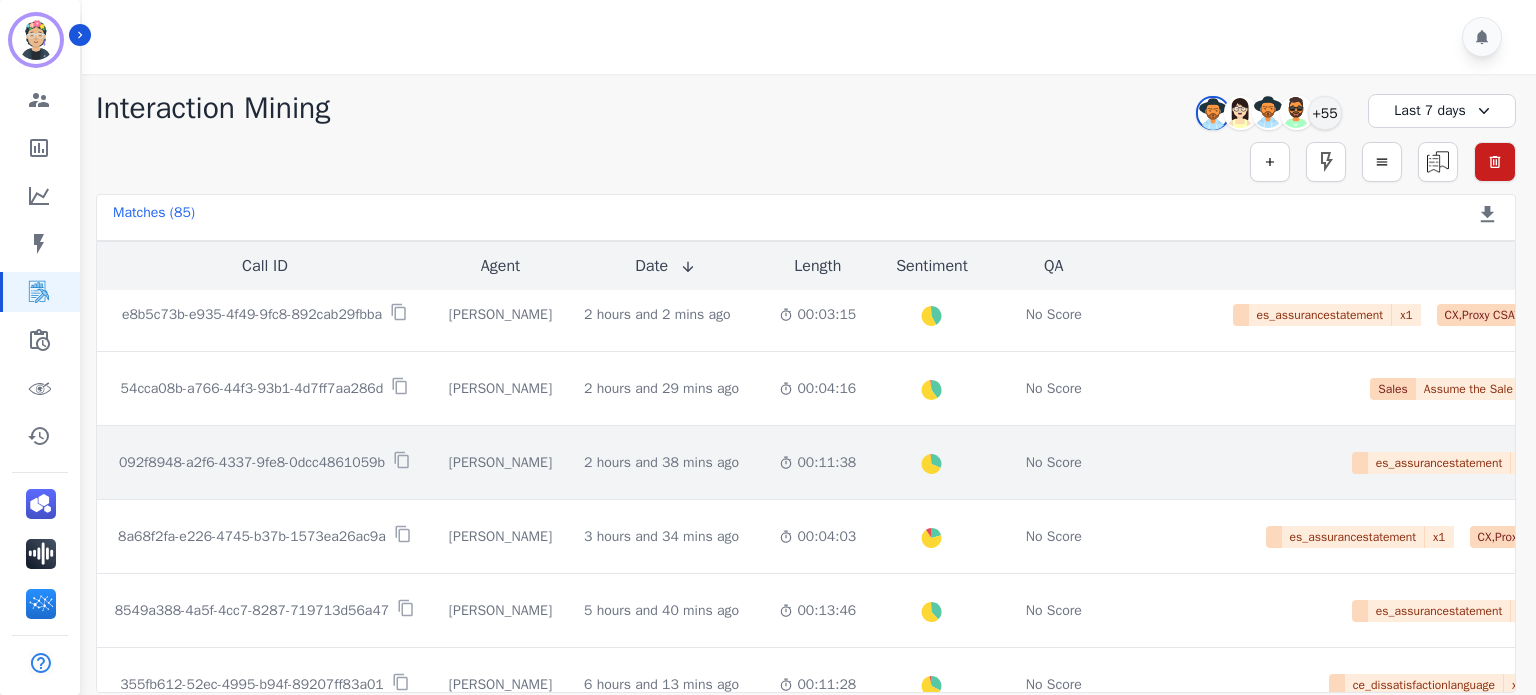 scroll, scrollTop: 564, scrollLeft: 0, axis: vertical 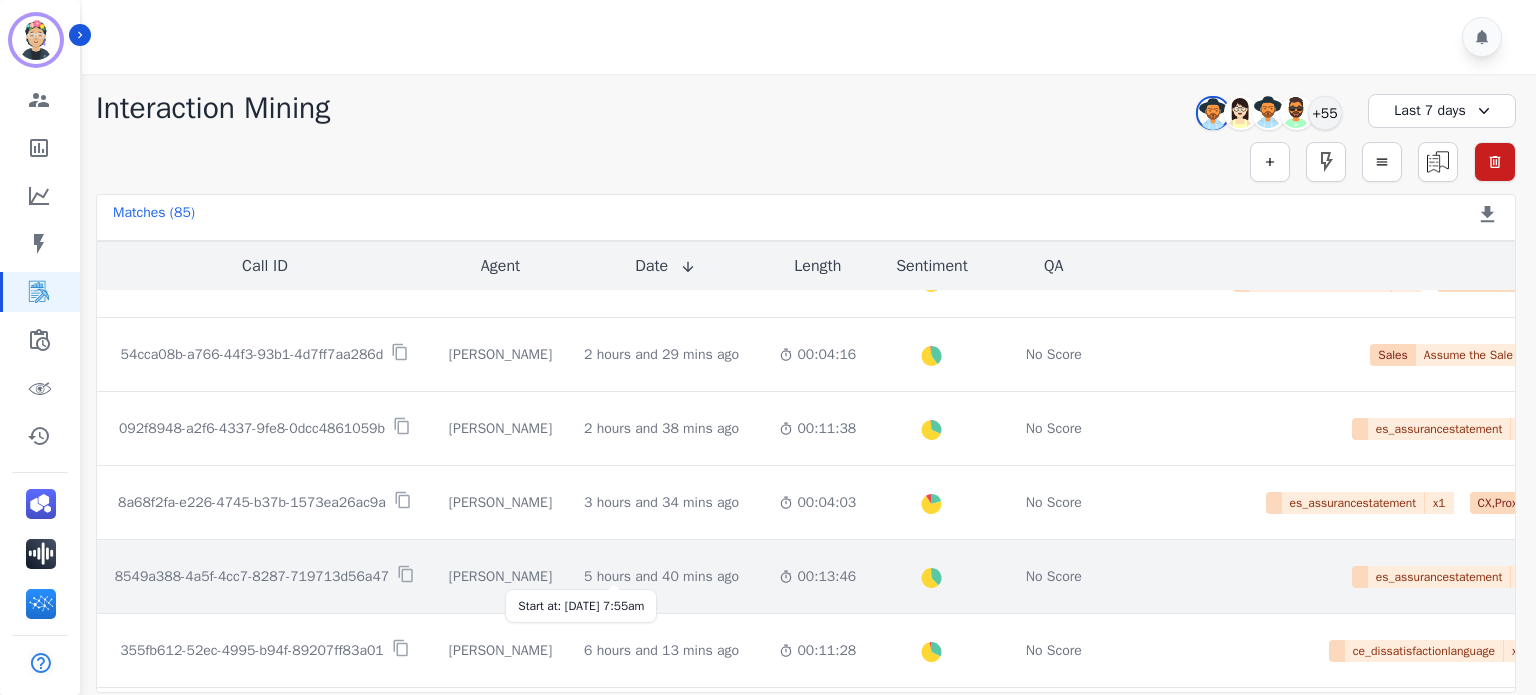 drag, startPoint x: 620, startPoint y: 563, endPoint x: 572, endPoint y: 571, distance: 48.6621 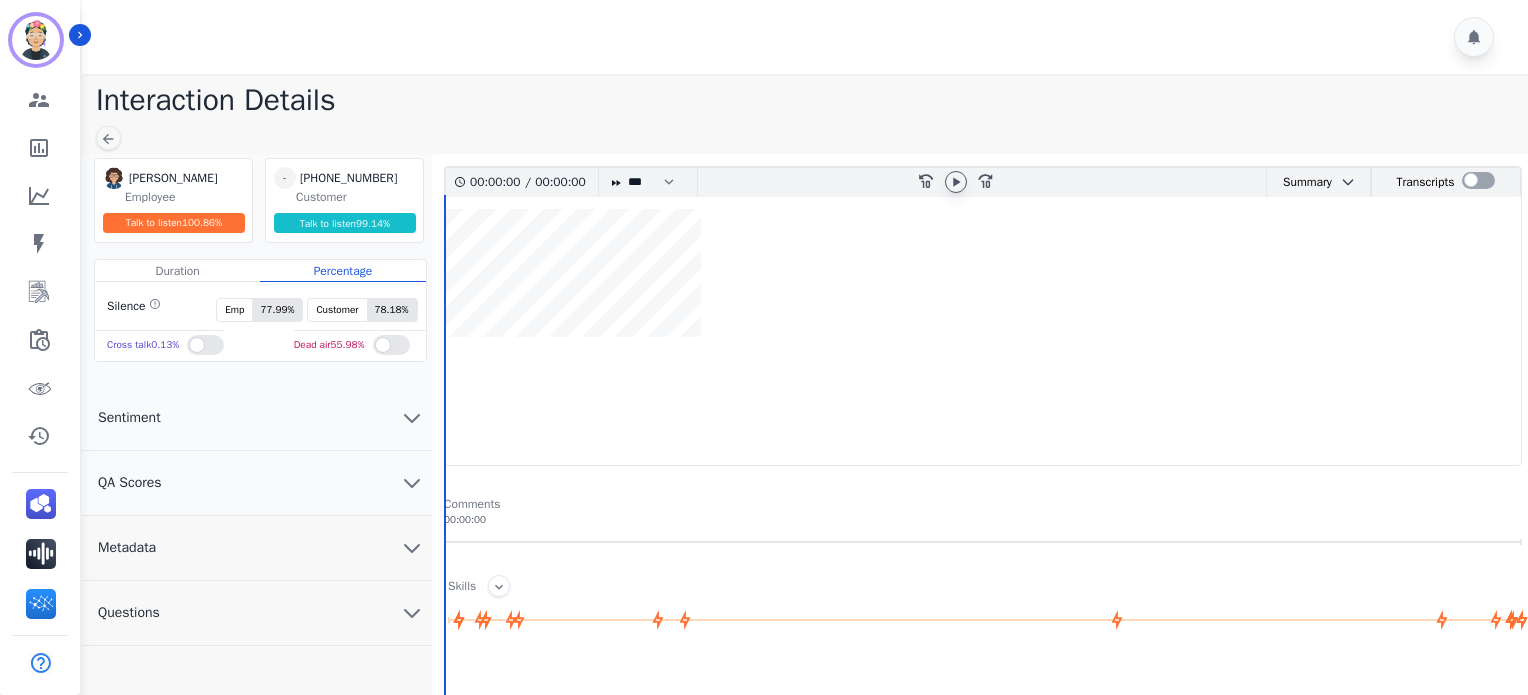 click 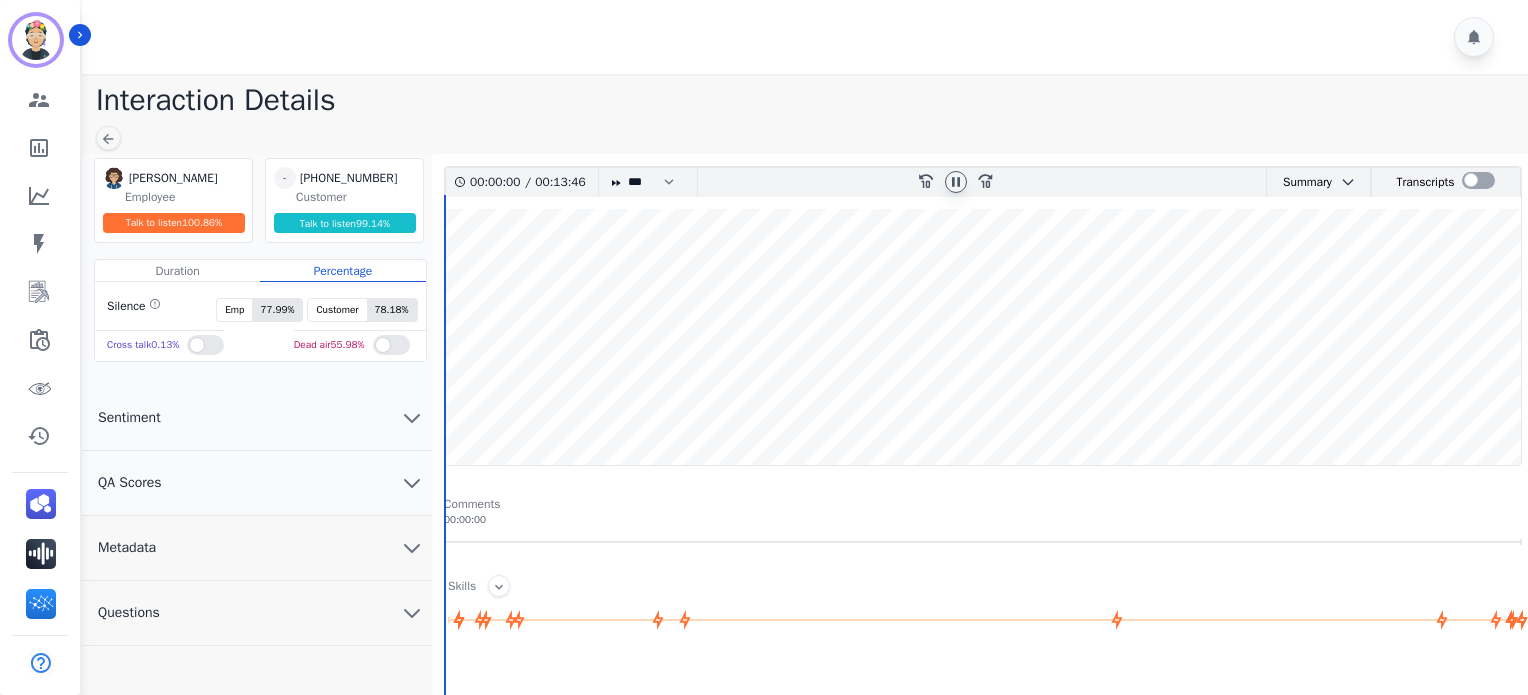 click 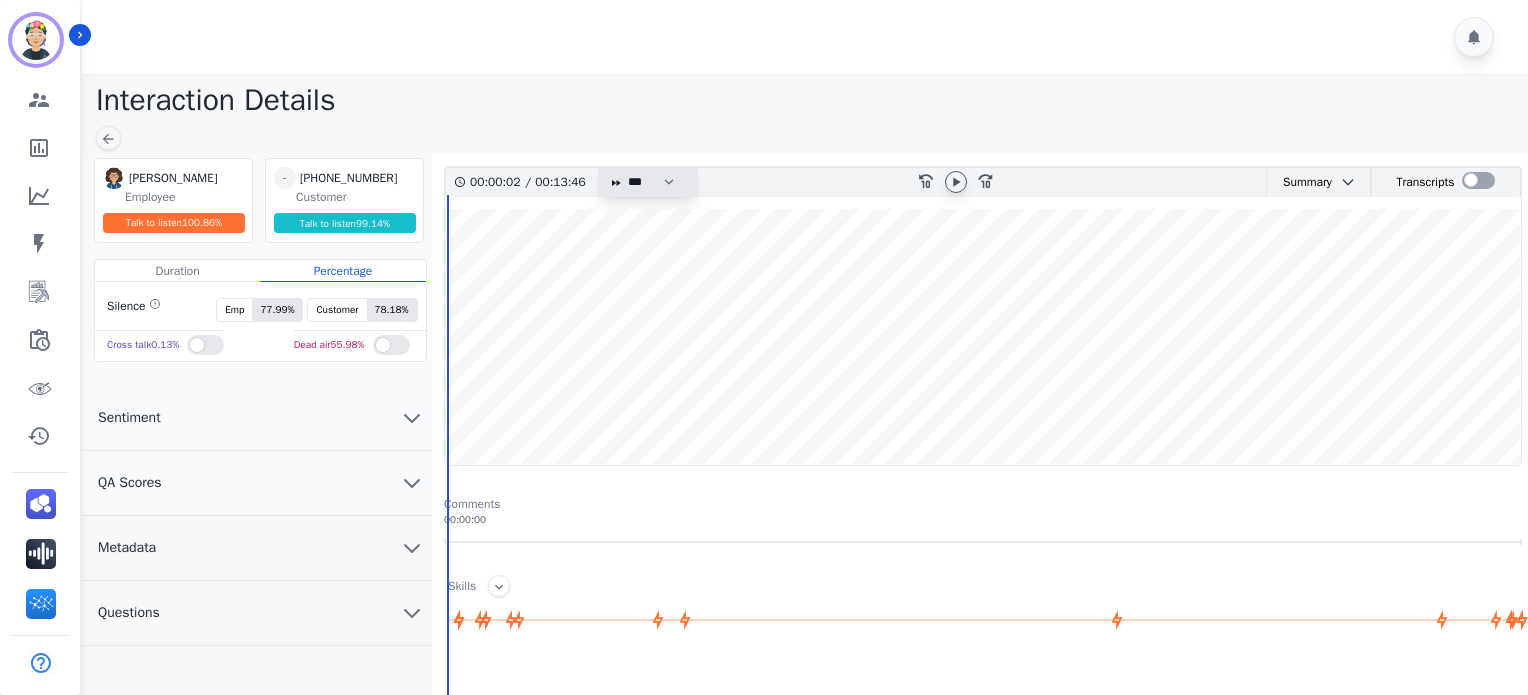 click on "* *   * ****   * ***   * ****" at bounding box center [656, 182] 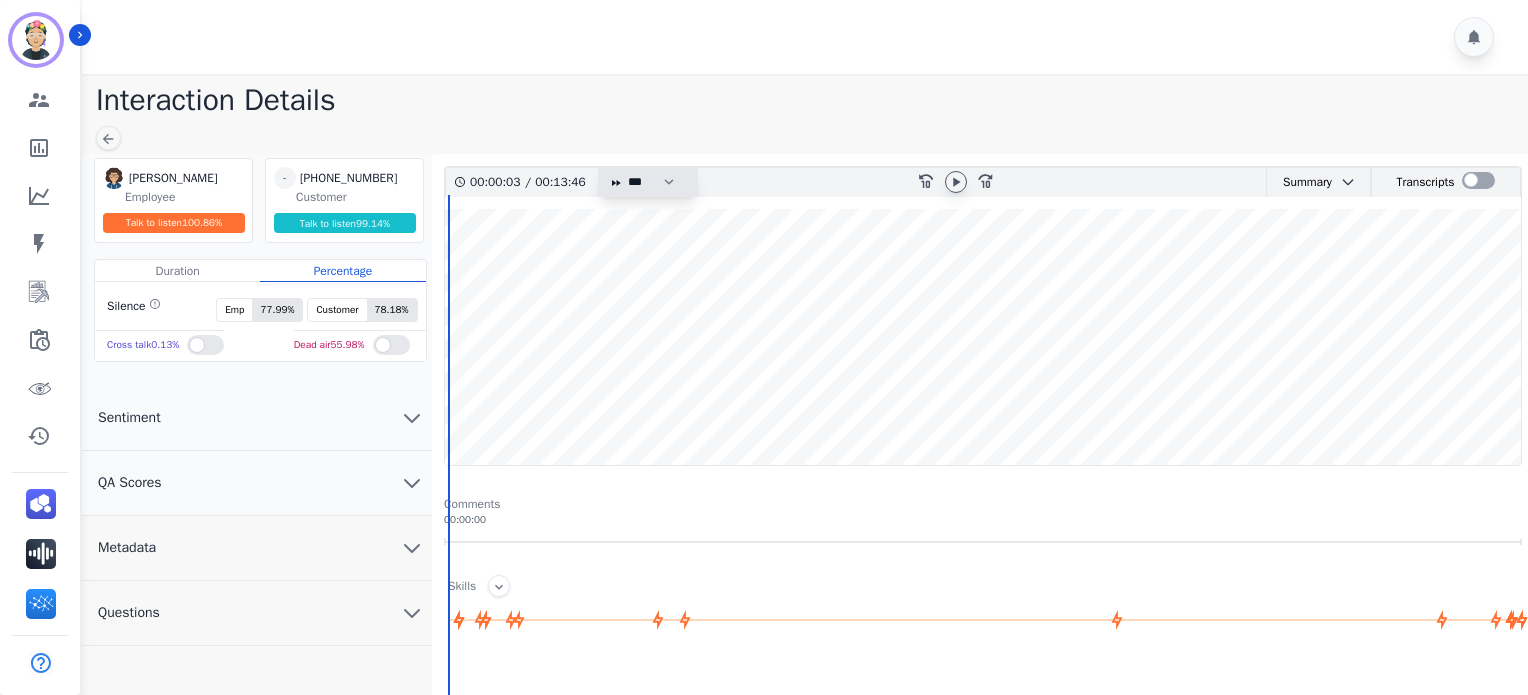 select on "****" 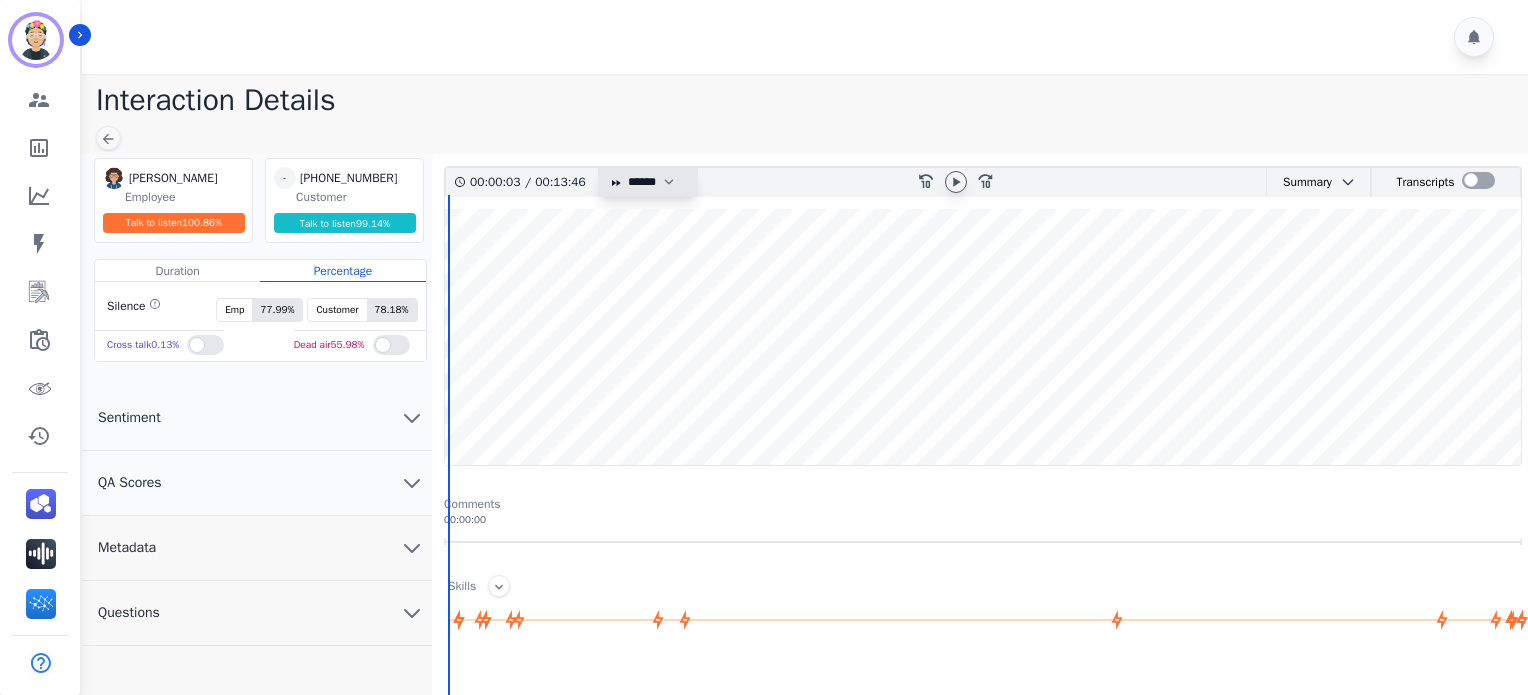 click on "* *   * ****   * ***   * ****" at bounding box center [656, 182] 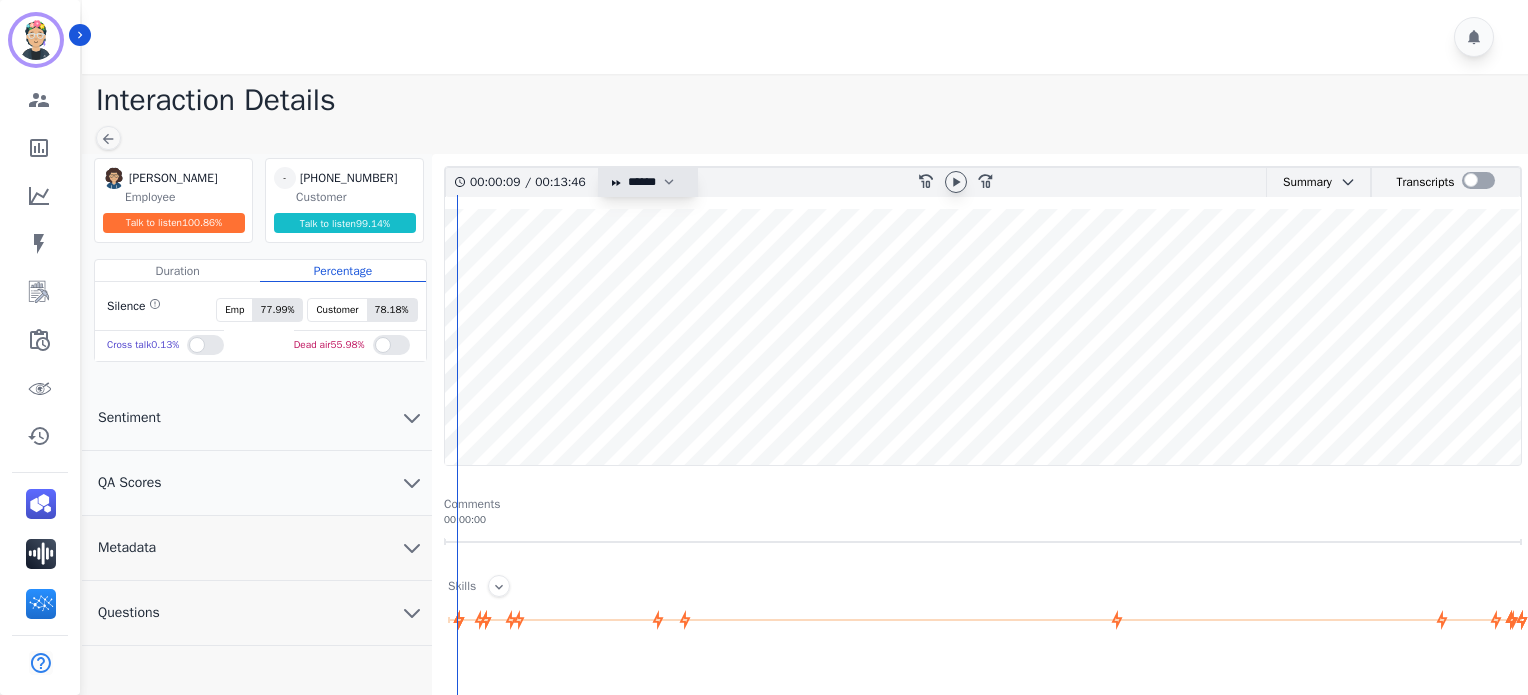 click on "* *   * ****   * ***   * ****" at bounding box center [656, 182] 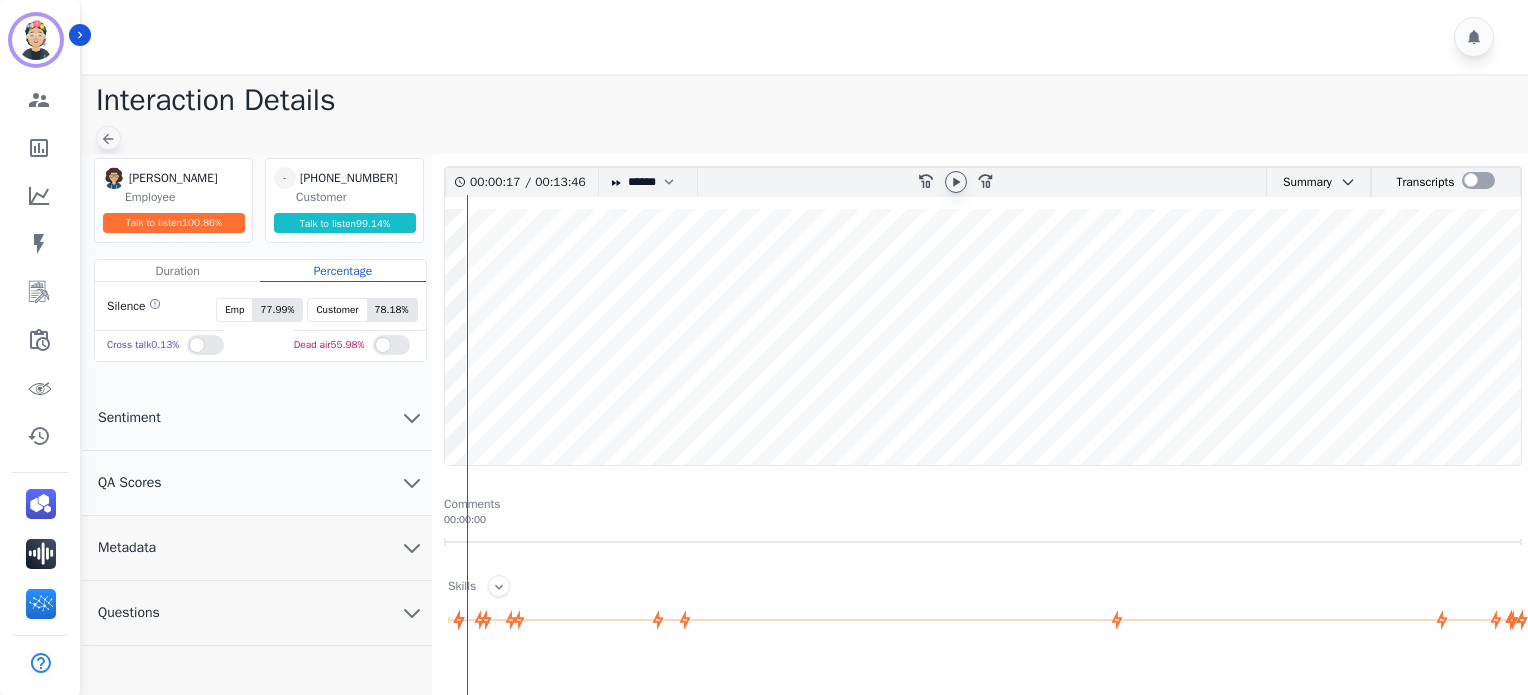 click 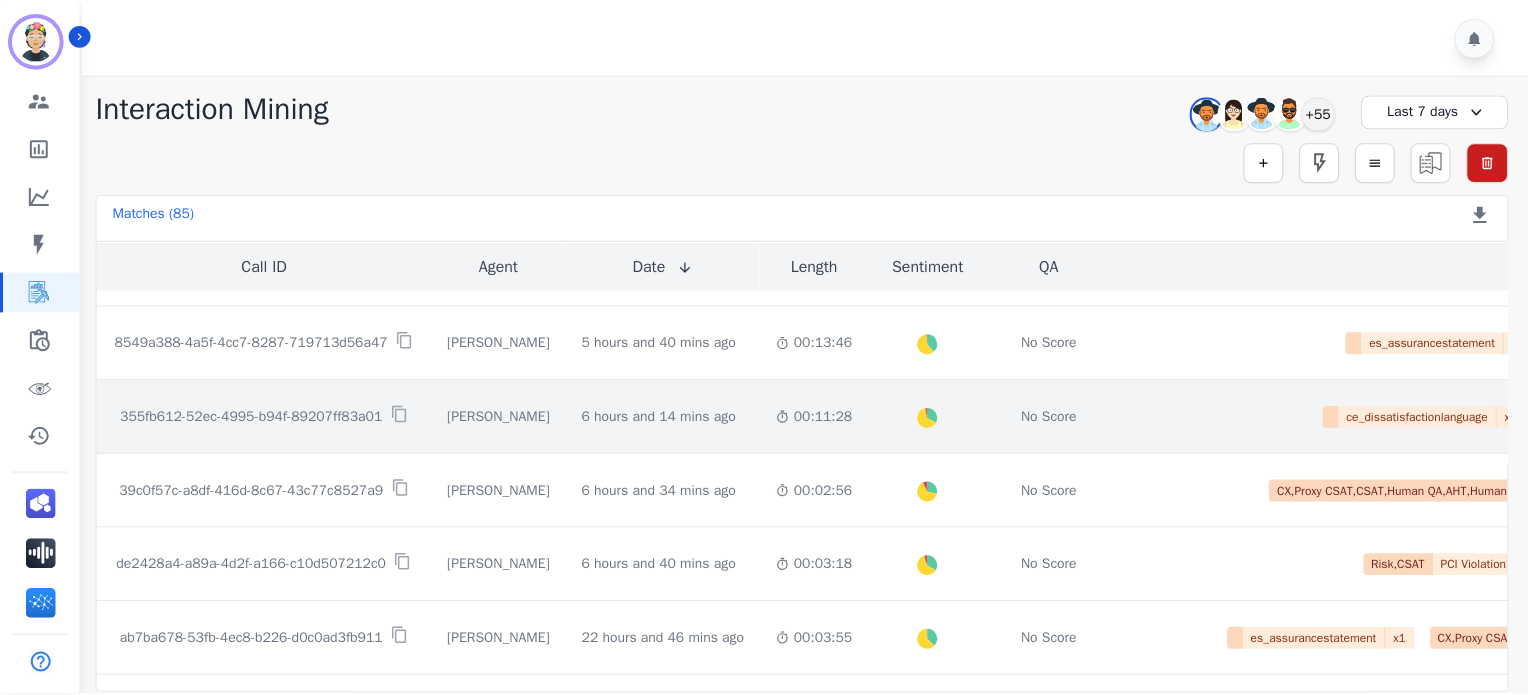 scroll, scrollTop: 800, scrollLeft: 0, axis: vertical 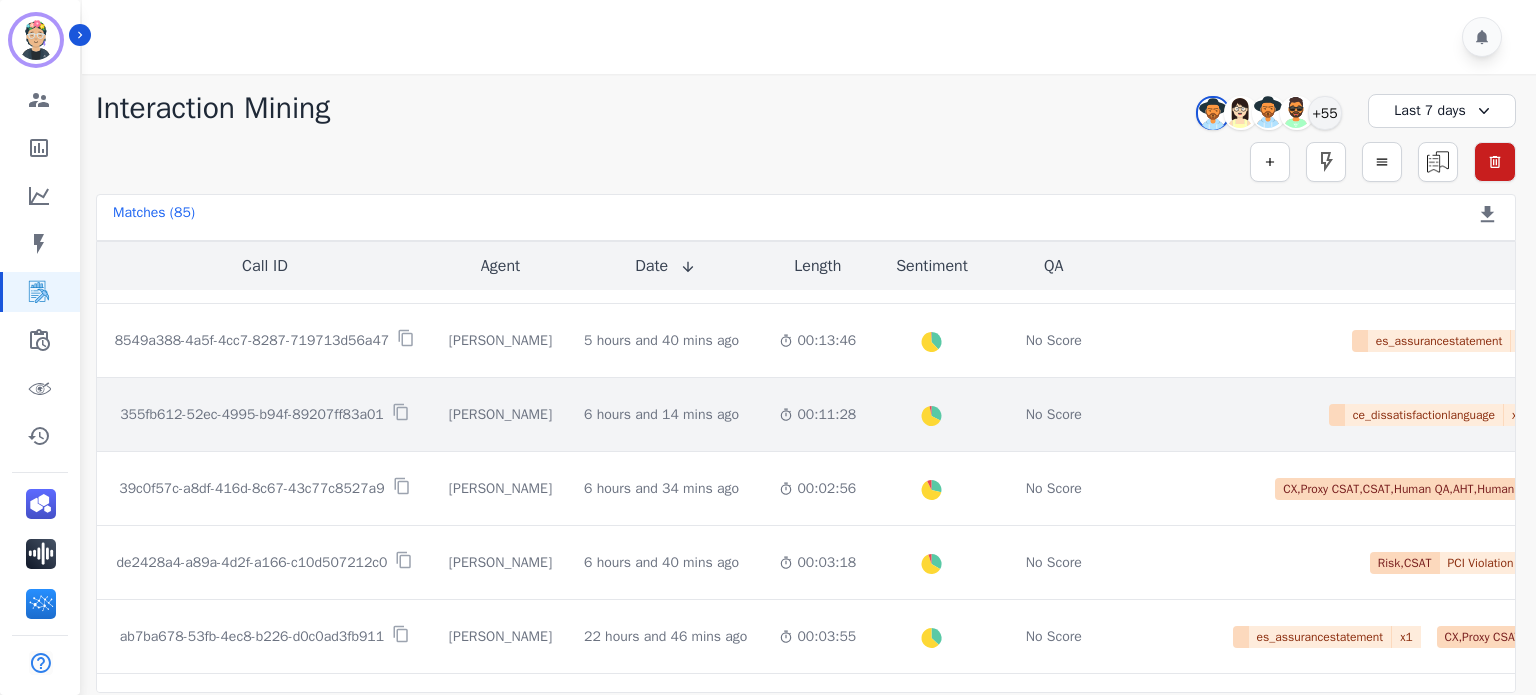 click on "355fb612-52ec-4995-b94f-89207ff83a01" at bounding box center [252, 415] 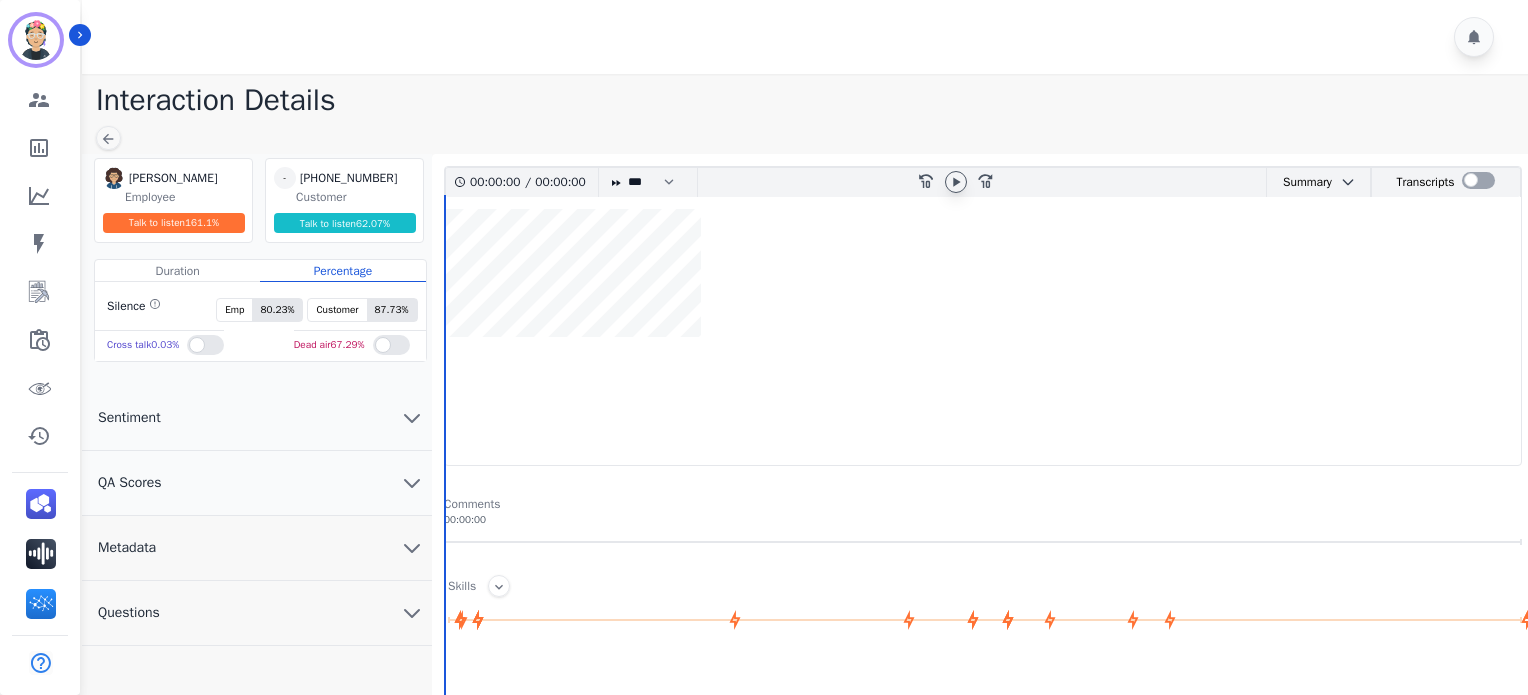 click 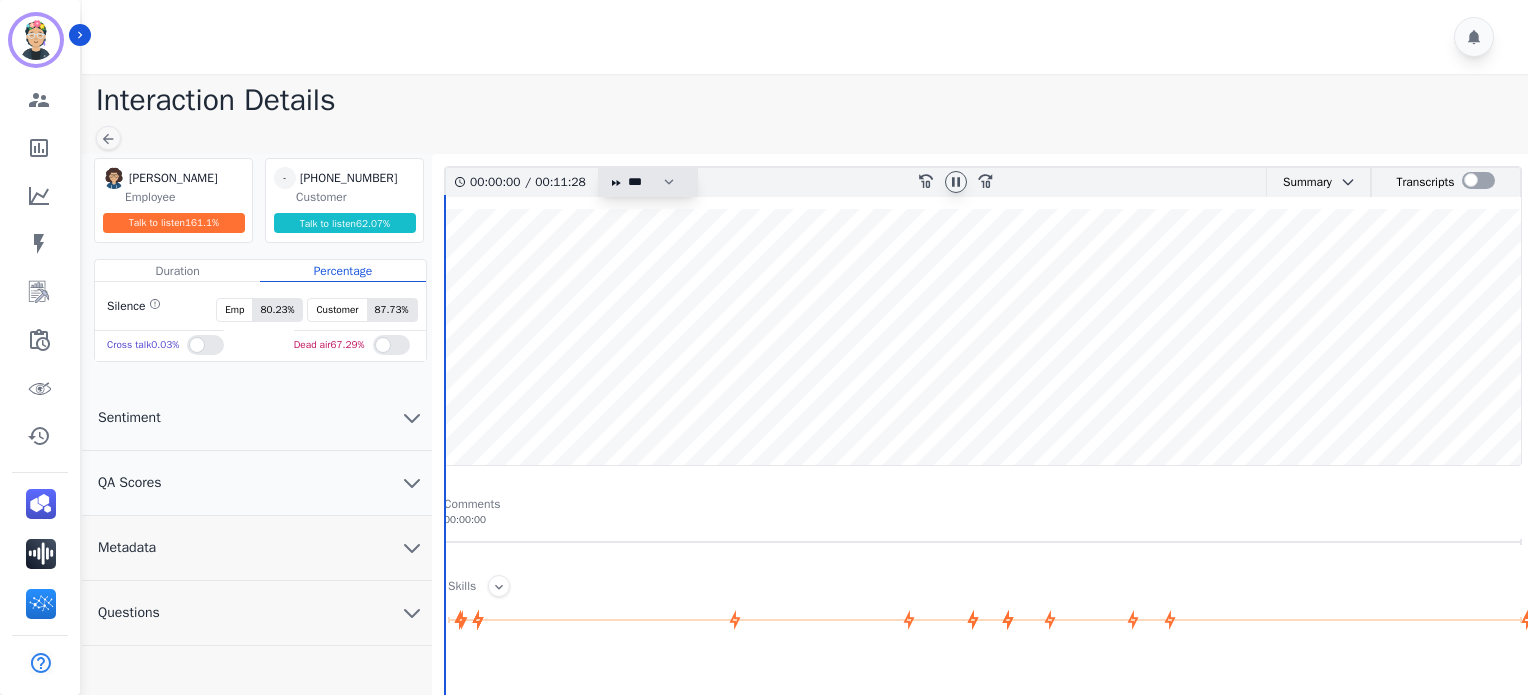 click on "* *   * ****   * ***   * ****" at bounding box center (656, 182) 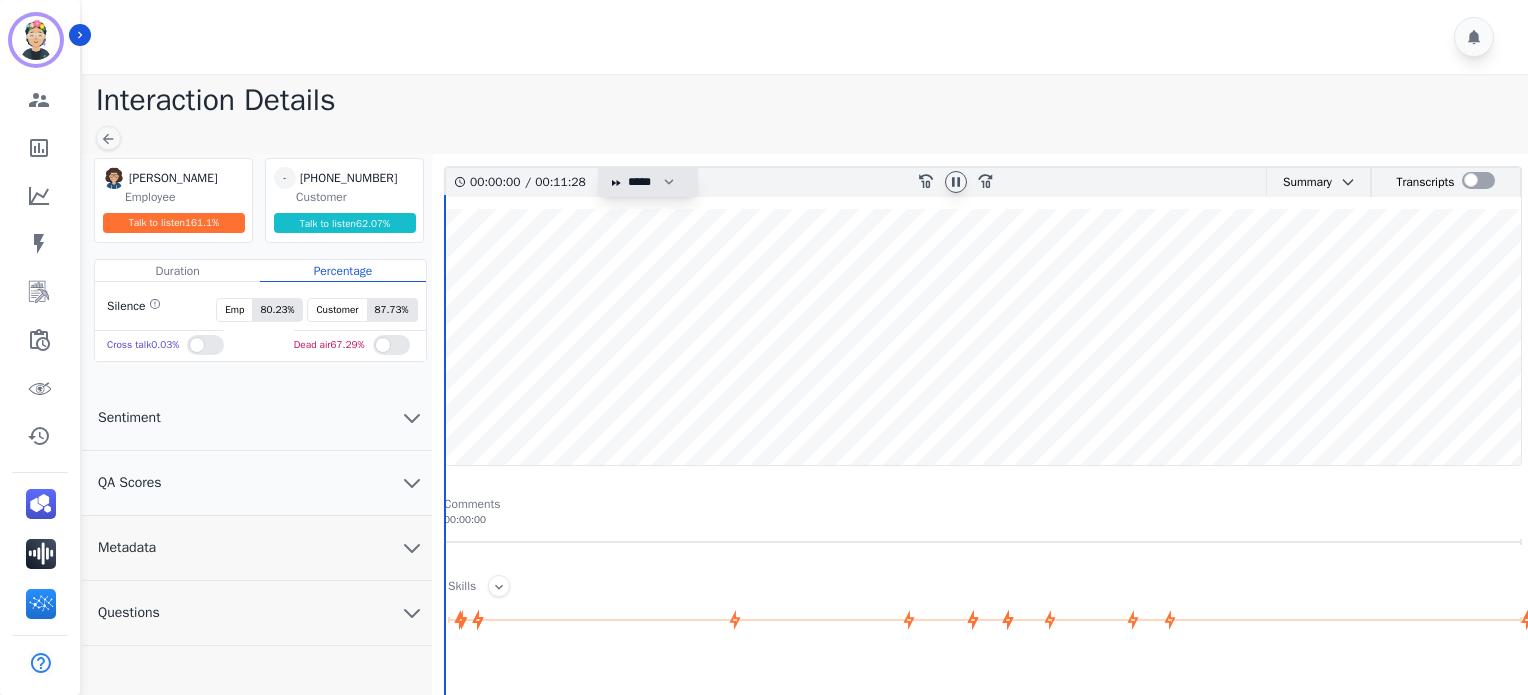 click on "* *   * ****   * ***   * ****" at bounding box center (656, 182) 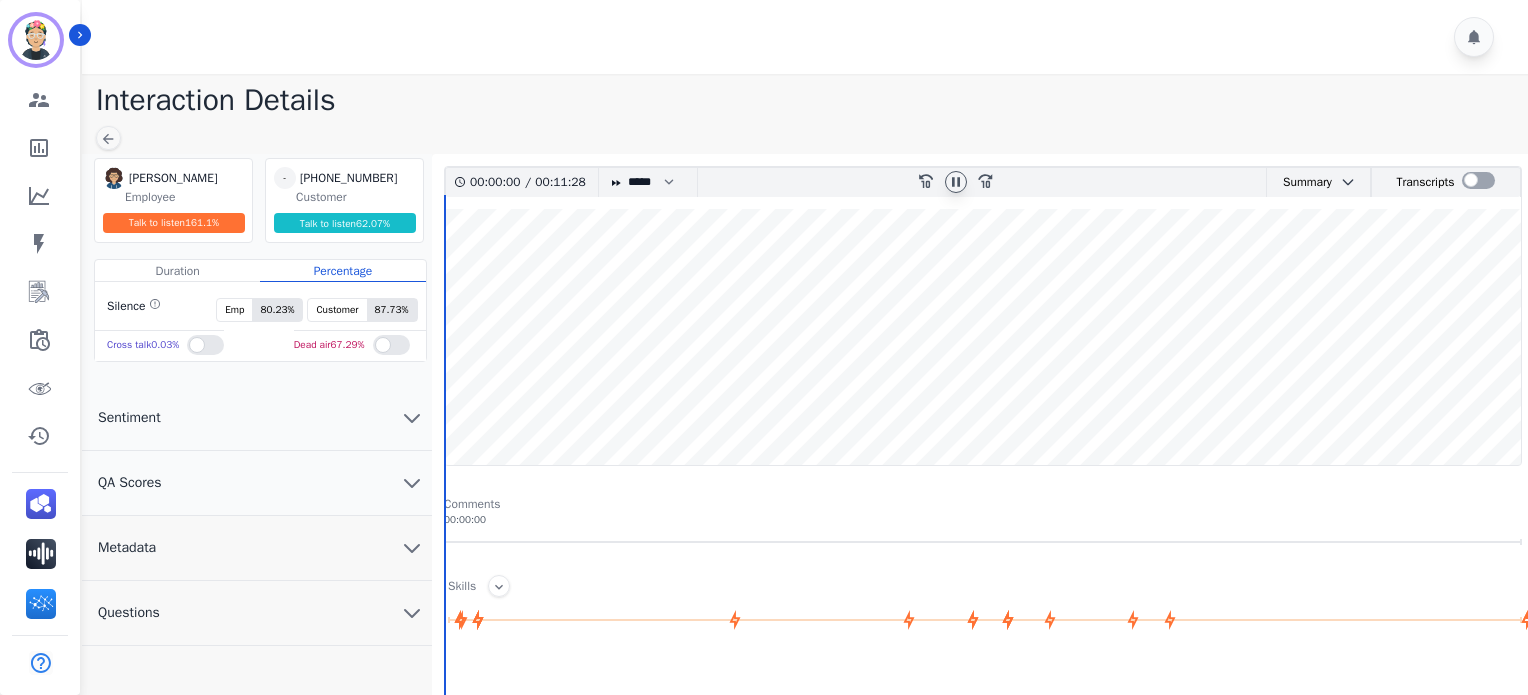 click at bounding box center [956, 182] 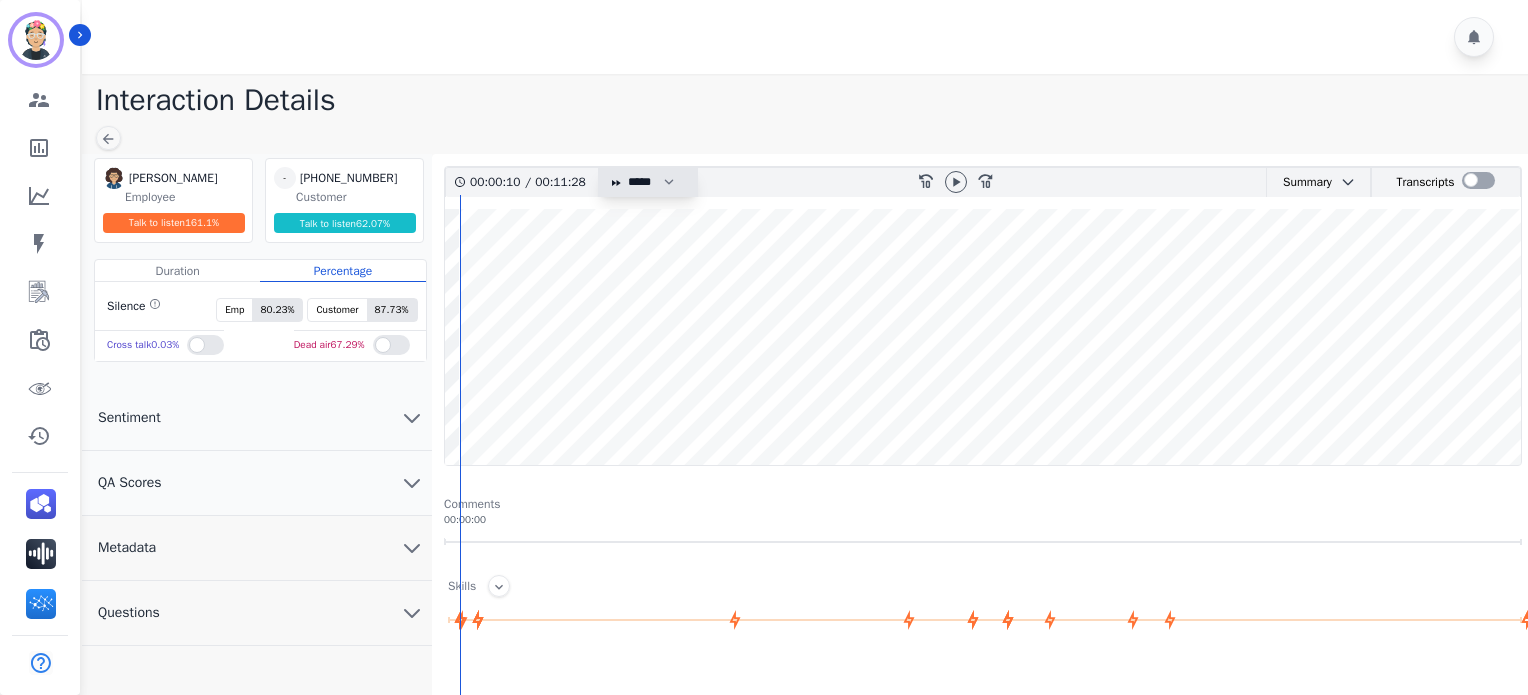 click on "* *   * ****   * ***   * ****" at bounding box center [656, 182] 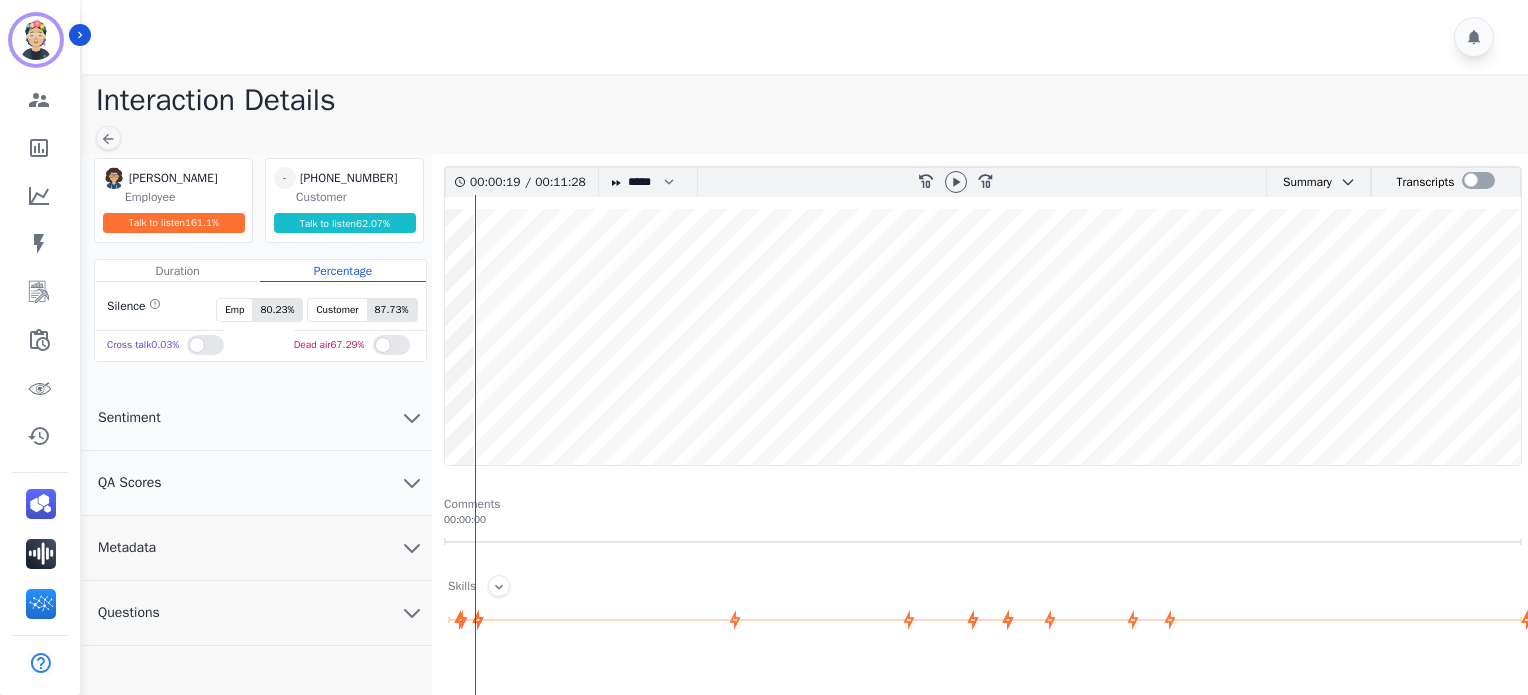 select on "*" 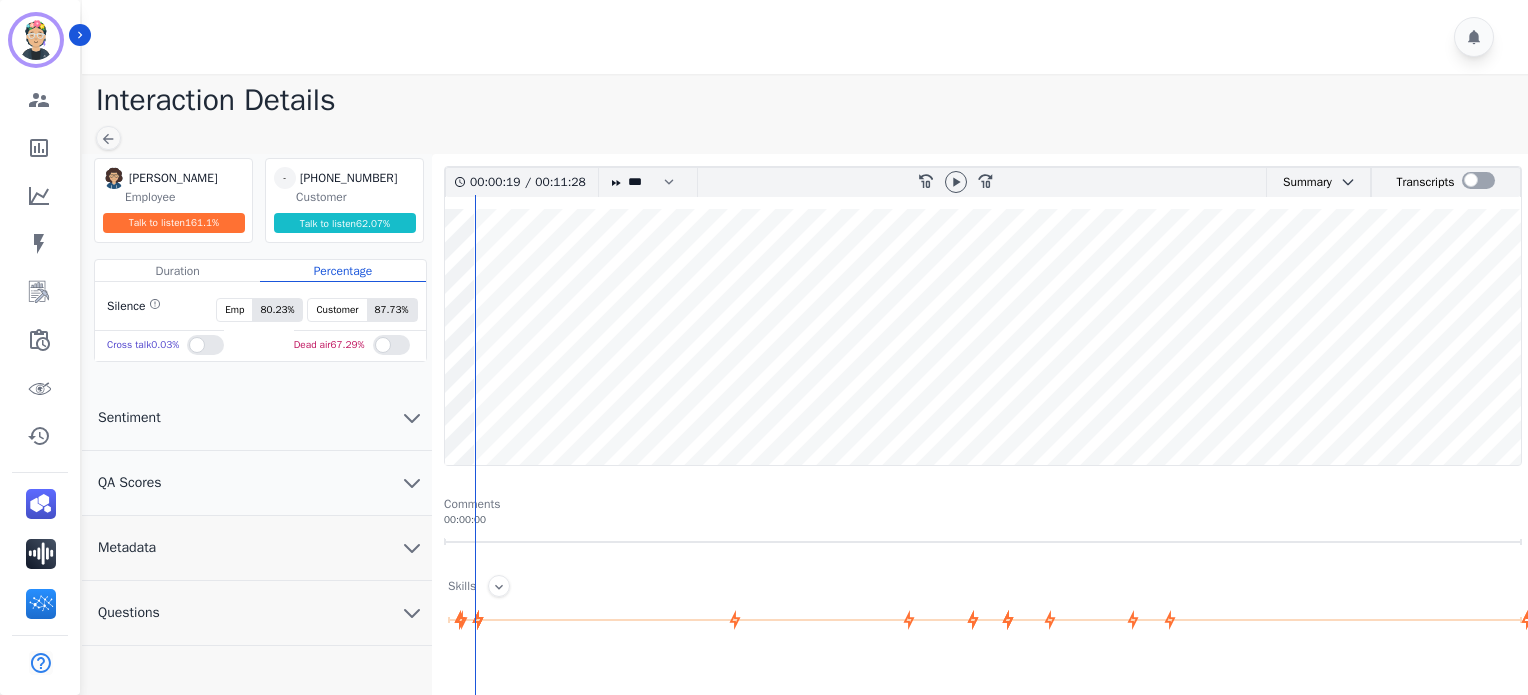 click on "* *   * ****   * ***   * ****" at bounding box center (656, 182) 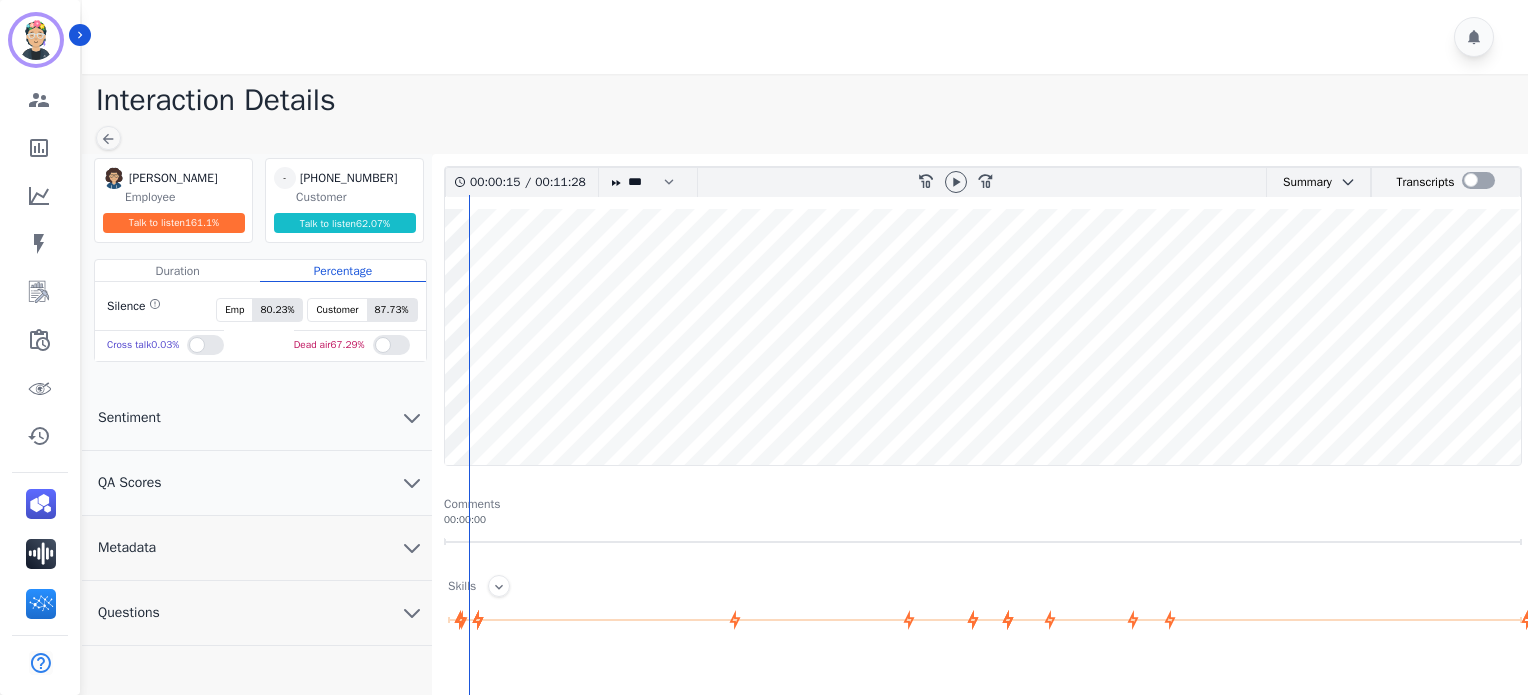 click at bounding box center [983, 337] 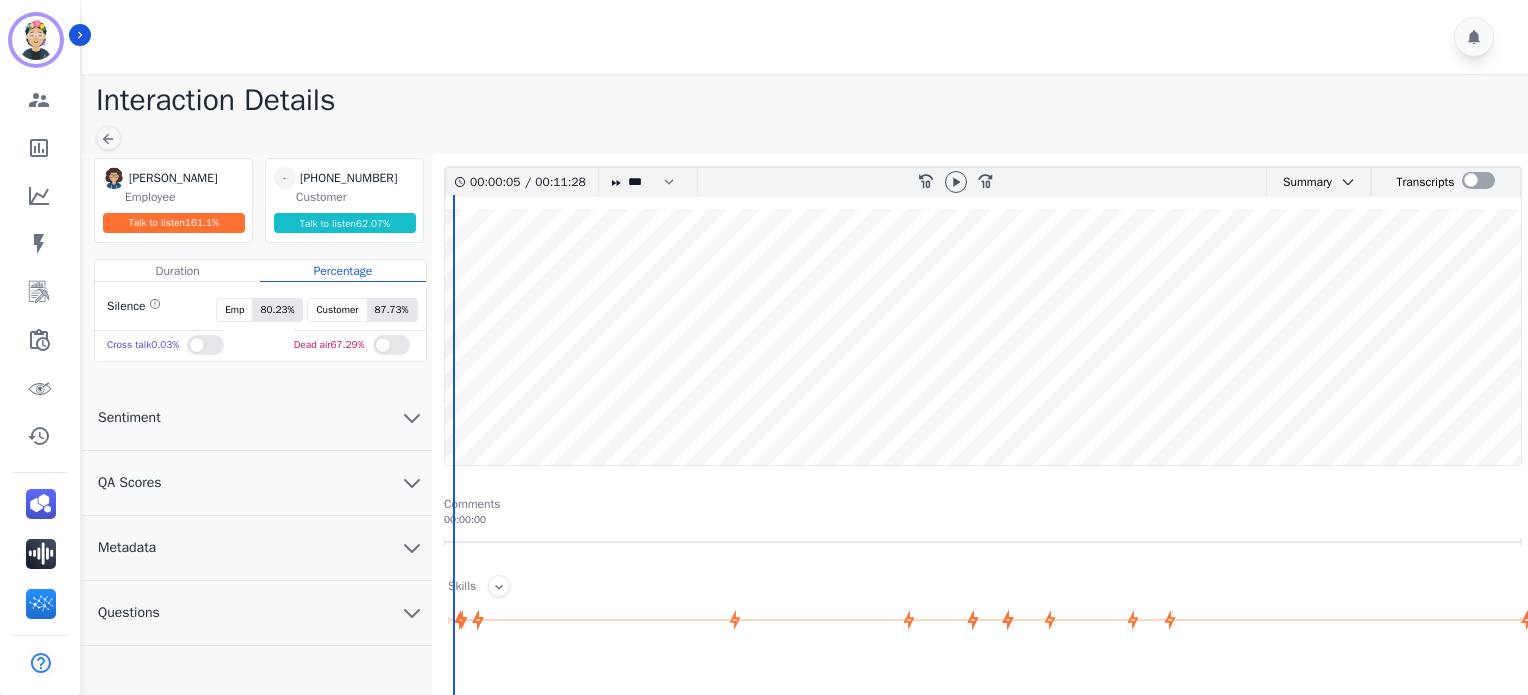 click at bounding box center [983, 337] 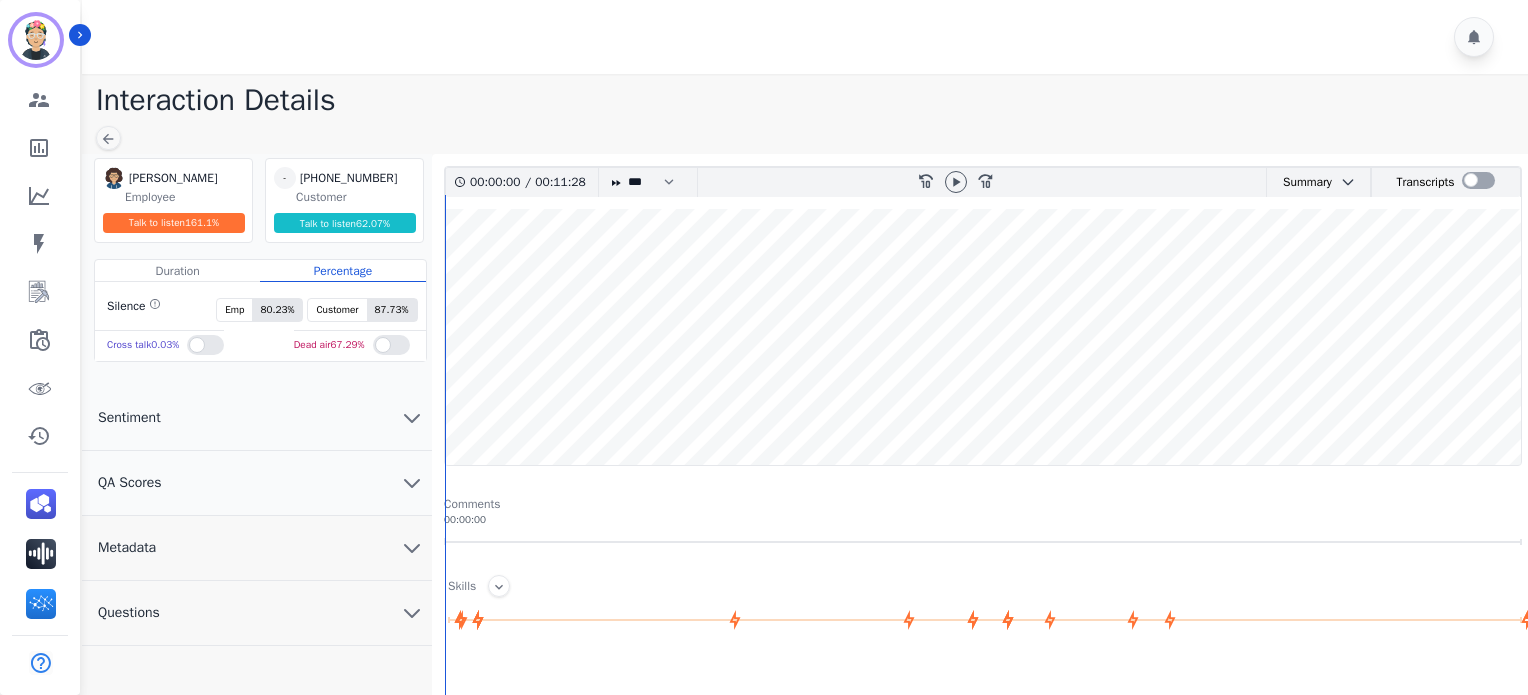 click on "00:00:00
/
00:11:28     * *   * ****   * ***   * ****     rewind-10     fast-forward-10   Summary         AI Summary   Secure Pad   Annie hasn't received her certification in the mail since June 30th. She needs to submit a ticket to credentialing department to get the certificate. Dorothy's address is 1262 goldwynnus way, riverdale, georgia, 30296 and her email is gmail .com.    👍   Rate this summary       👎   Rate this summary         Transcripts             Comments   00:00:00                     Skills" at bounding box center (983, 652) 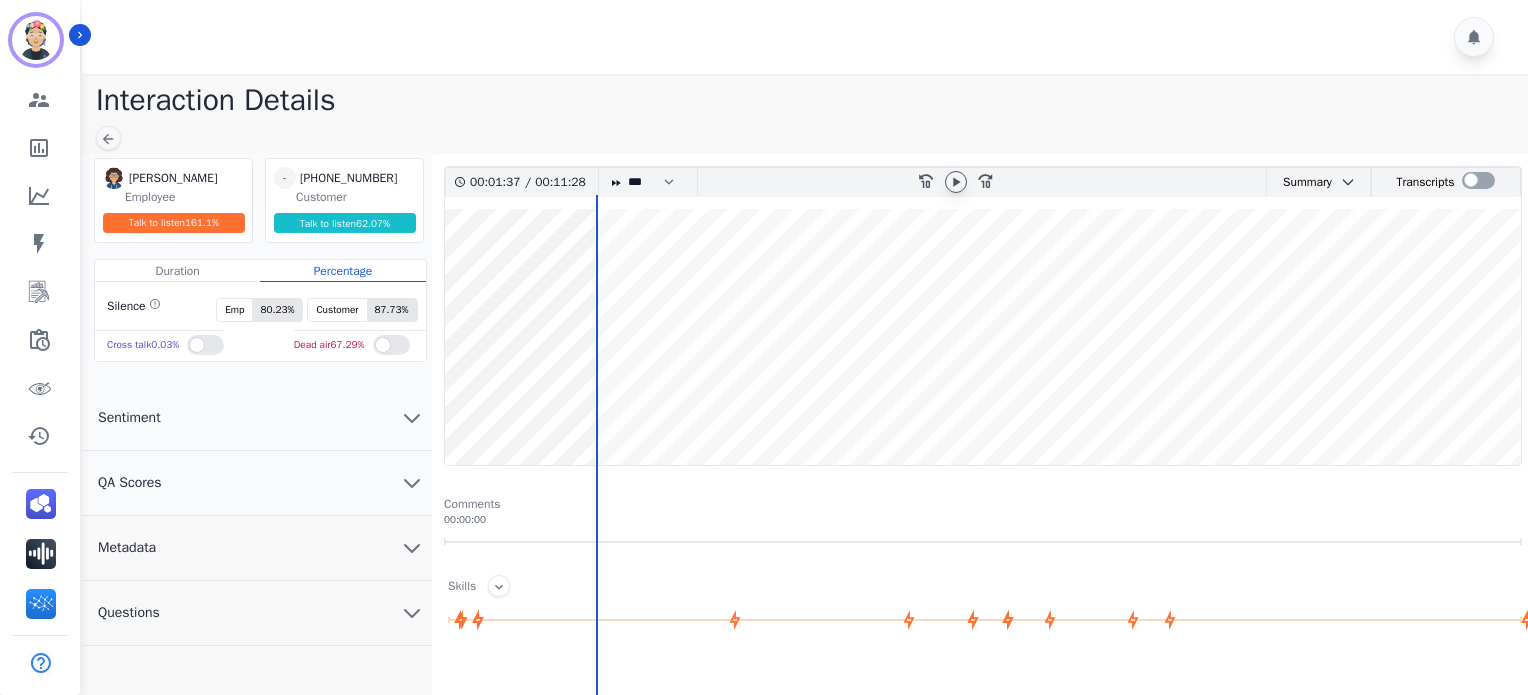click 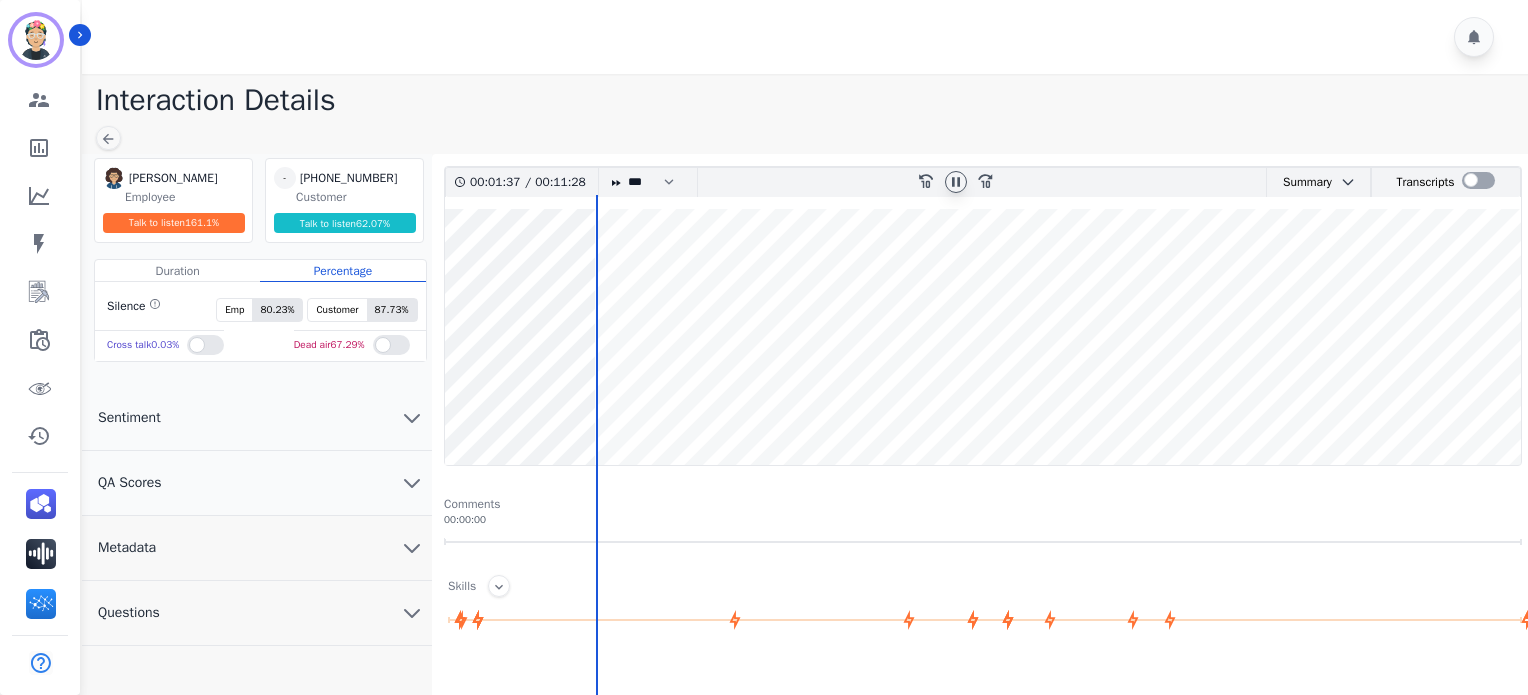click 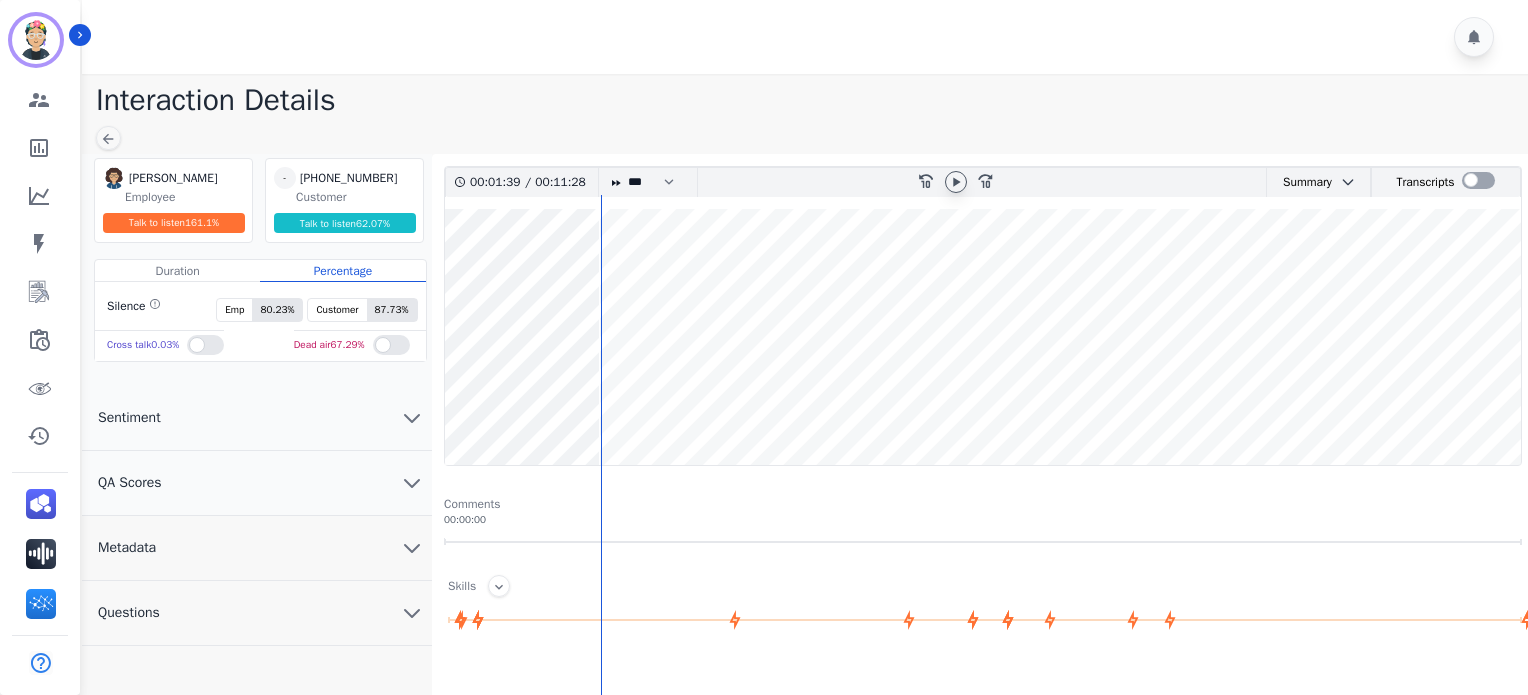 click at bounding box center (983, 337) 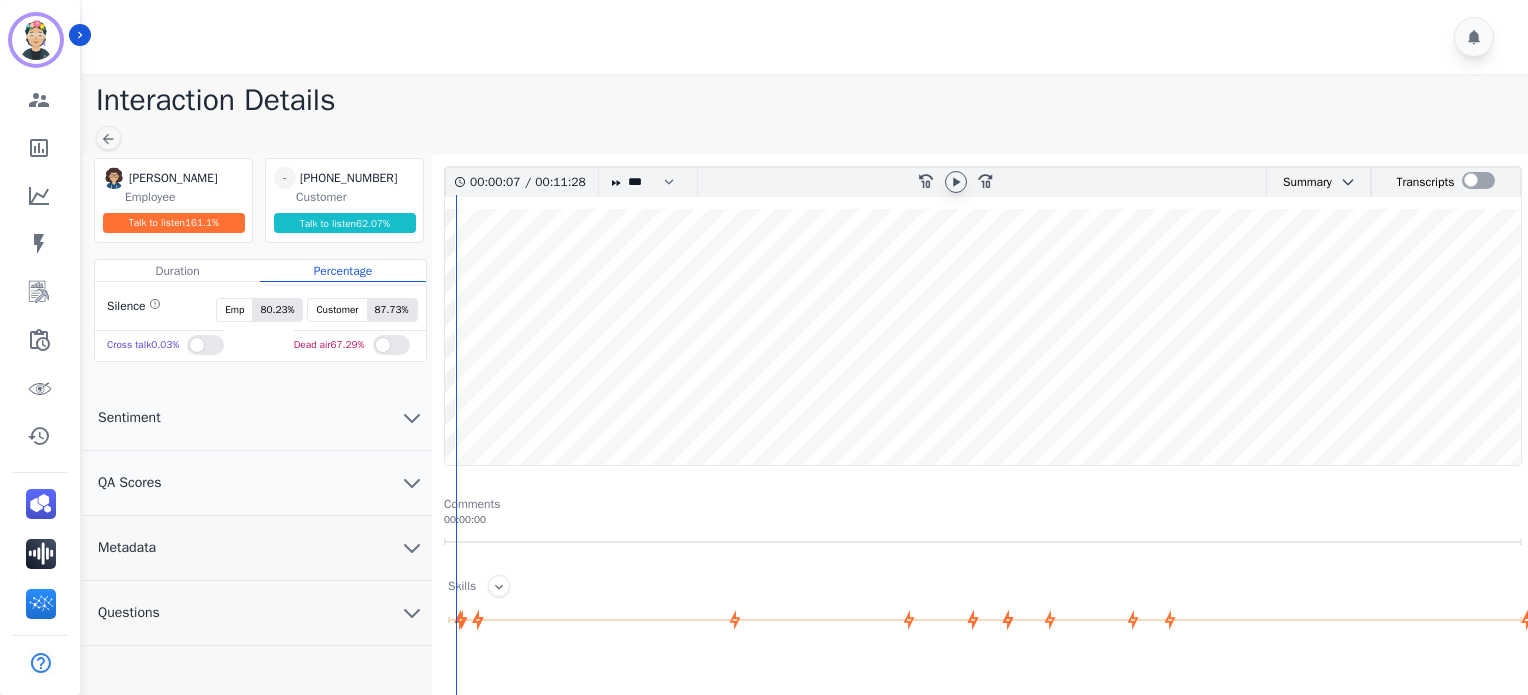 click at bounding box center (983, 337) 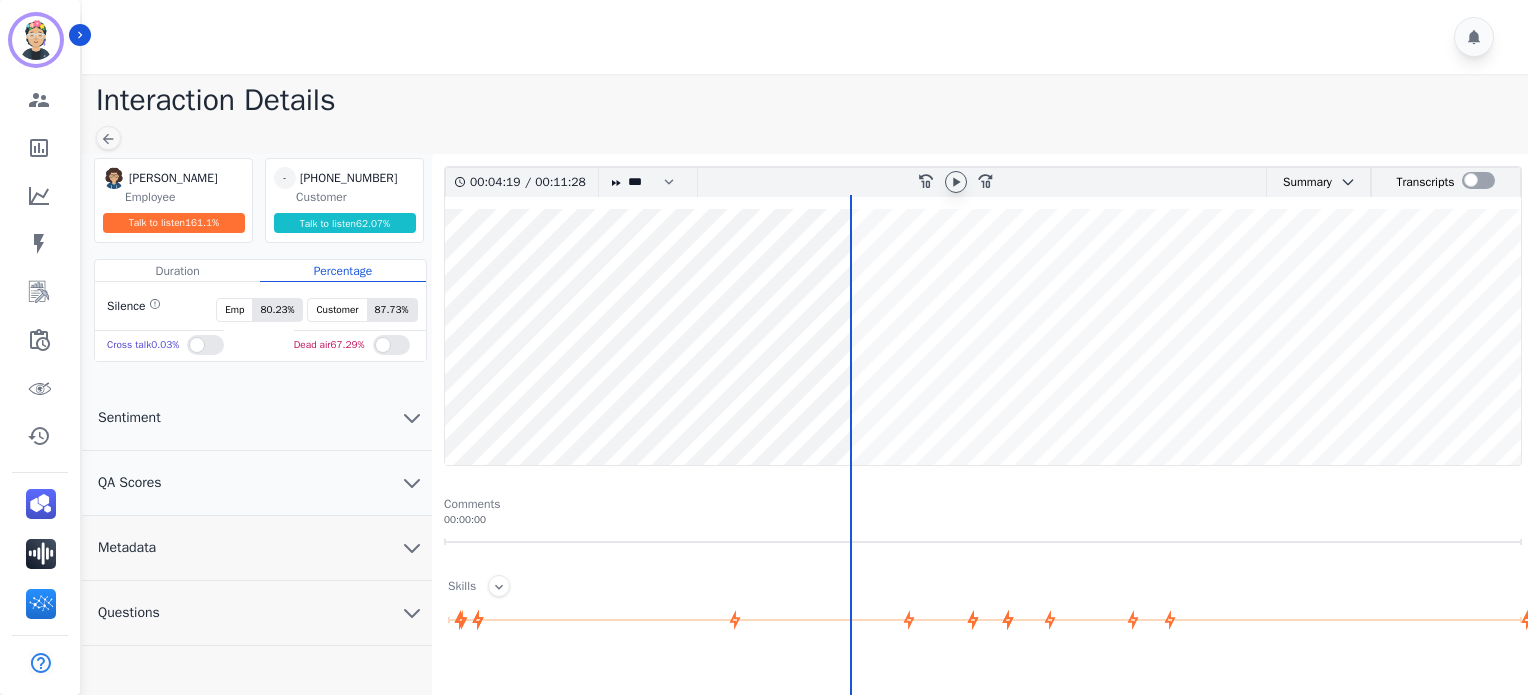 click at bounding box center [983, 337] 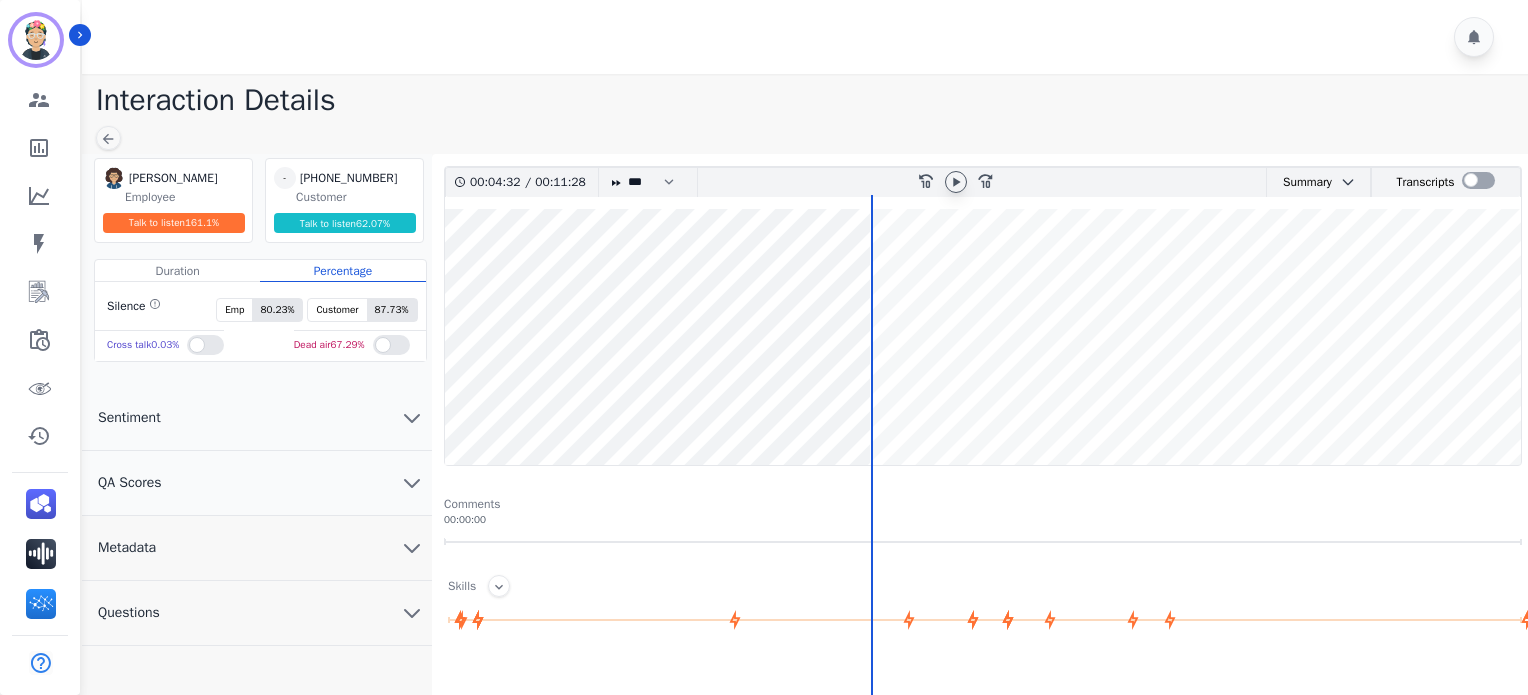 click at bounding box center (983, 337) 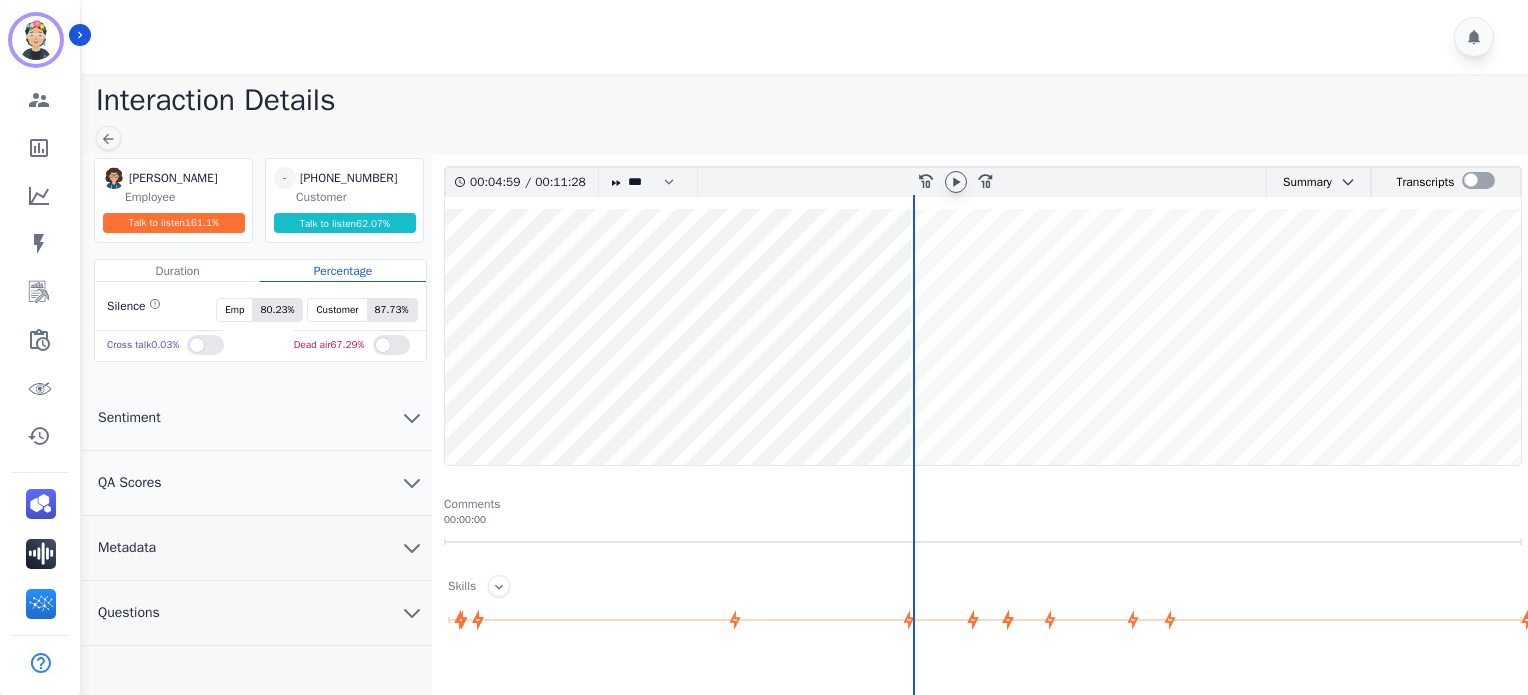 click at bounding box center (983, 337) 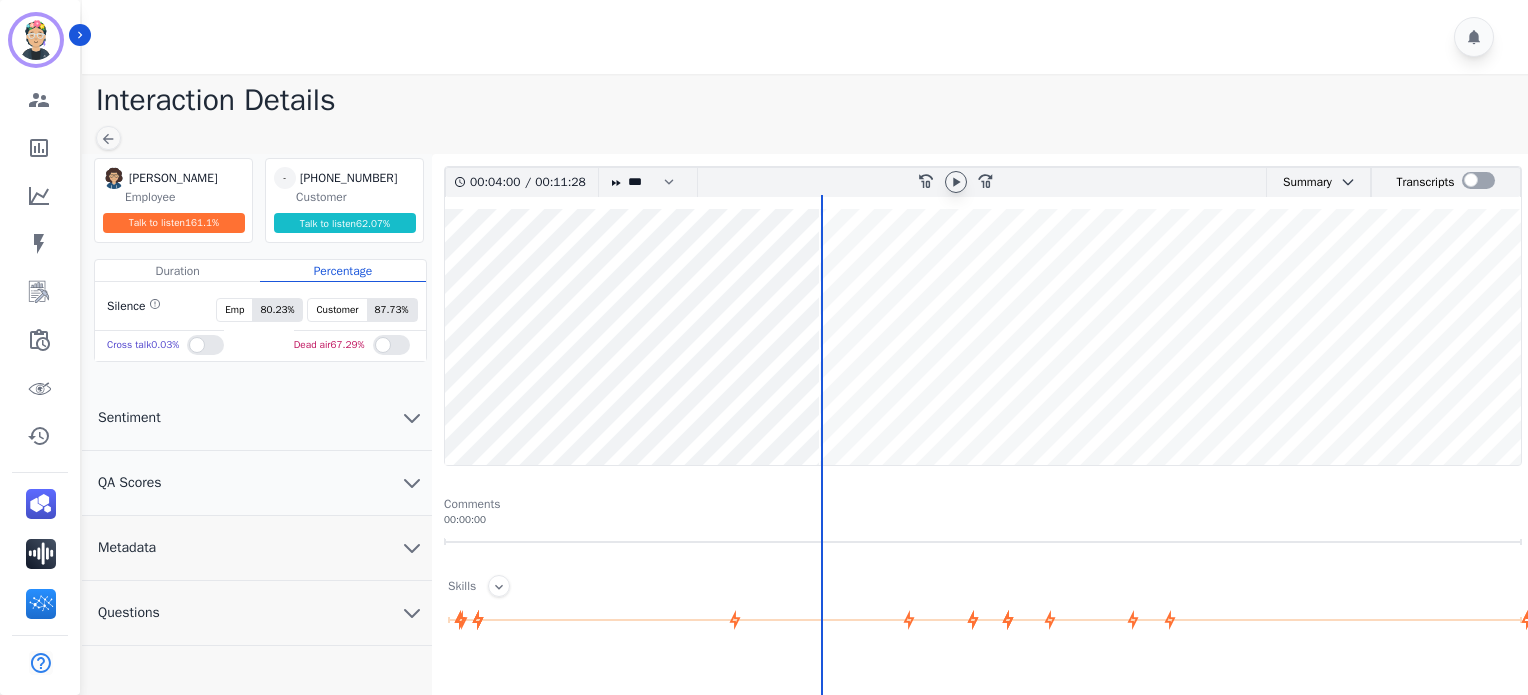 click at bounding box center (983, 337) 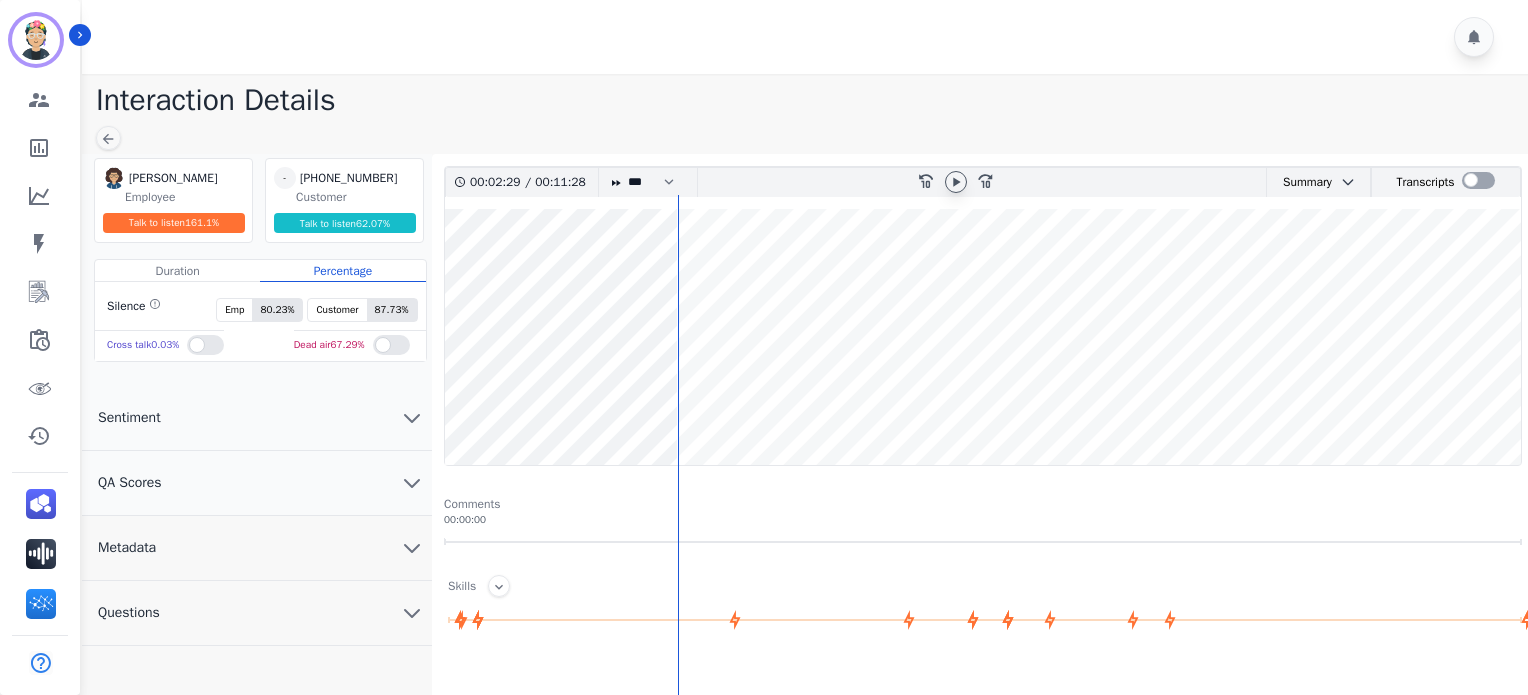 click at bounding box center (983, 337) 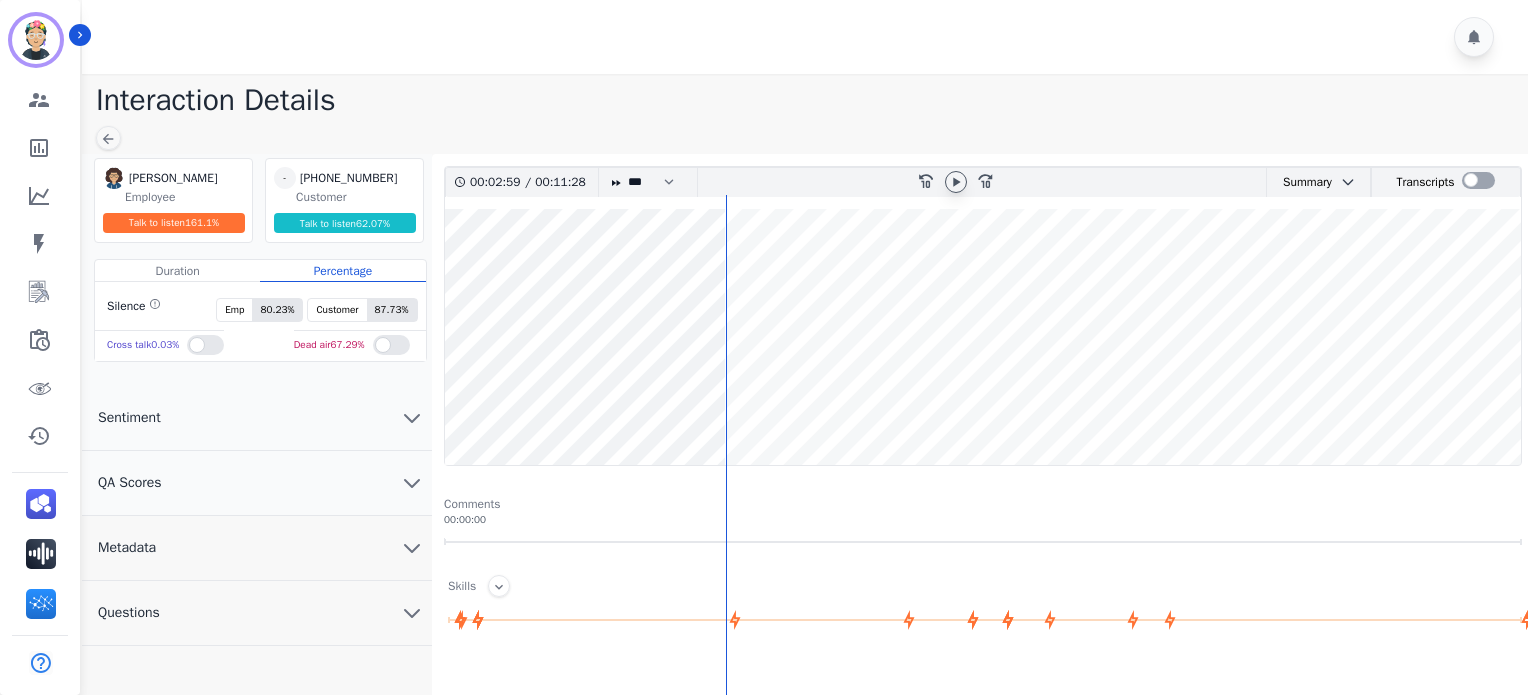click at bounding box center (983, 337) 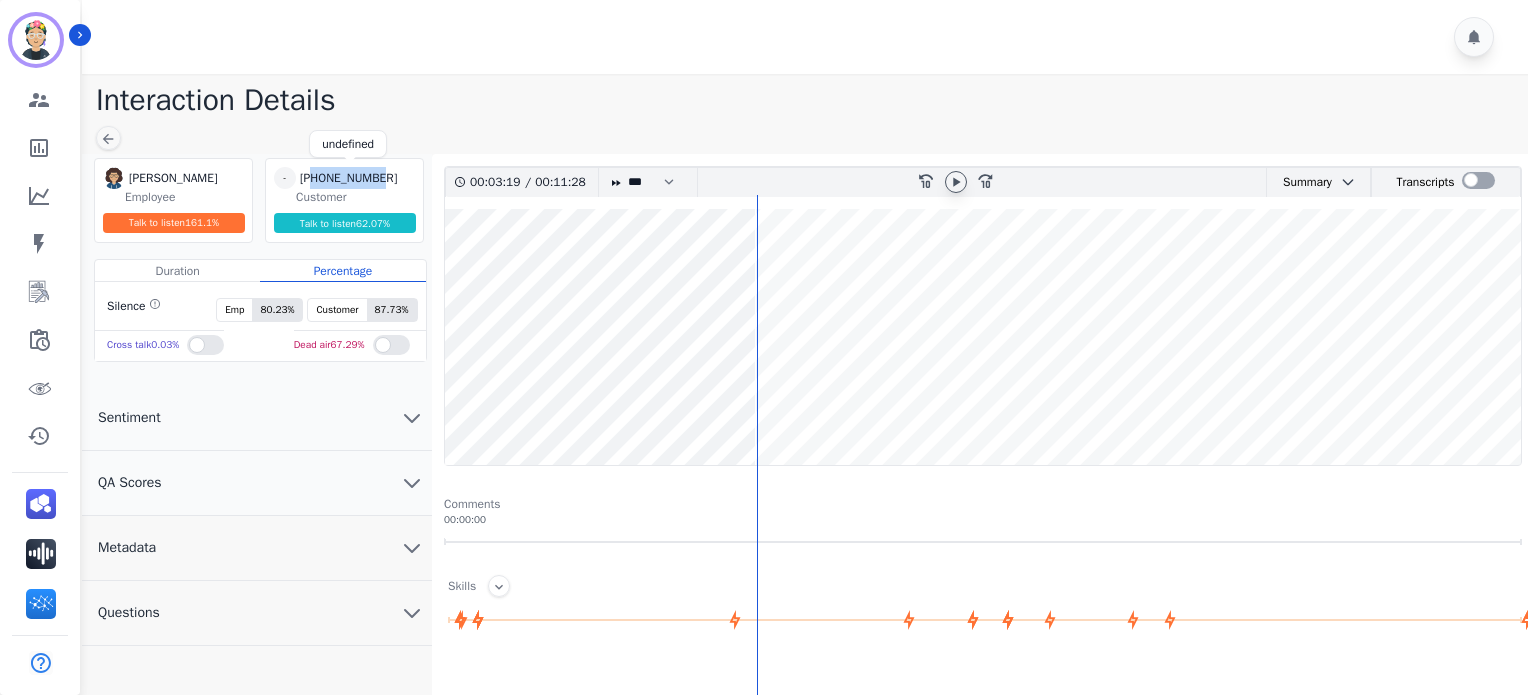 drag, startPoint x: 316, startPoint y: 178, endPoint x: 394, endPoint y: 176, distance: 78.025635 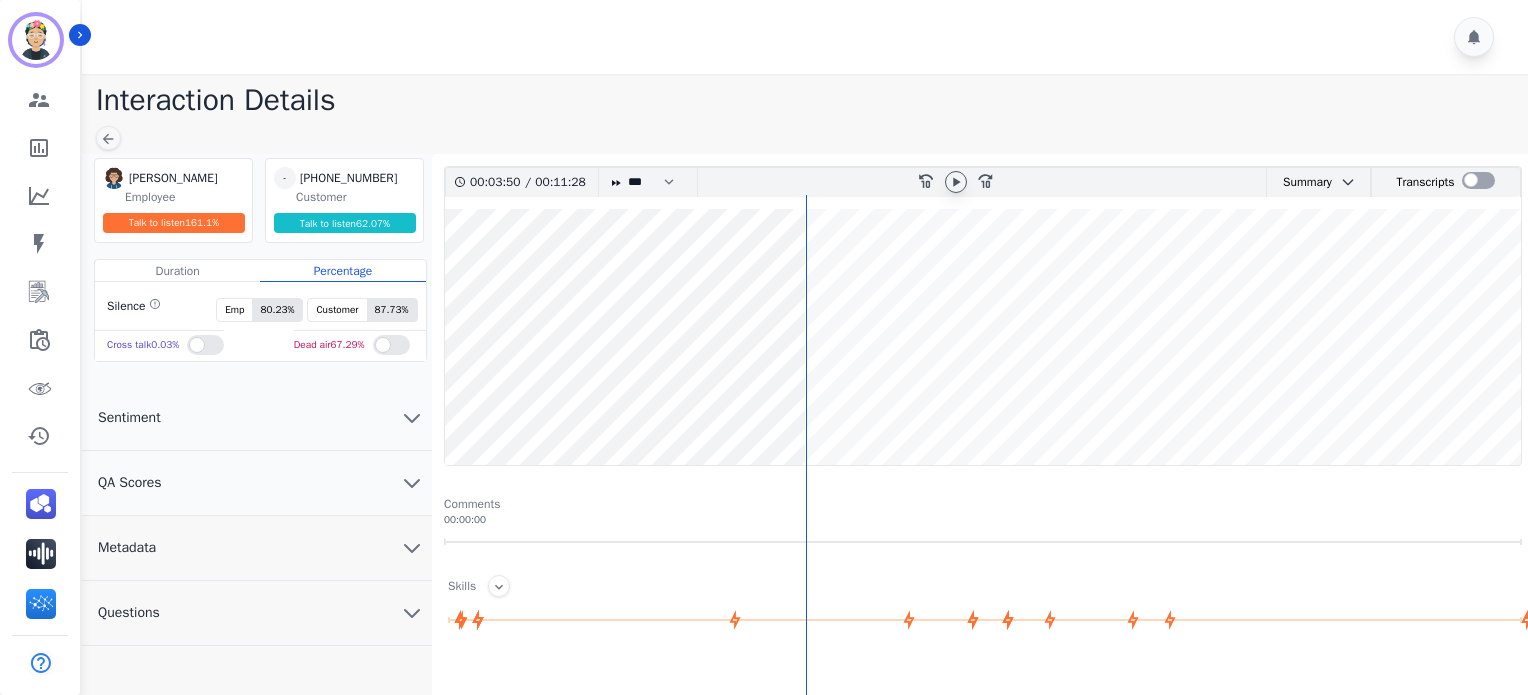 click 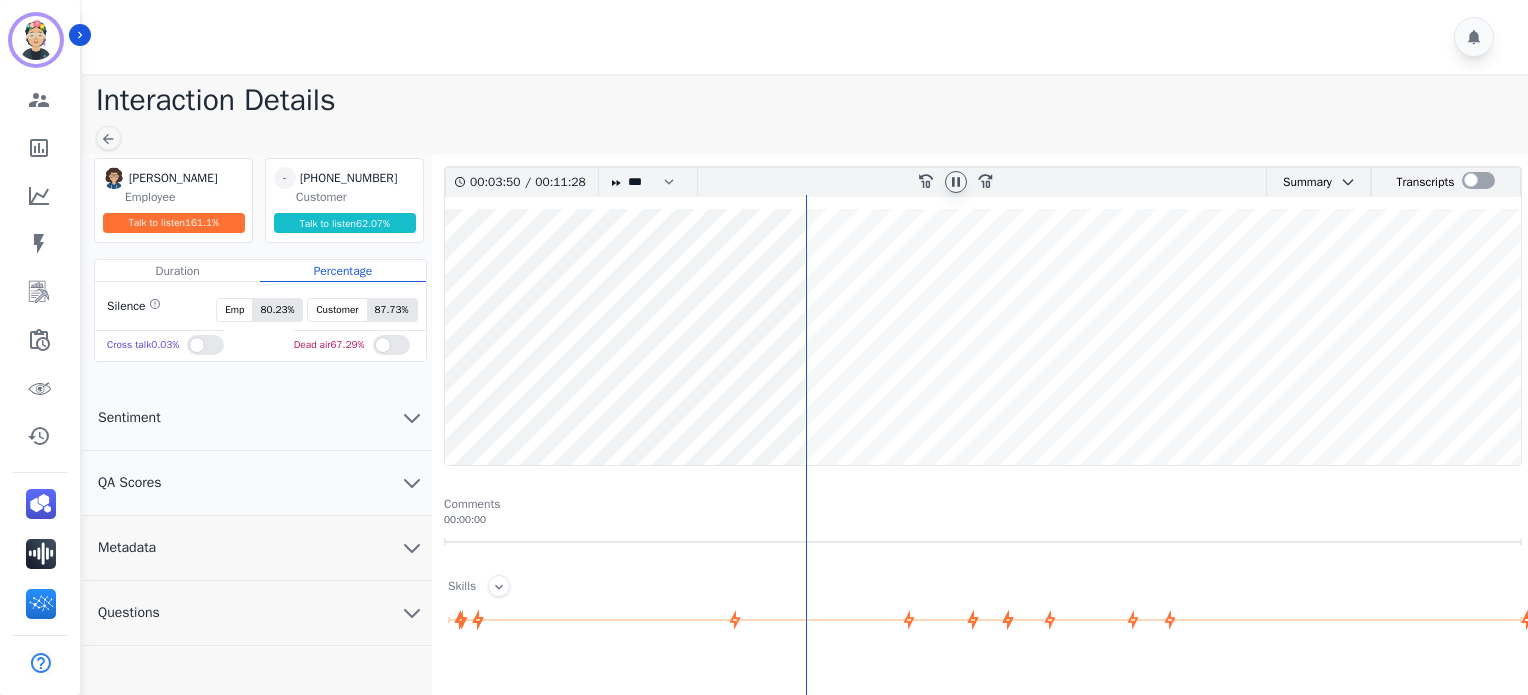 click at bounding box center (983, 337) 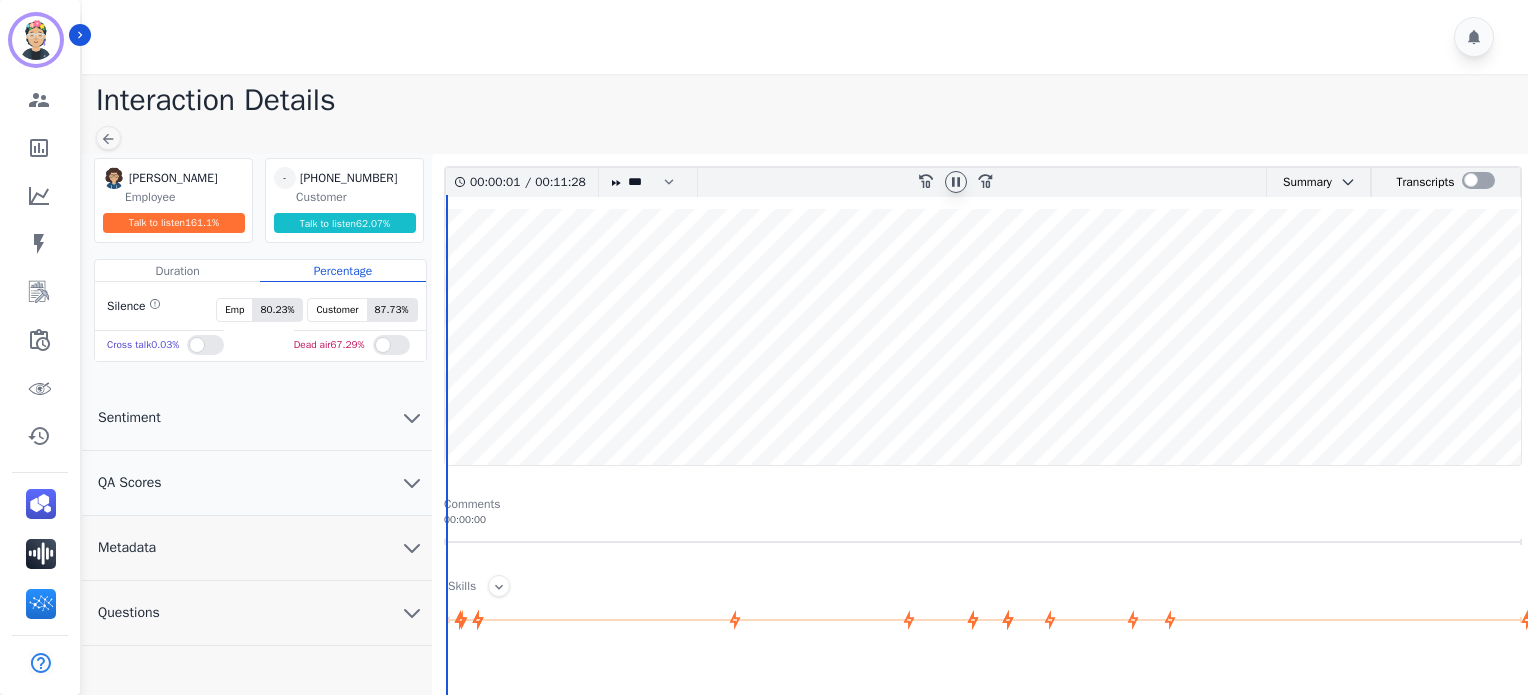 drag, startPoint x: 447, startPoint y: 409, endPoint x: 437, endPoint y: 408, distance: 10.049875 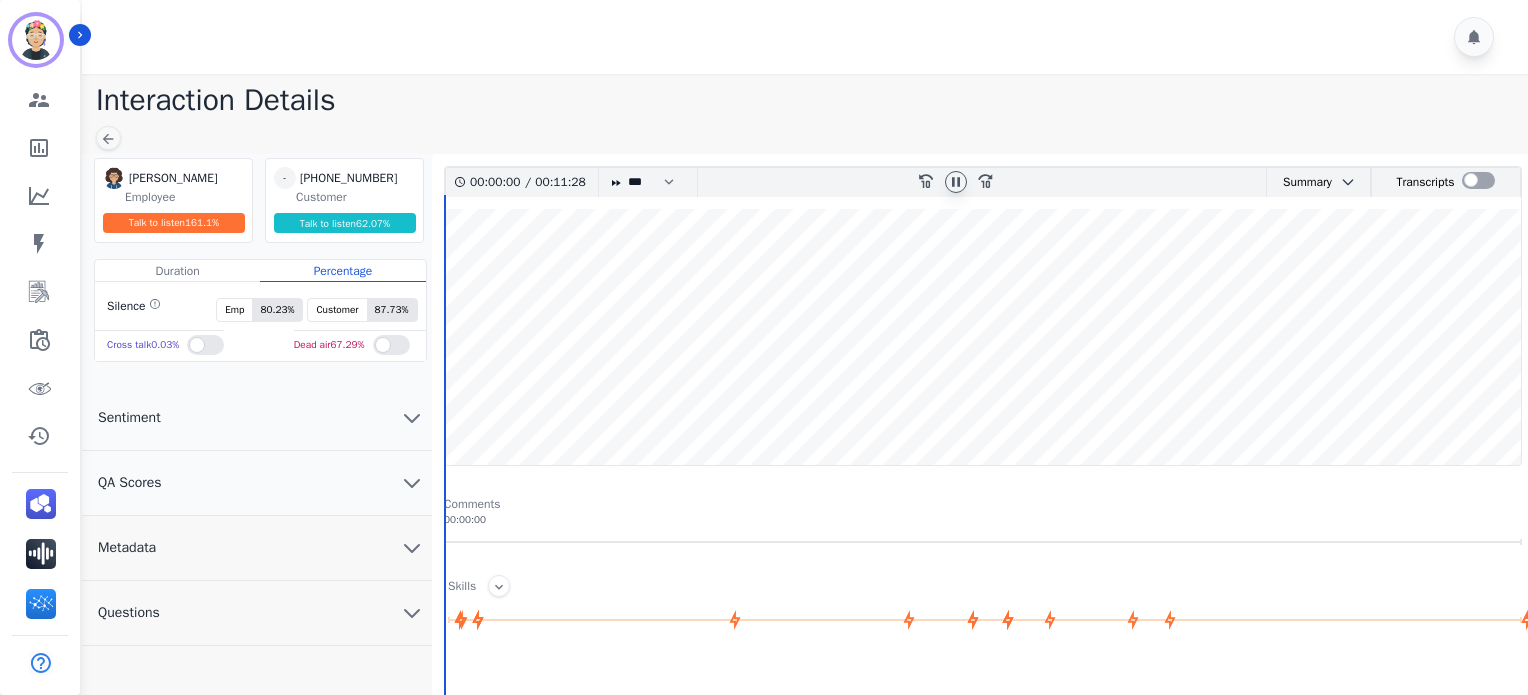 click 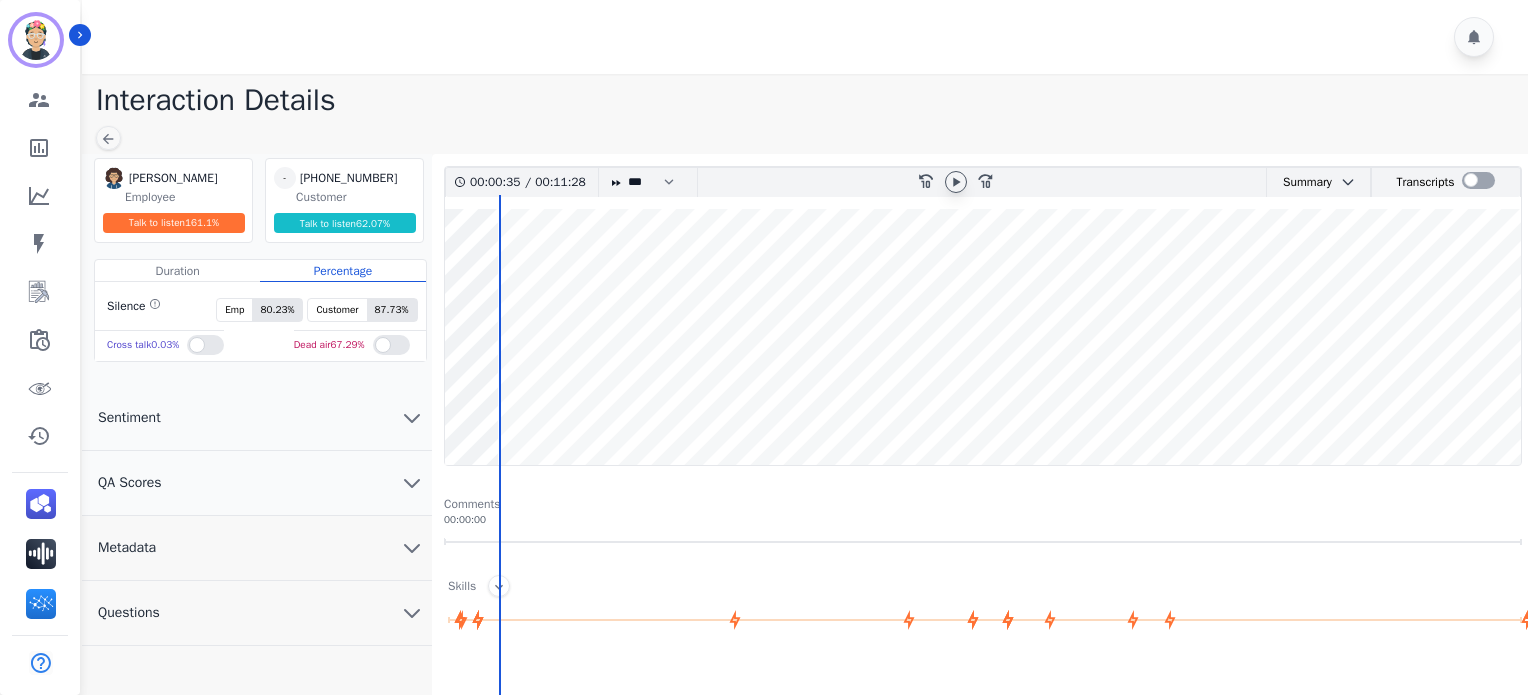 click 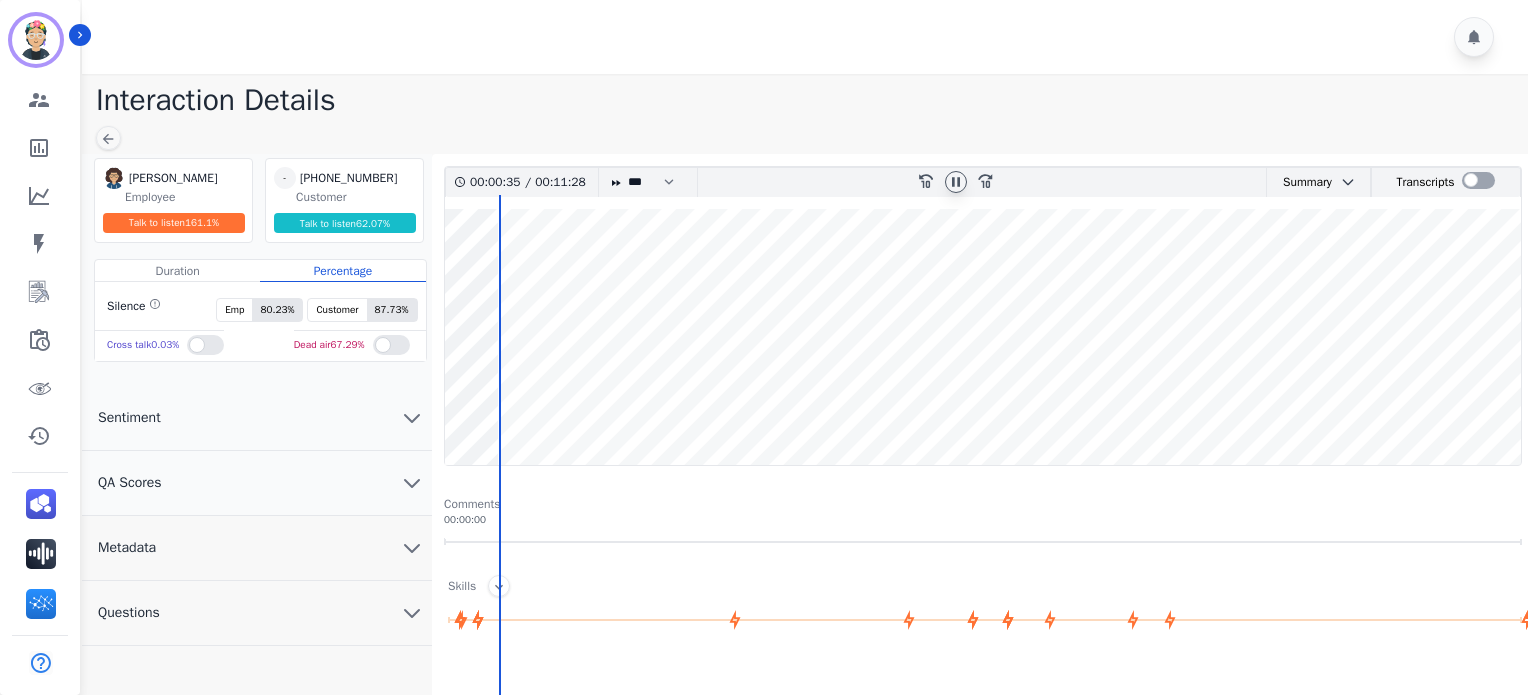 click 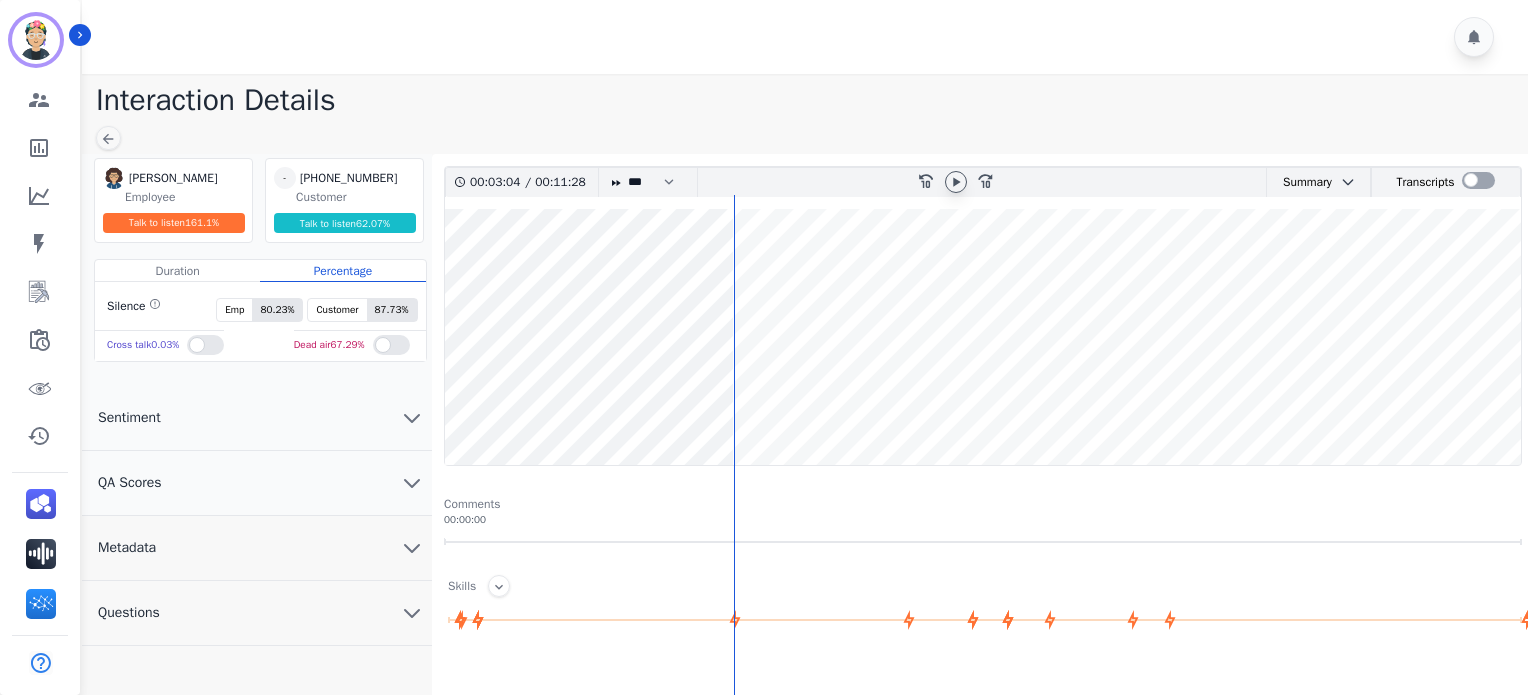 click 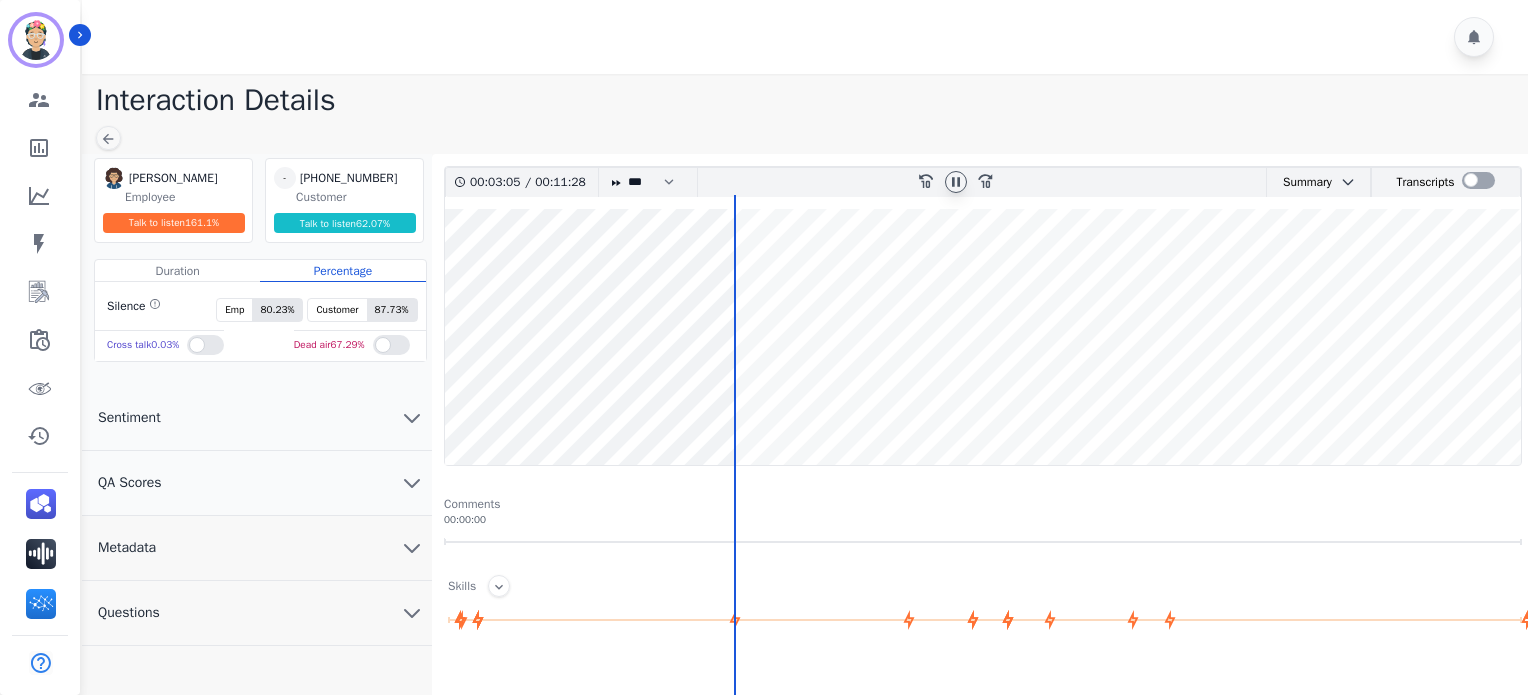 click 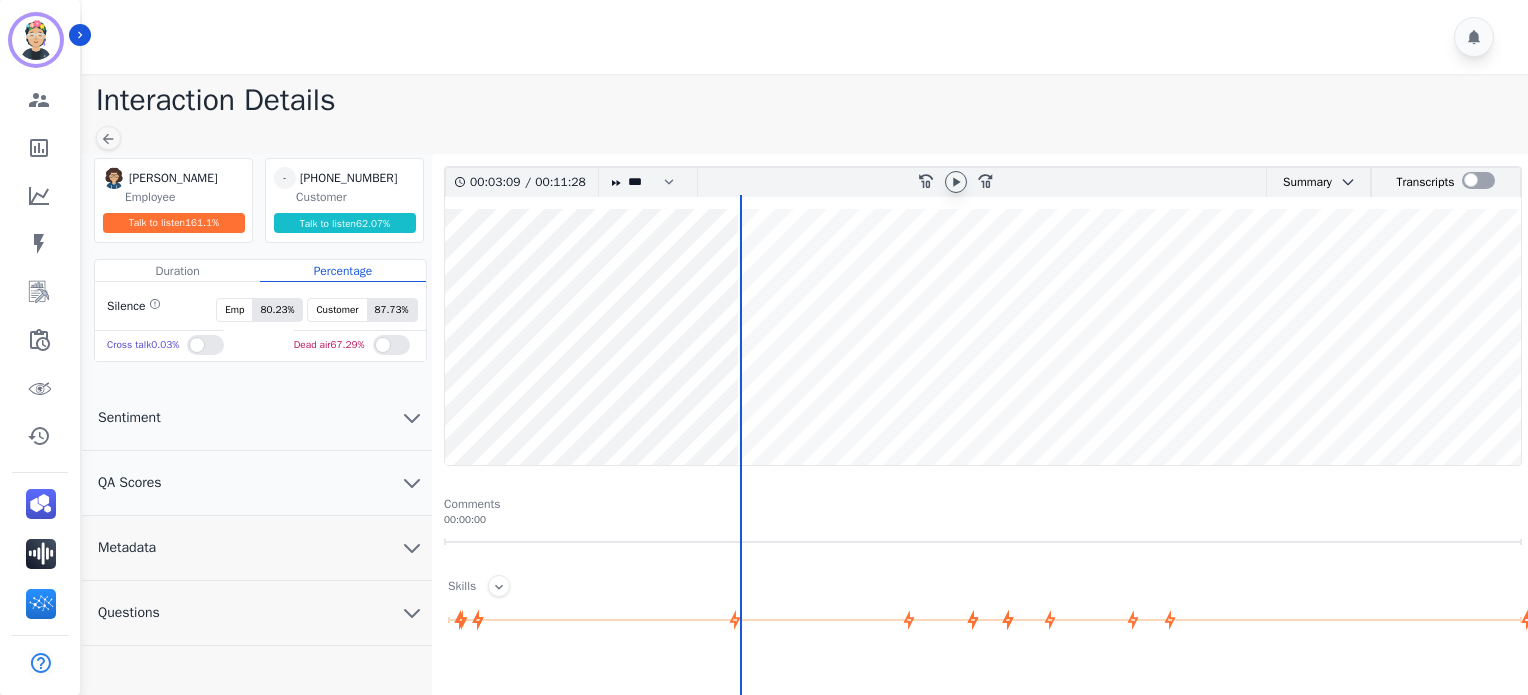 click 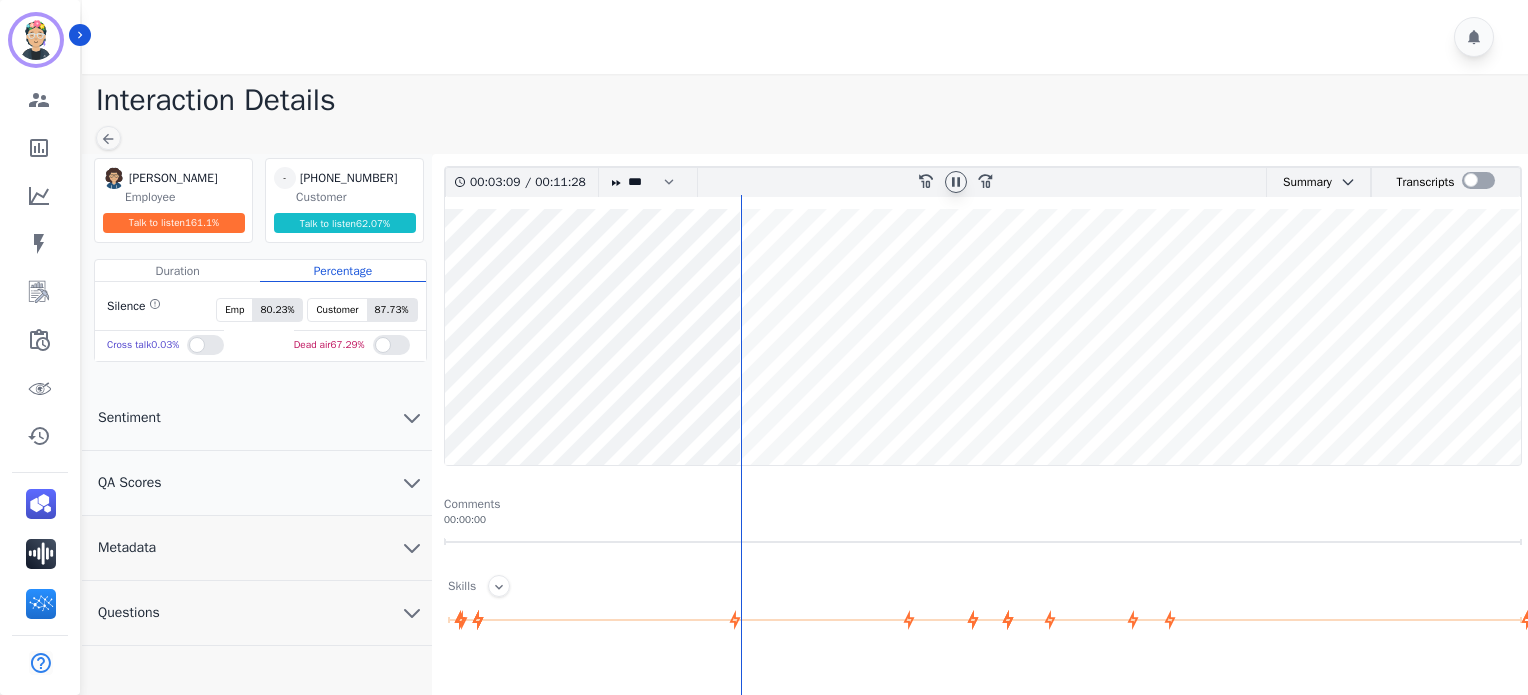click 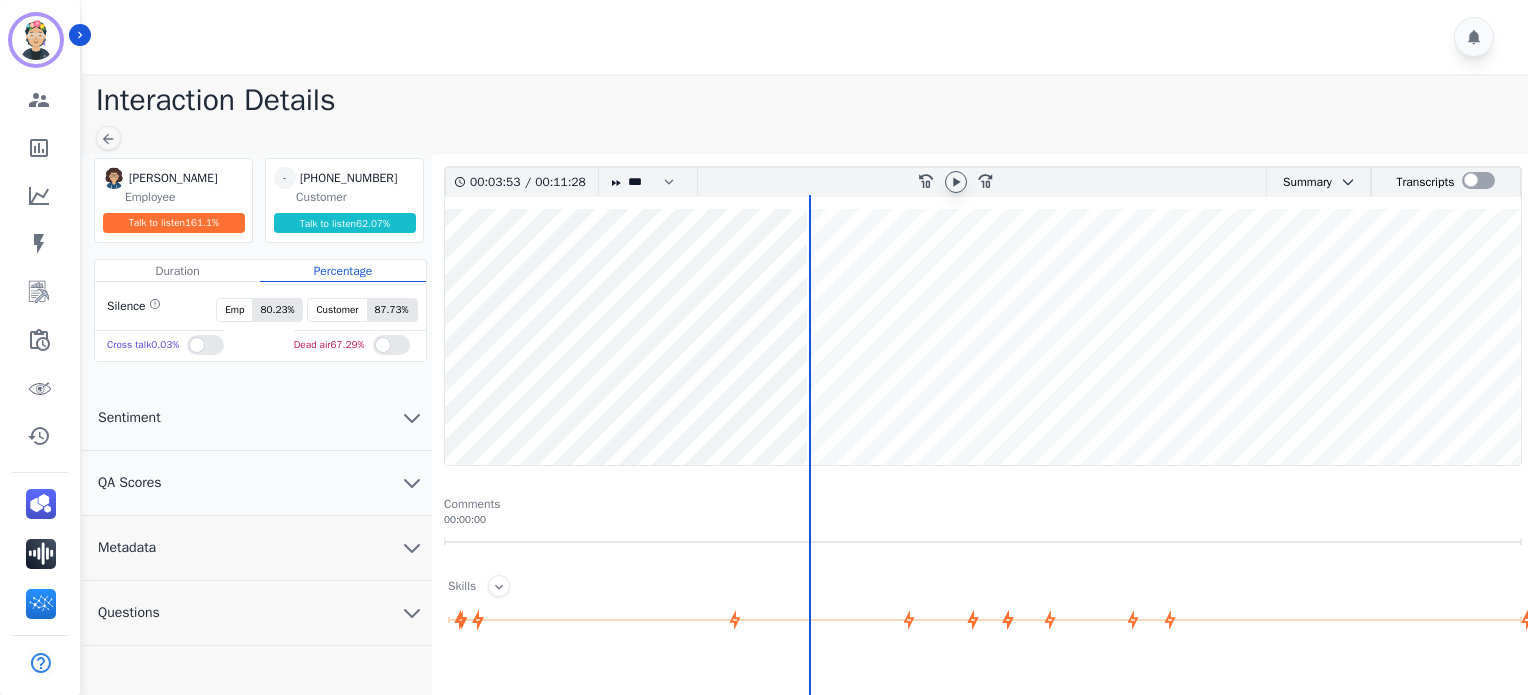 click 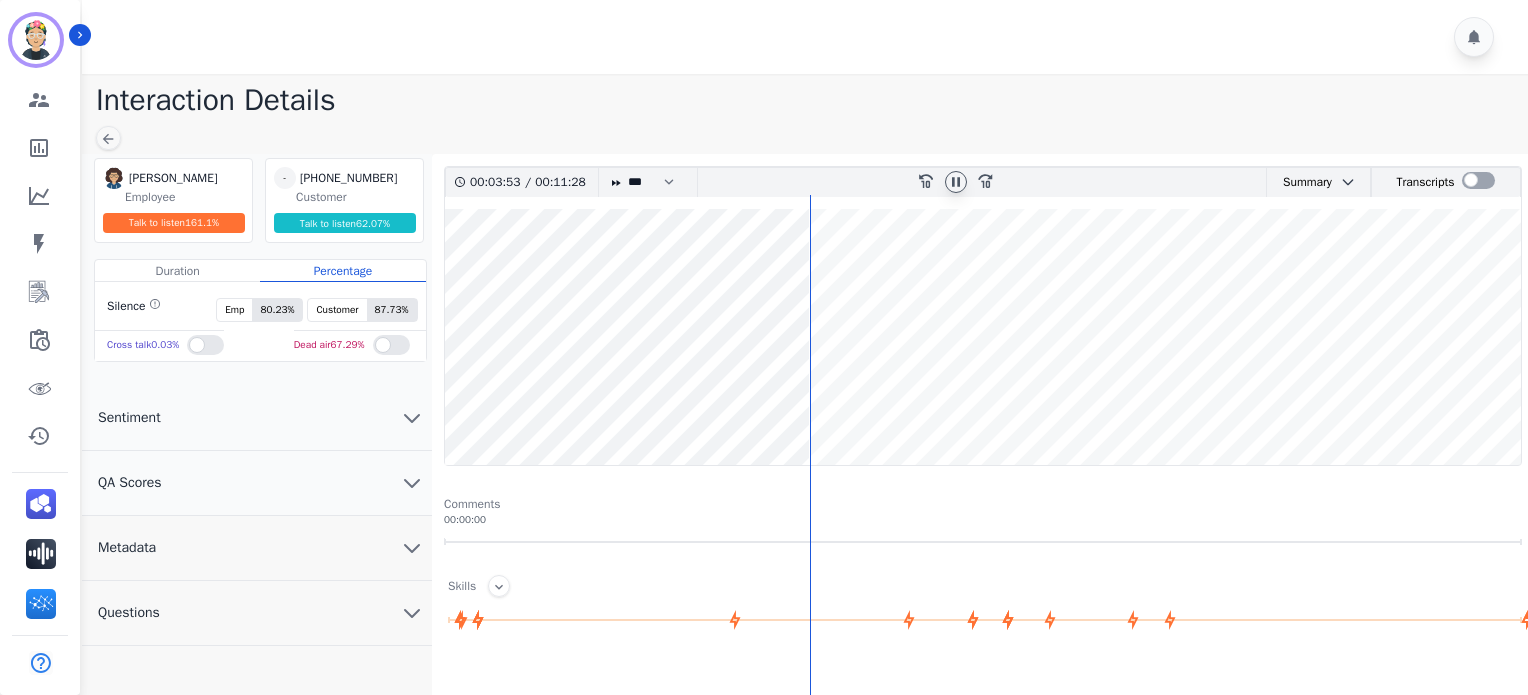 click 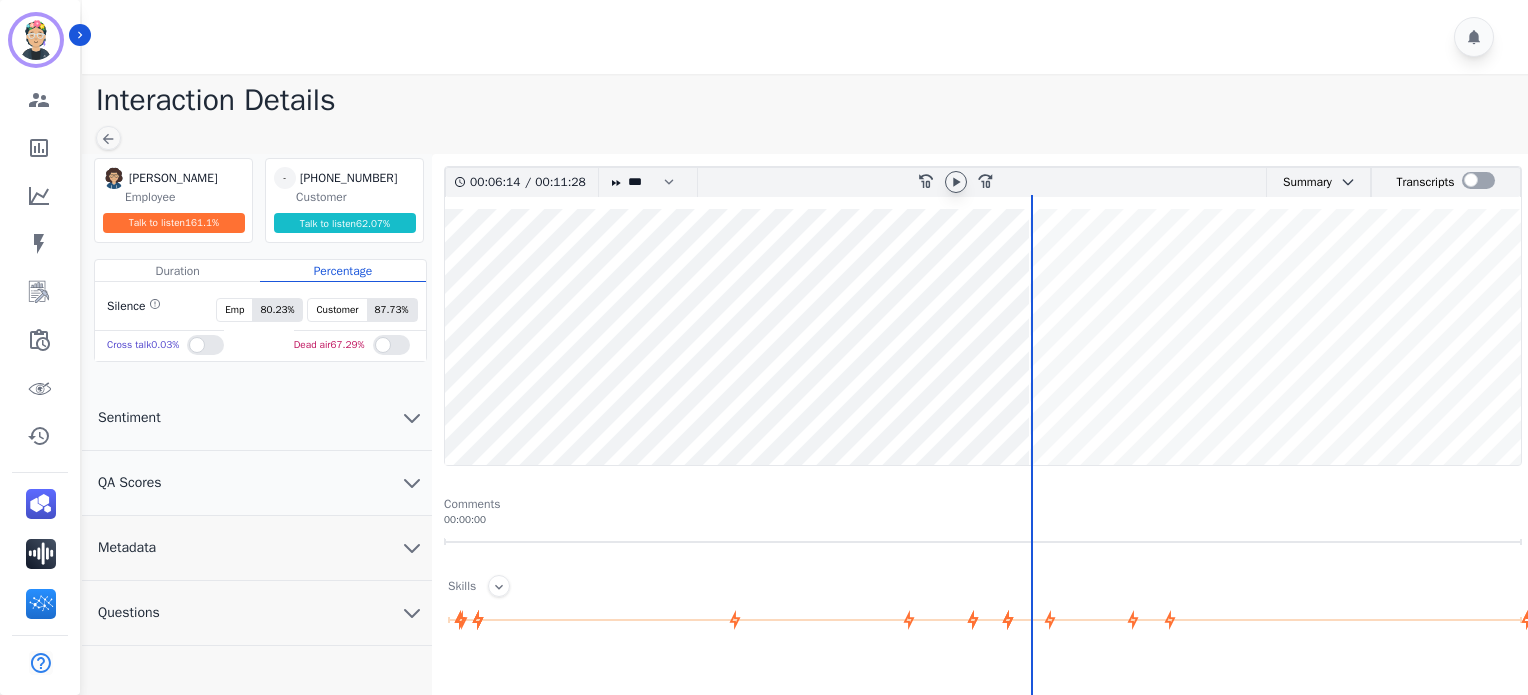 click 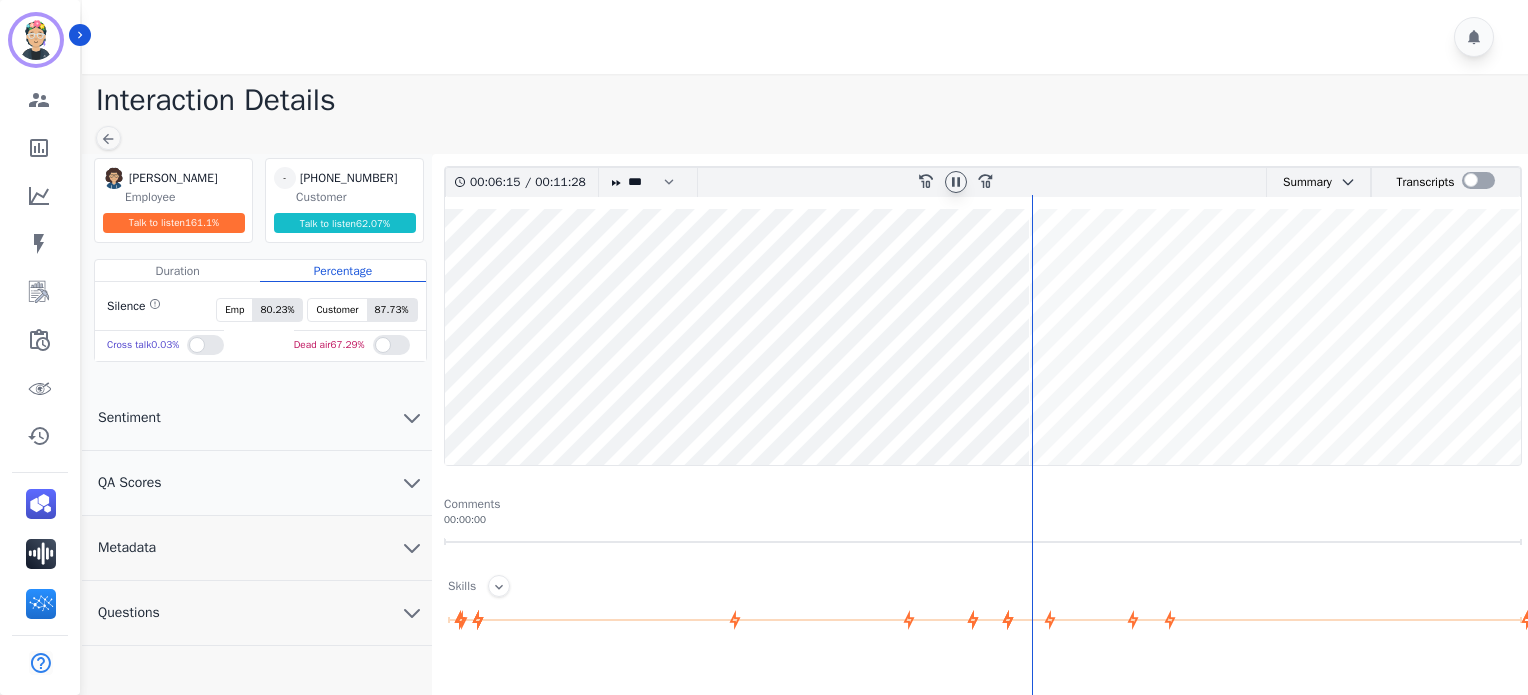 click 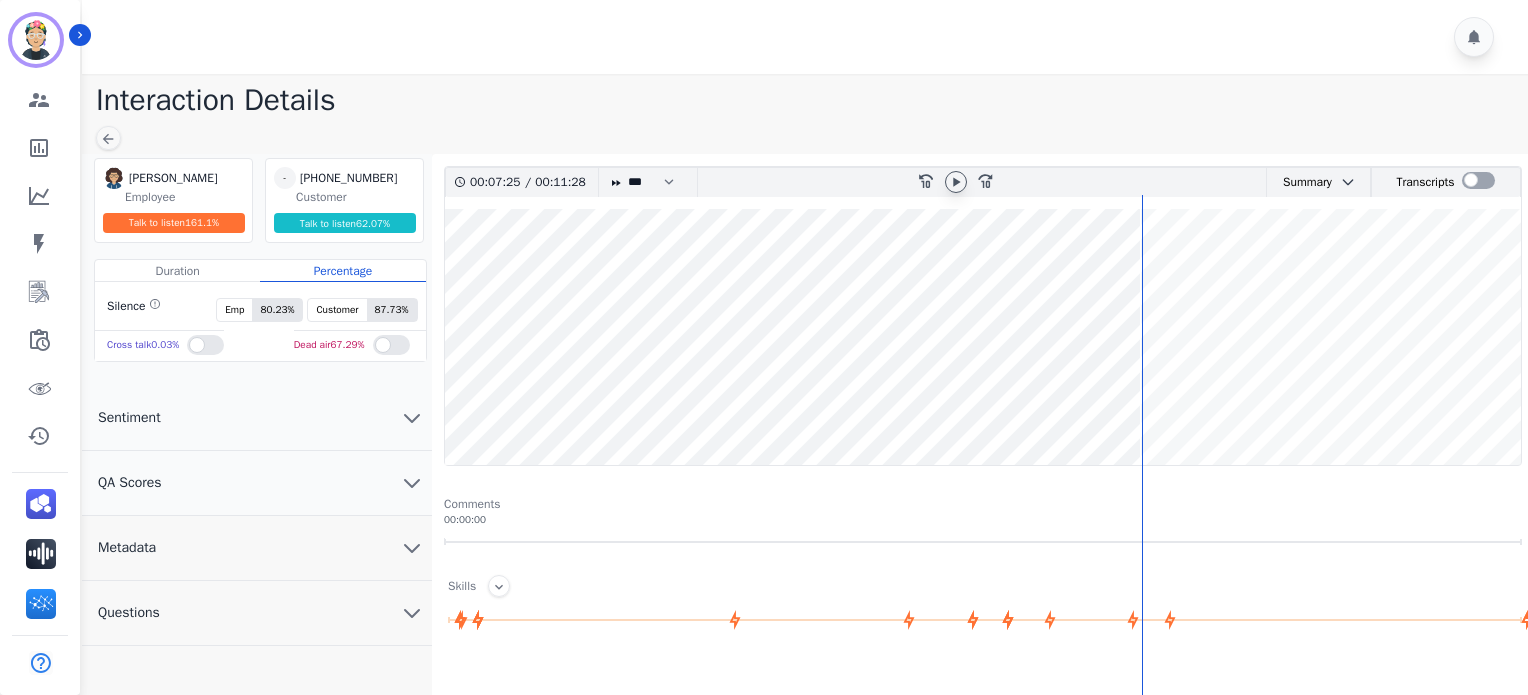 click at bounding box center [983, 337] 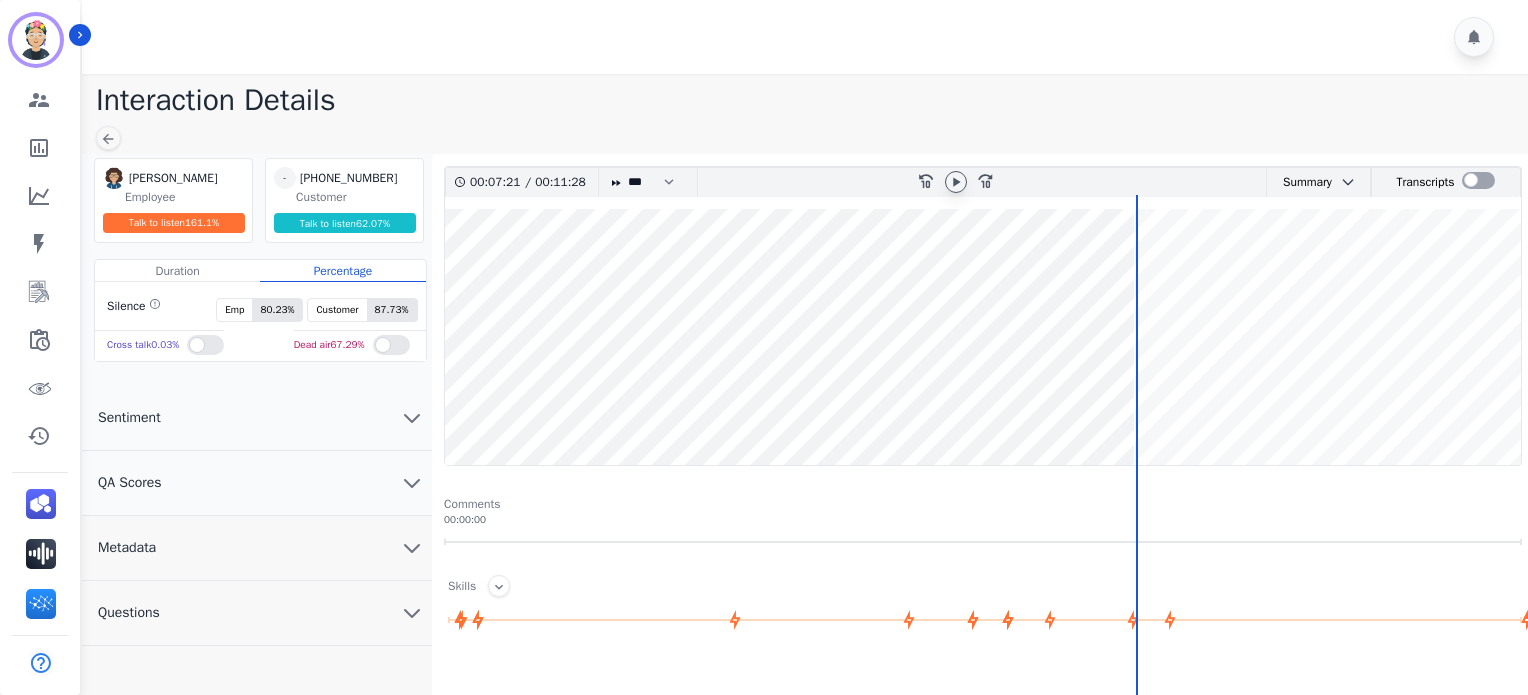 click at bounding box center (983, 337) 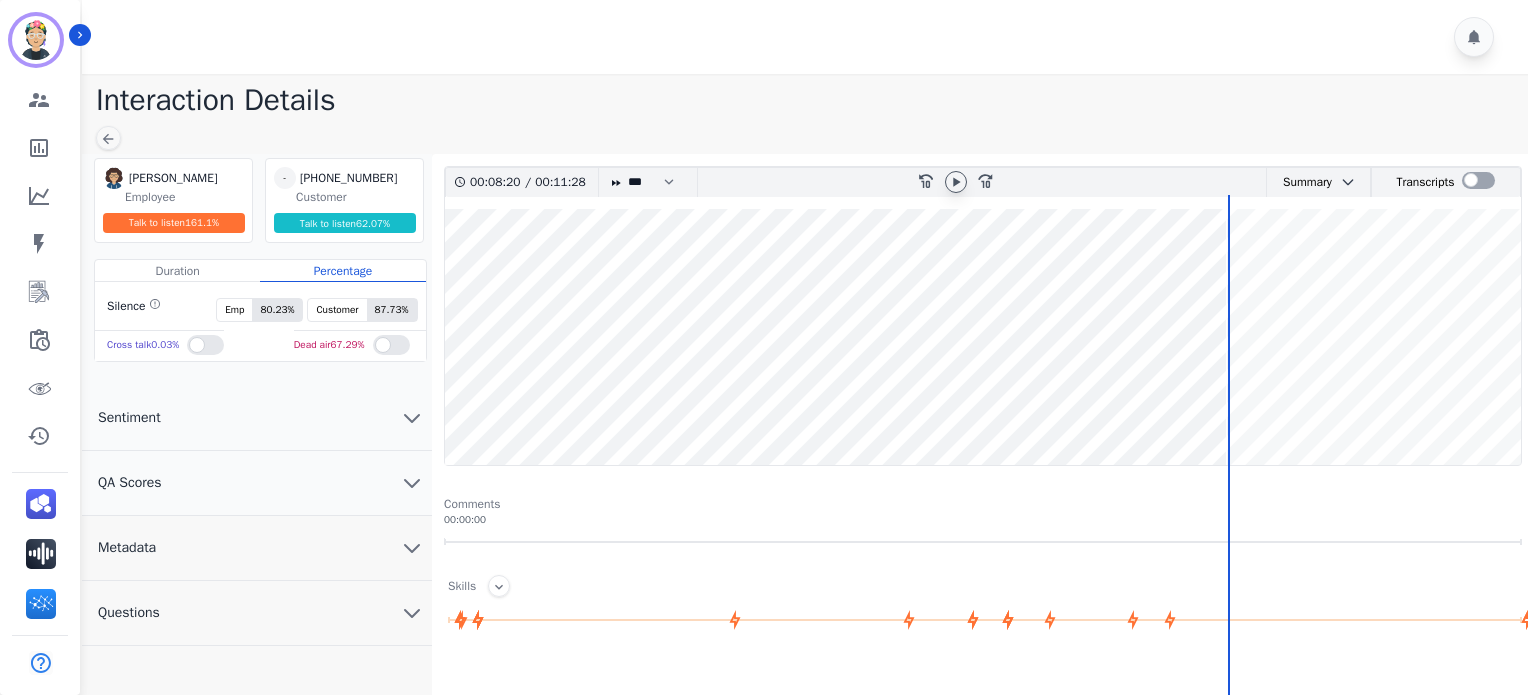 click at bounding box center (983, 337) 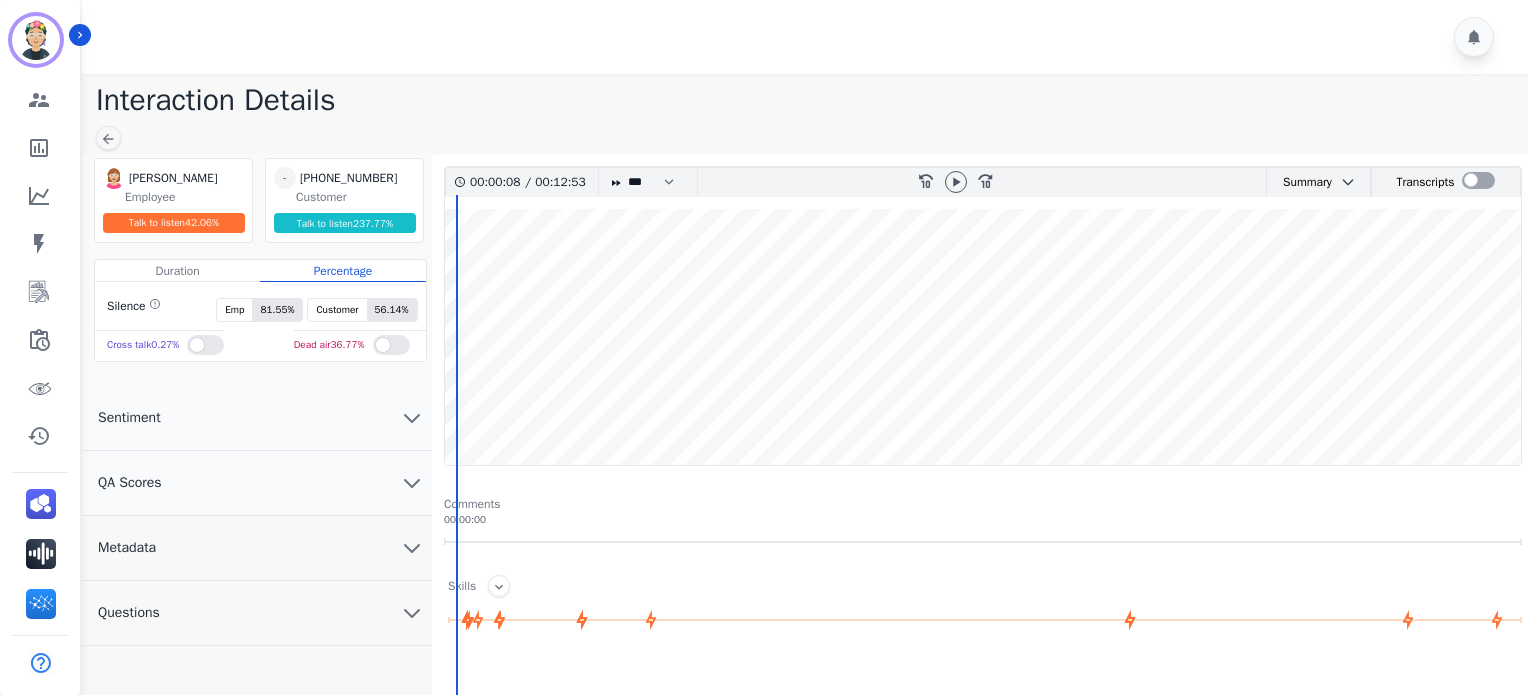 scroll, scrollTop: 0, scrollLeft: 0, axis: both 